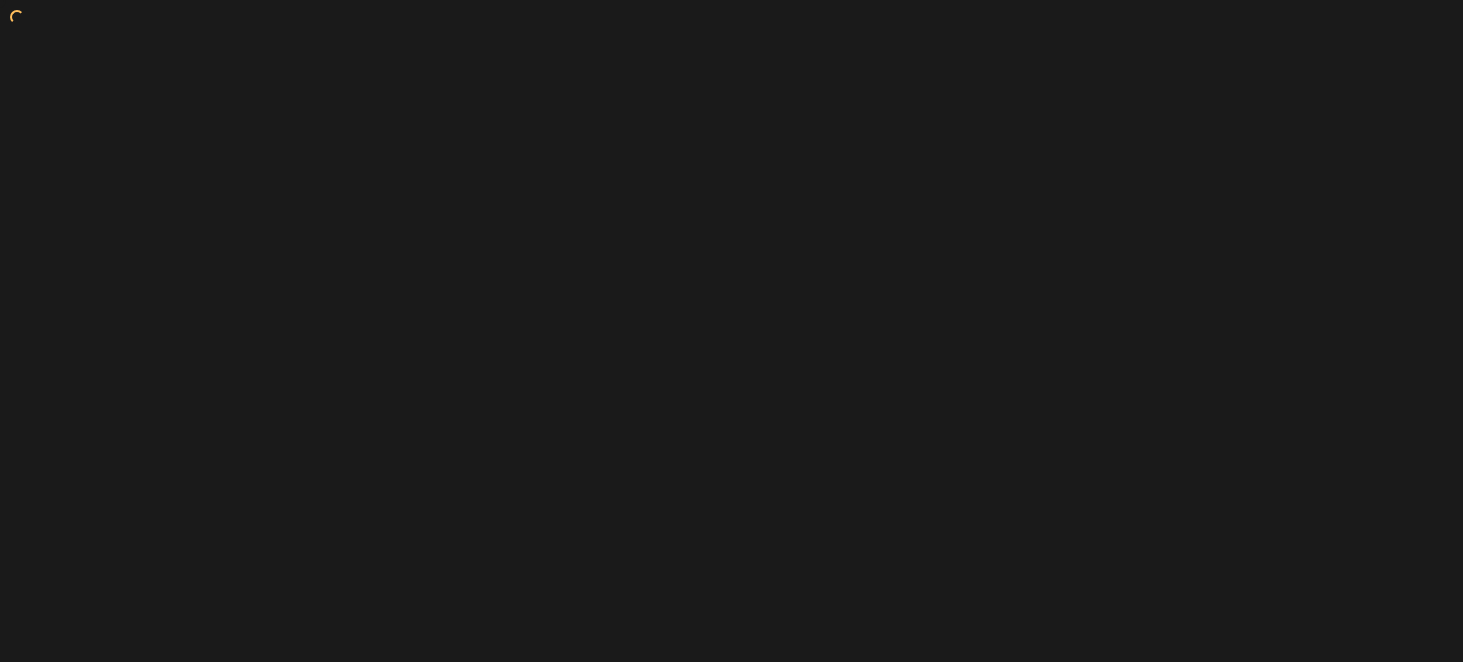 scroll, scrollTop: 0, scrollLeft: 0, axis: both 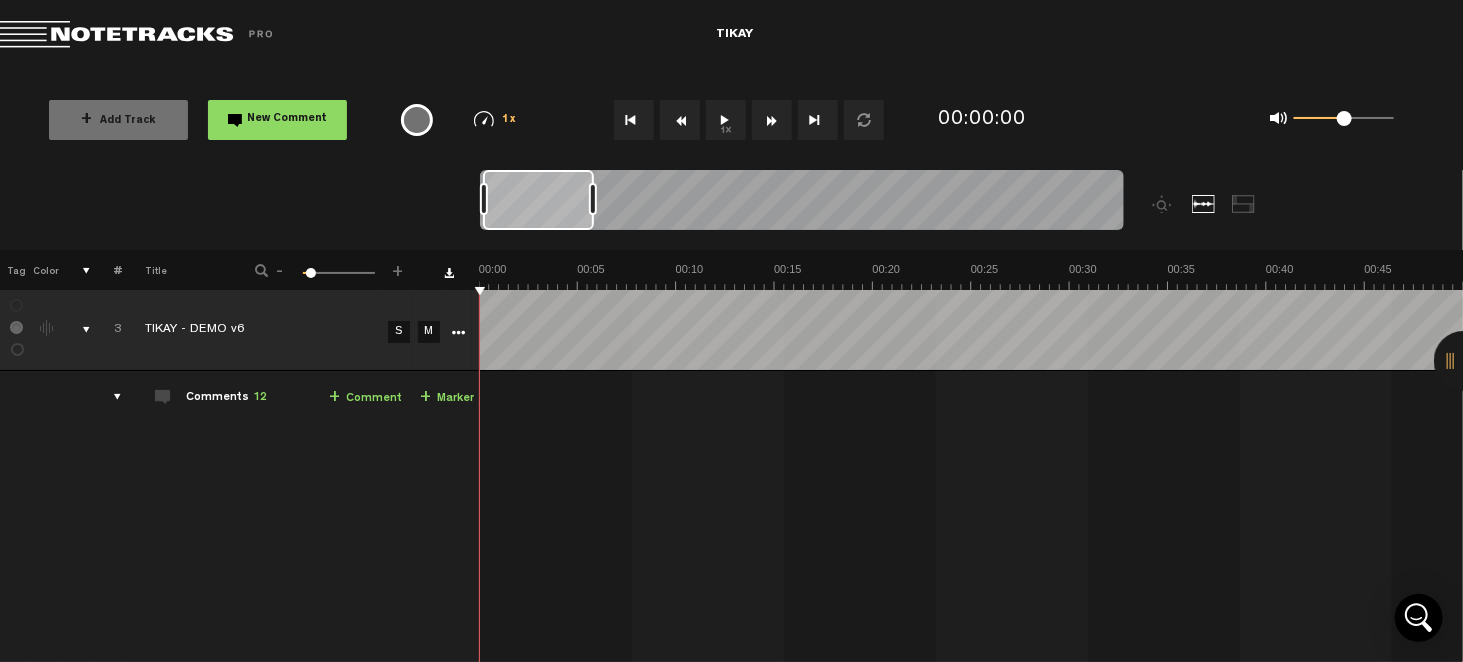 click on "3" at bounding box center (106, 330) 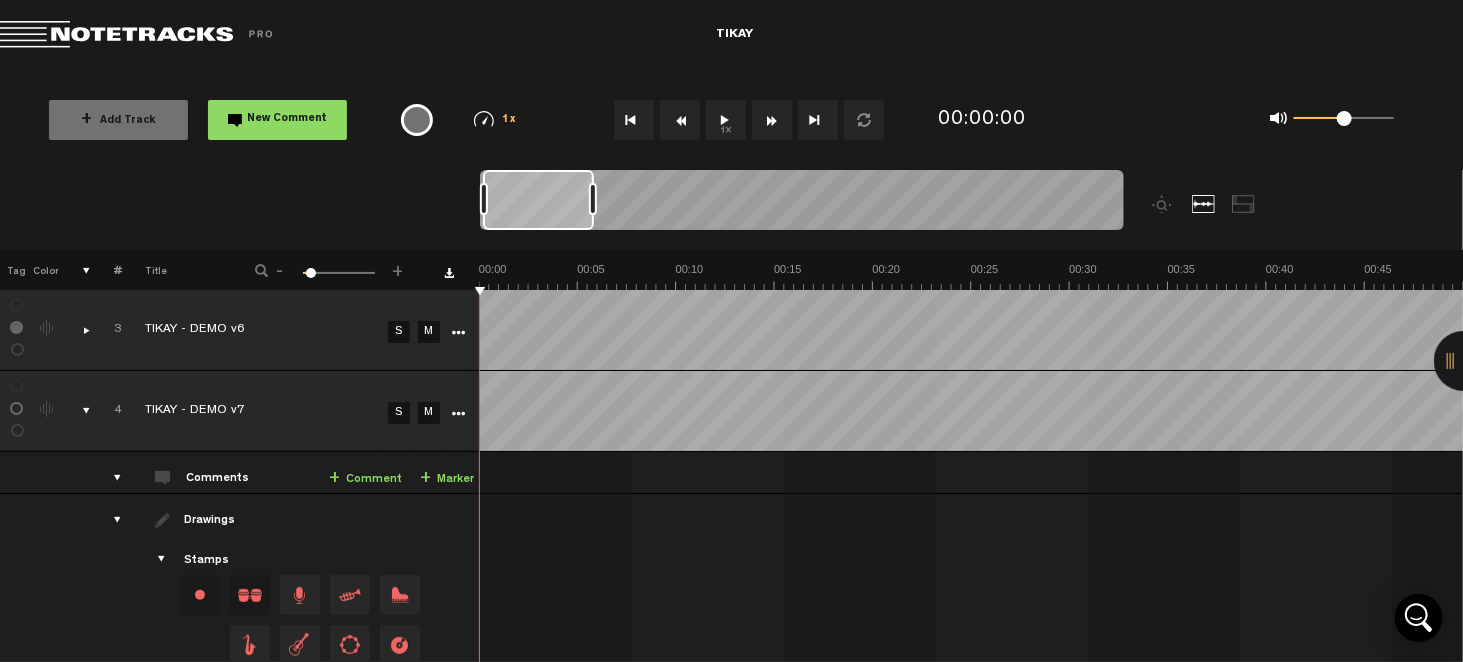 click at bounding box center [78, 411] 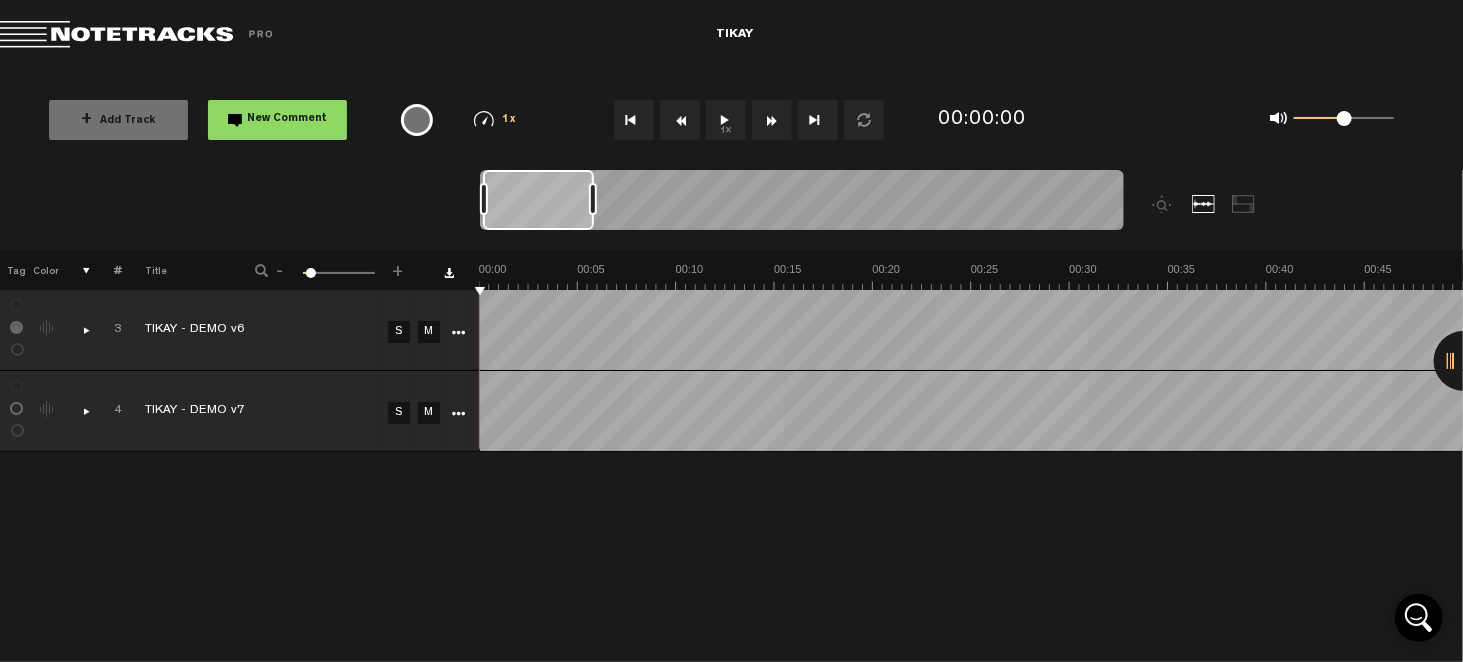 click at bounding box center [78, 411] 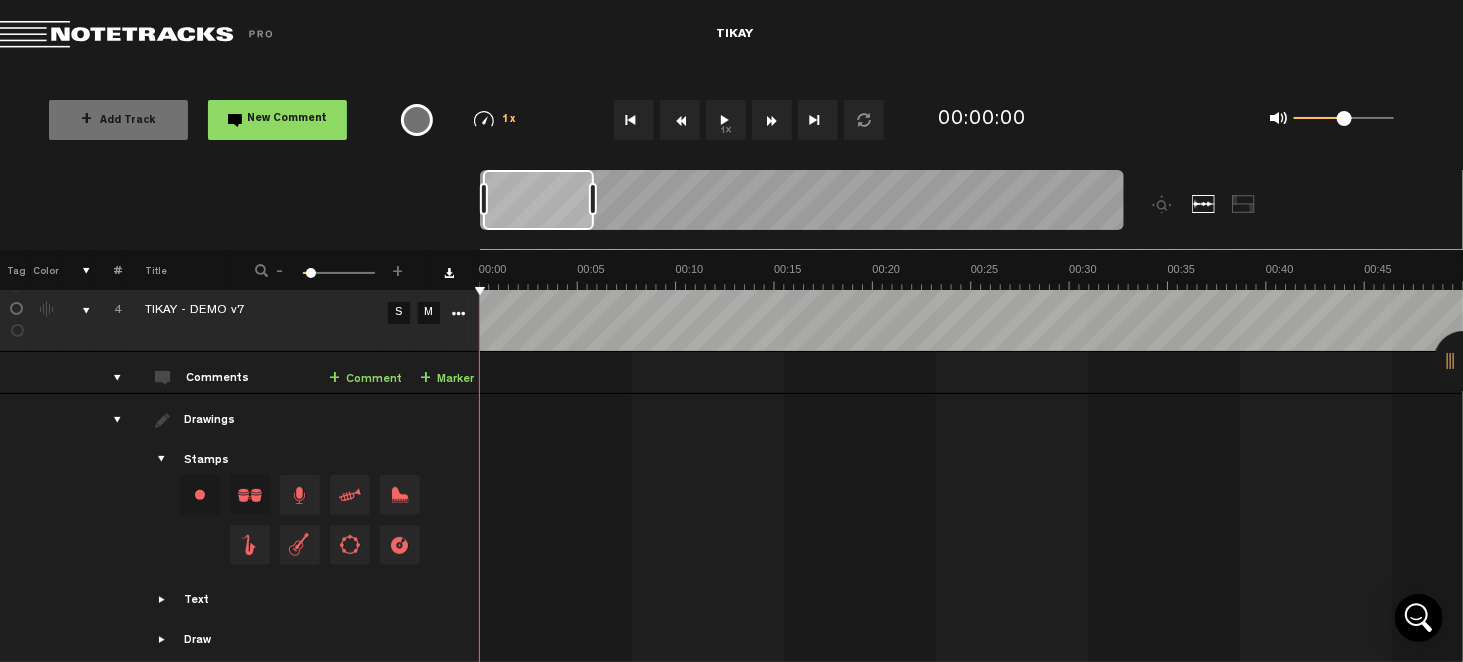 scroll, scrollTop: 0, scrollLeft: 0, axis: both 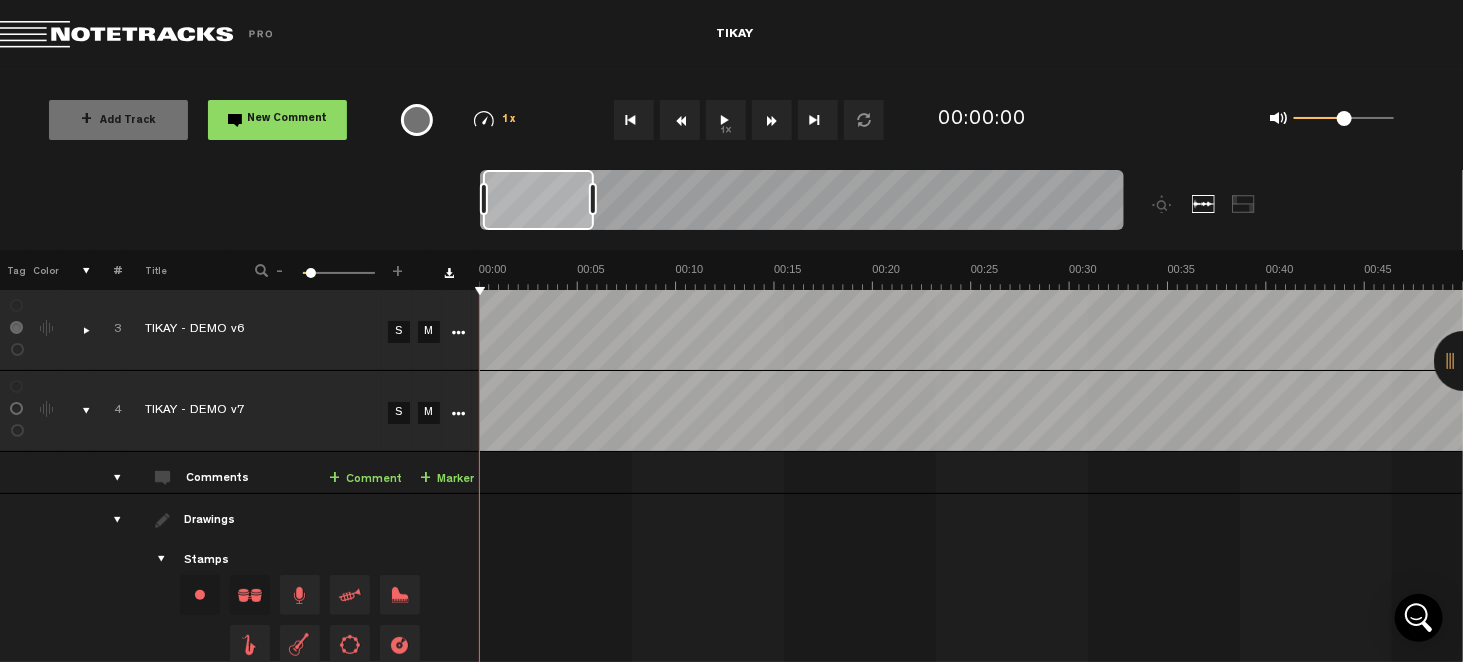 click at bounding box center [75, 330] 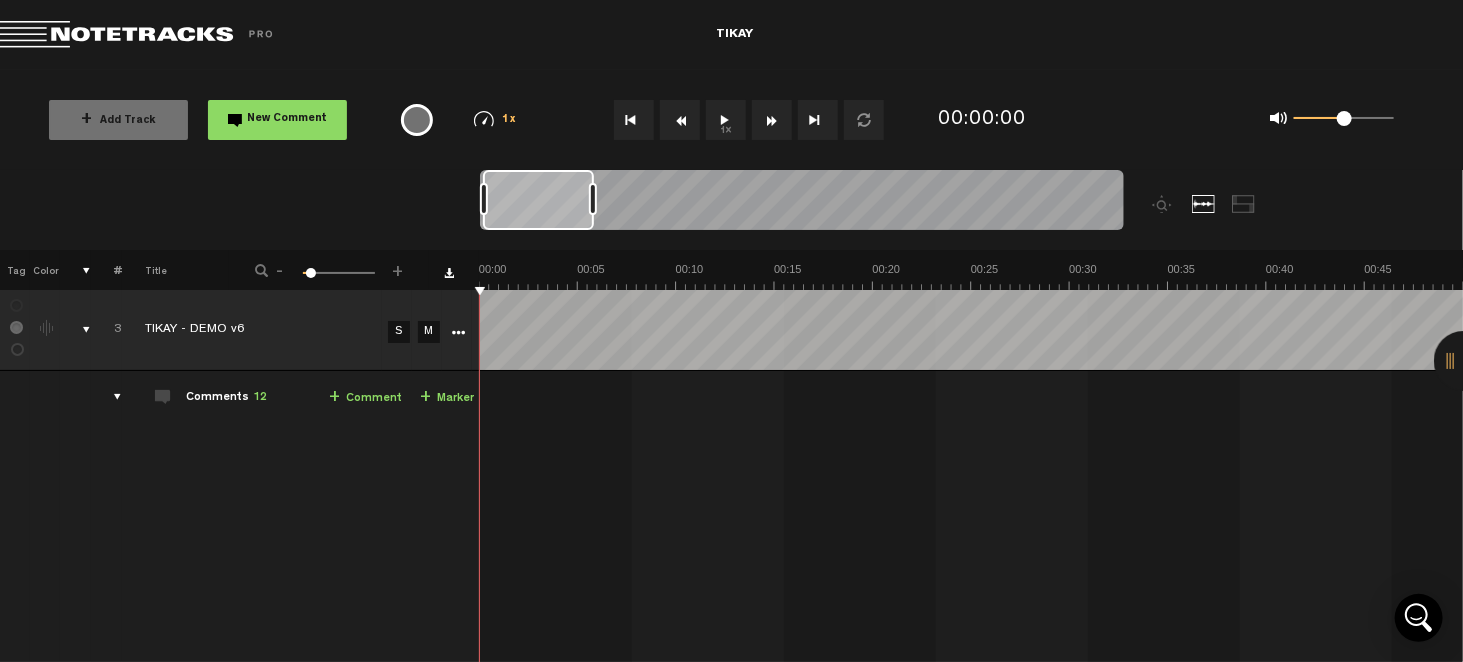 click at bounding box center [109, 397] 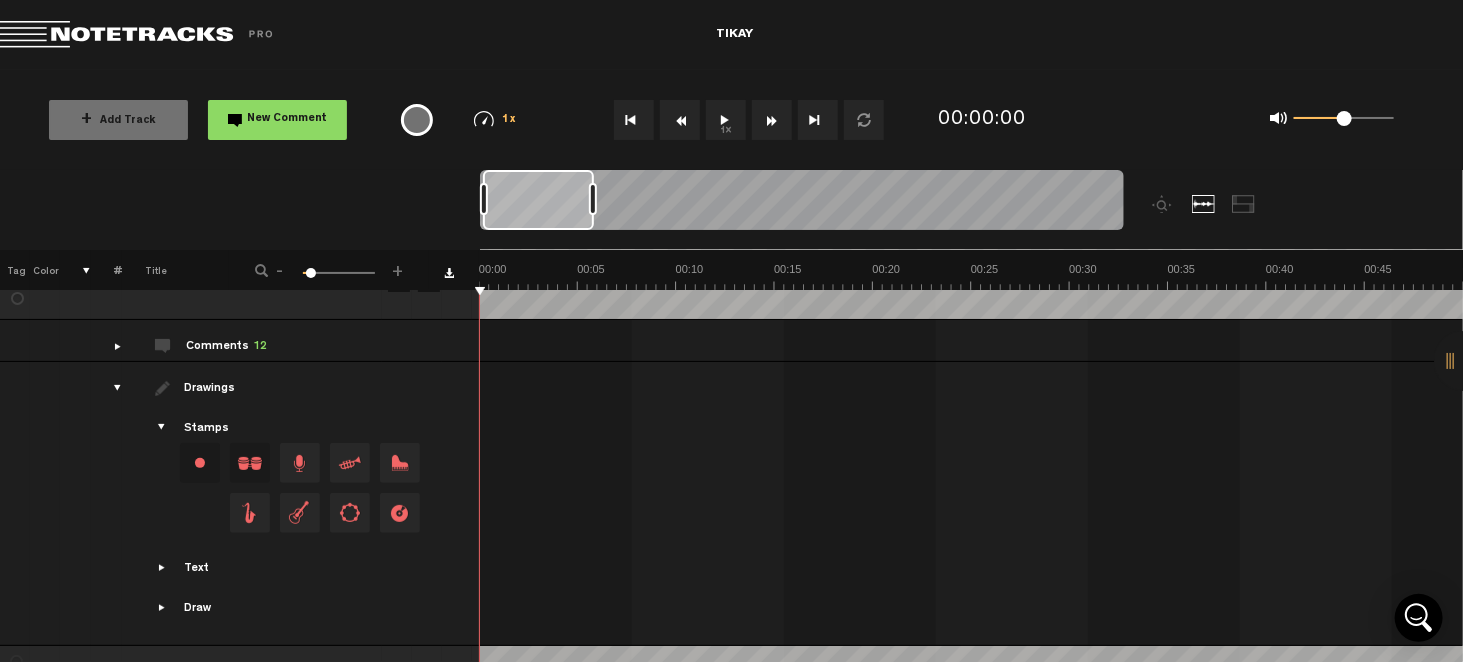 scroll, scrollTop: 0, scrollLeft: 0, axis: both 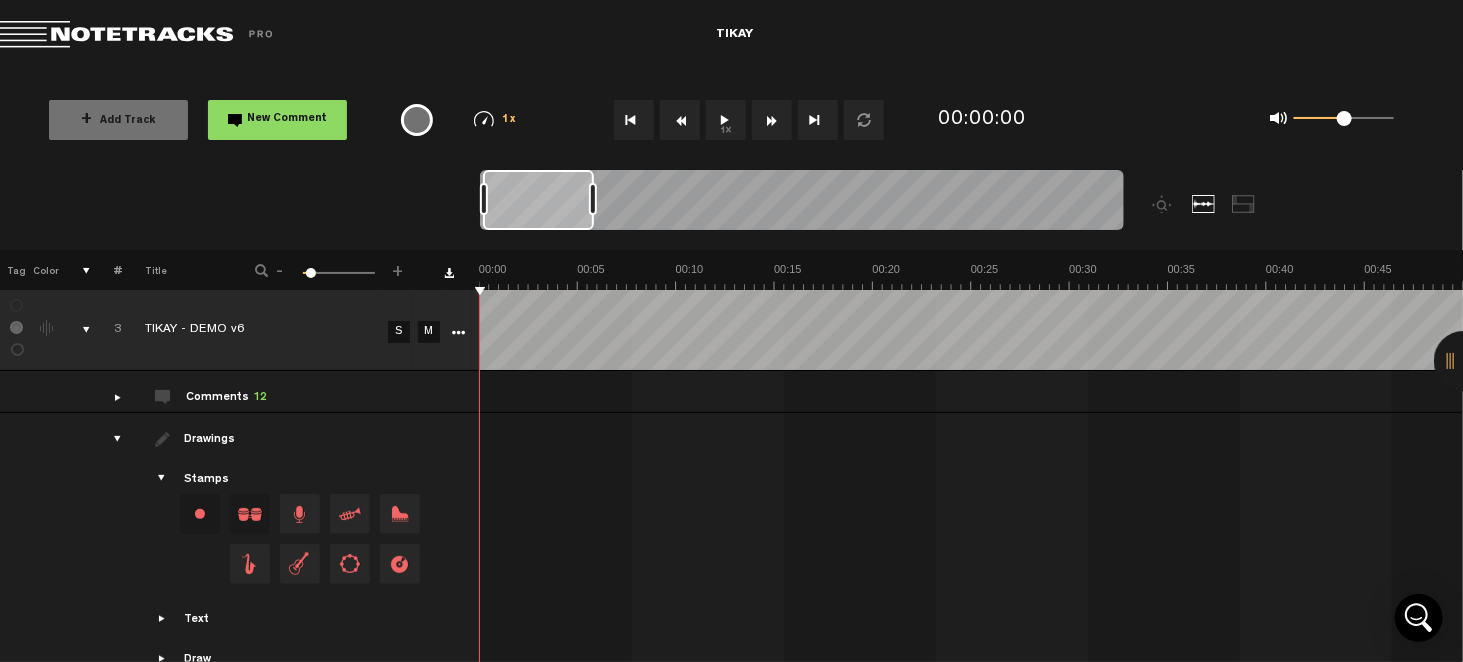 click at bounding box center (109, 439) 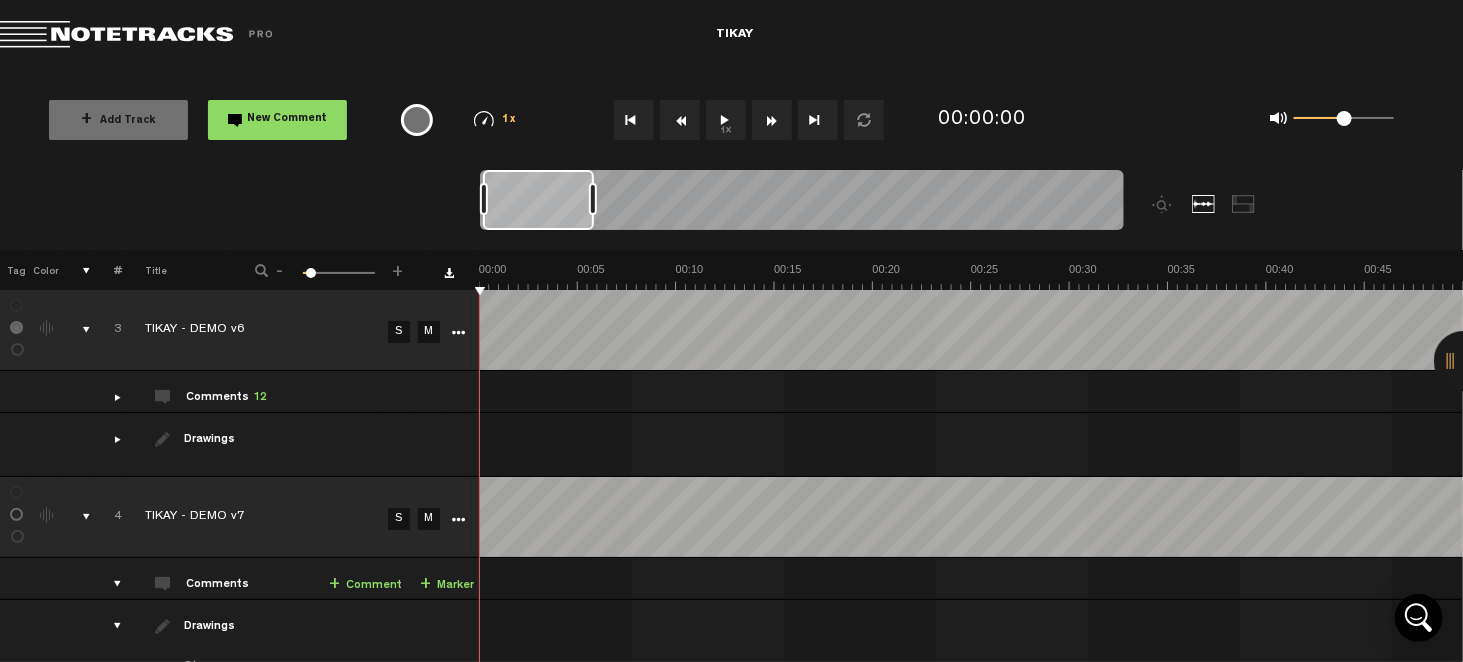 click on "3" at bounding box center (106, 330) 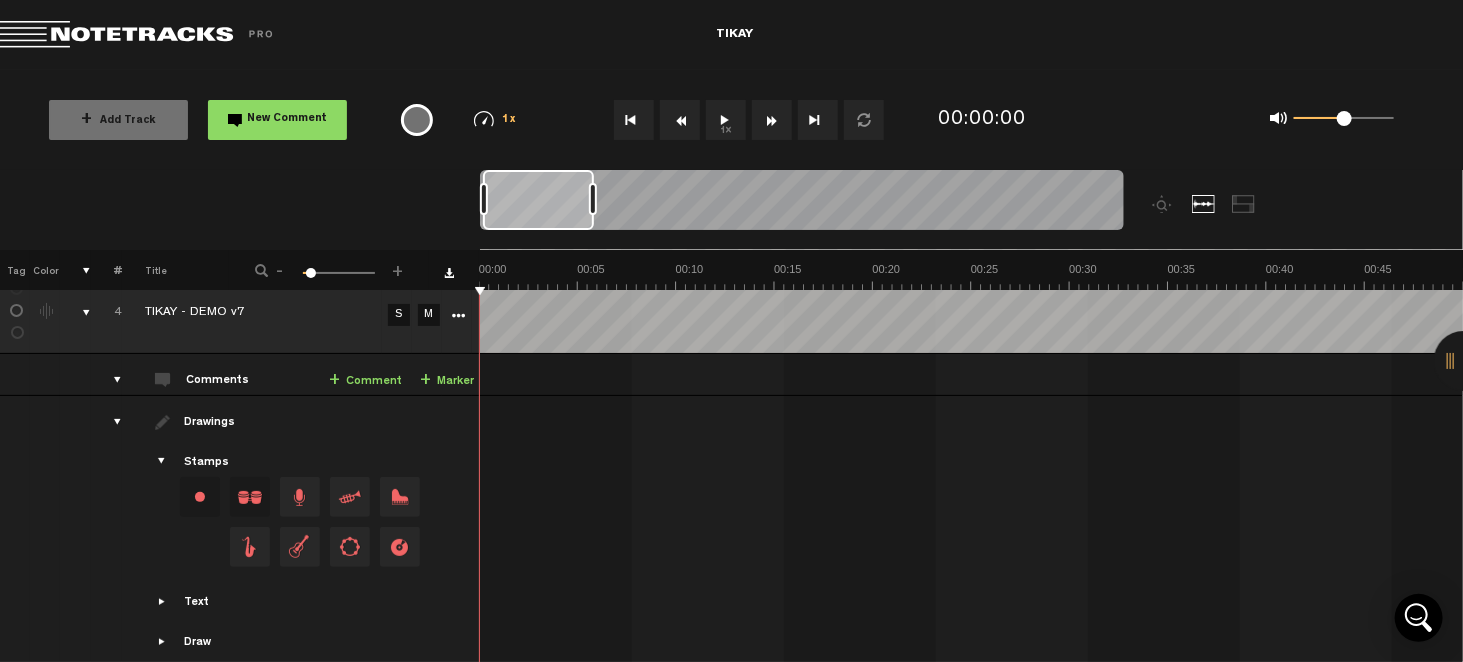 scroll, scrollTop: 100, scrollLeft: 0, axis: vertical 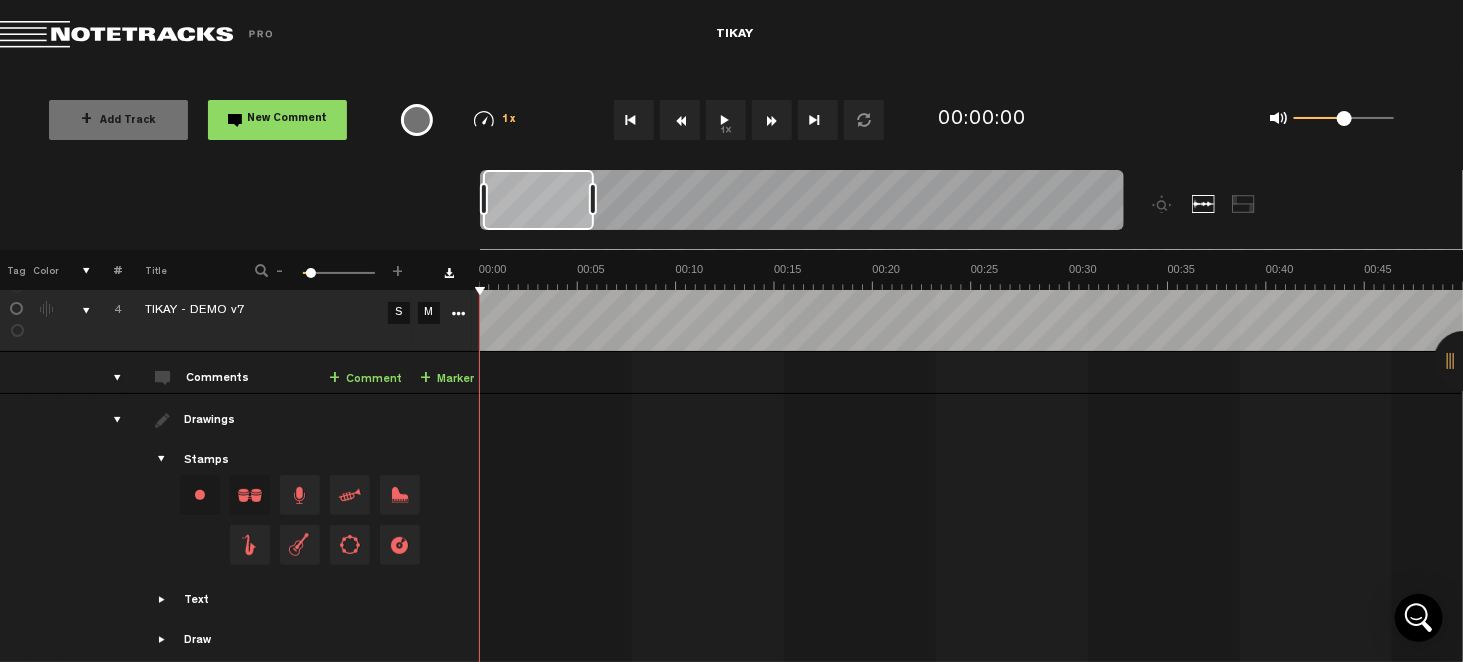 click on "1x" at bounding box center (726, 120) 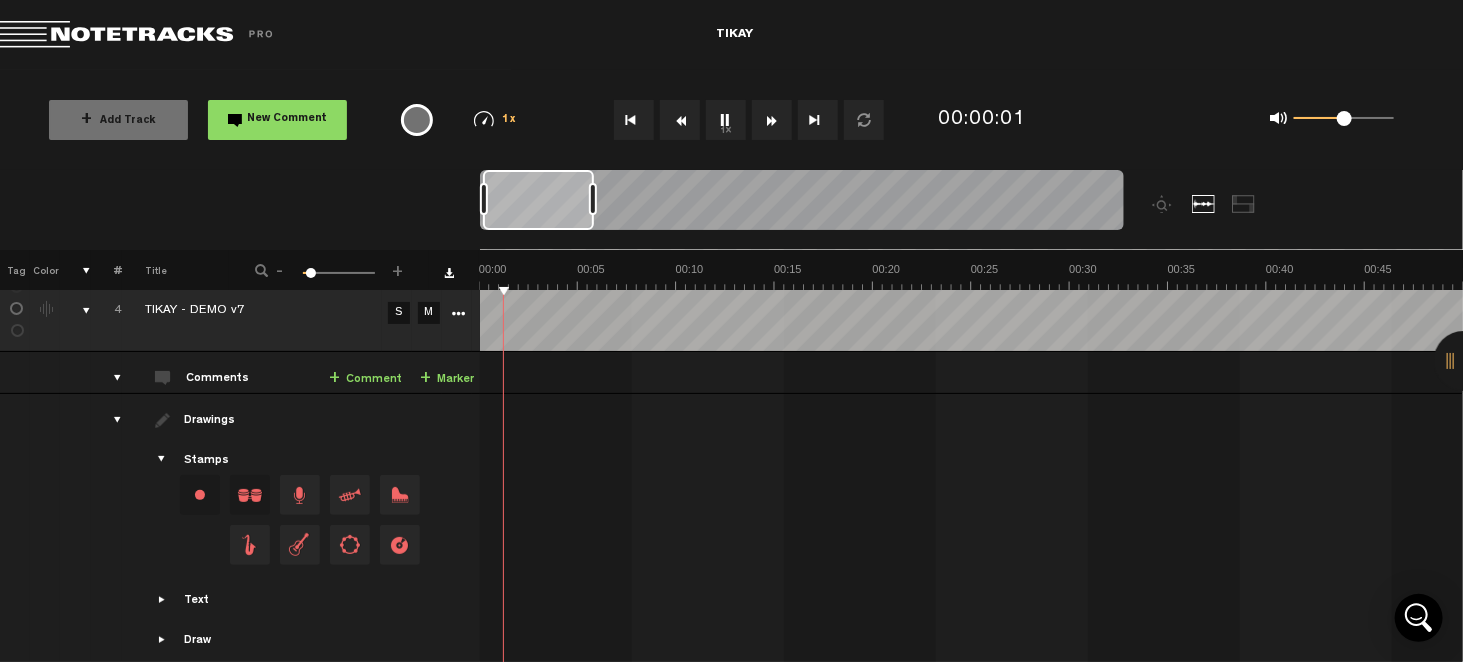 click on "1x" at bounding box center (726, 120) 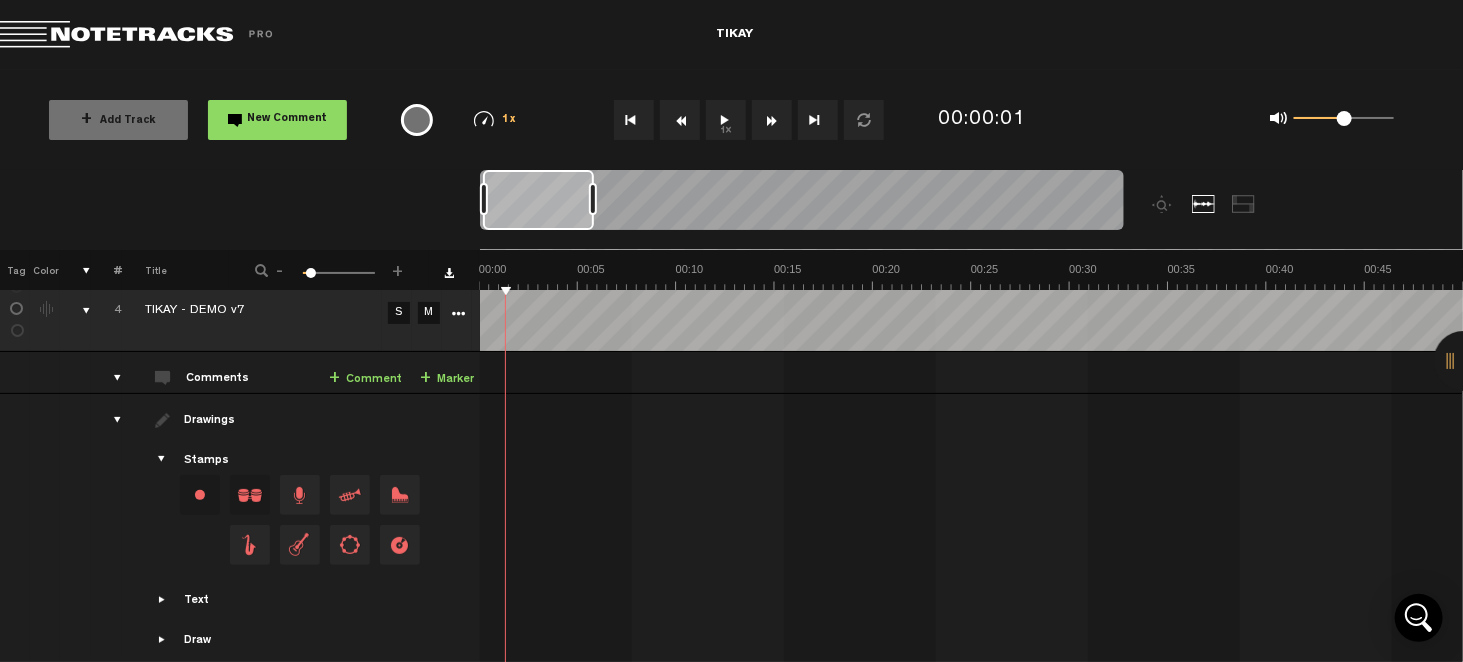 click at bounding box center (78, 311) 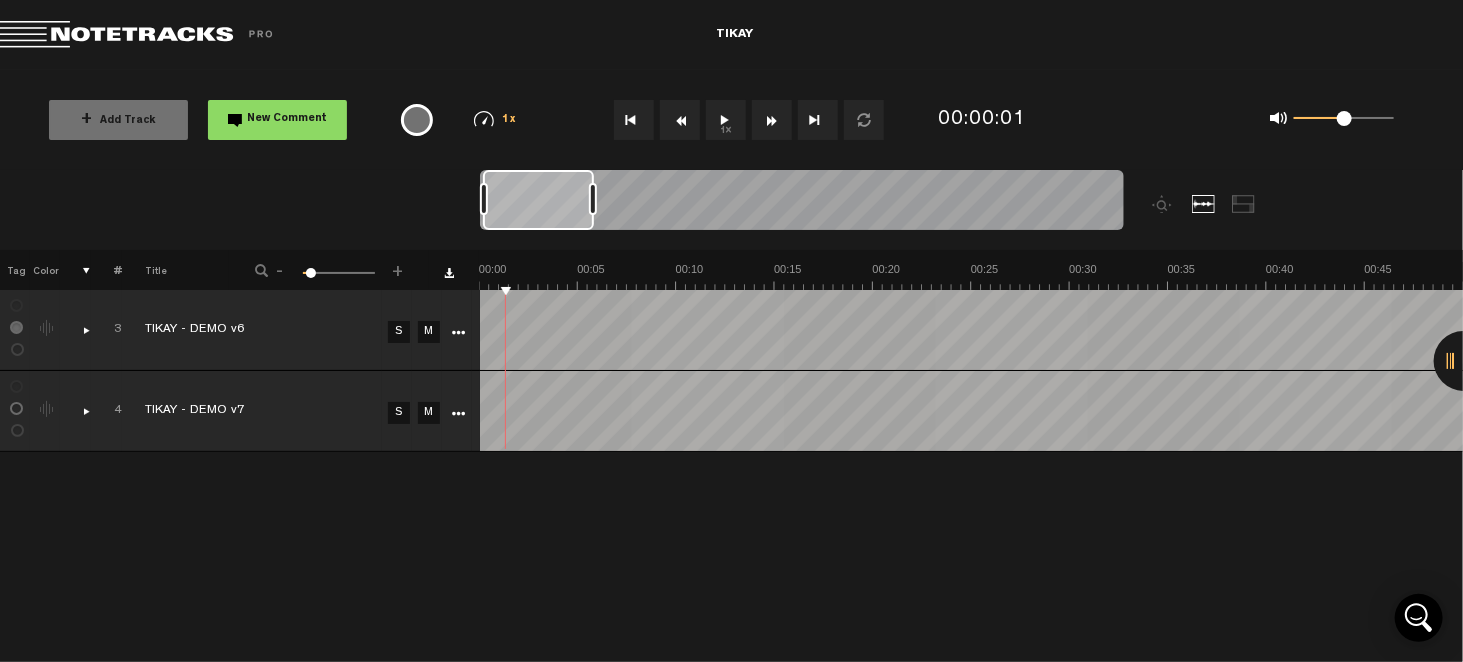 click on "S" at bounding box center [399, 413] 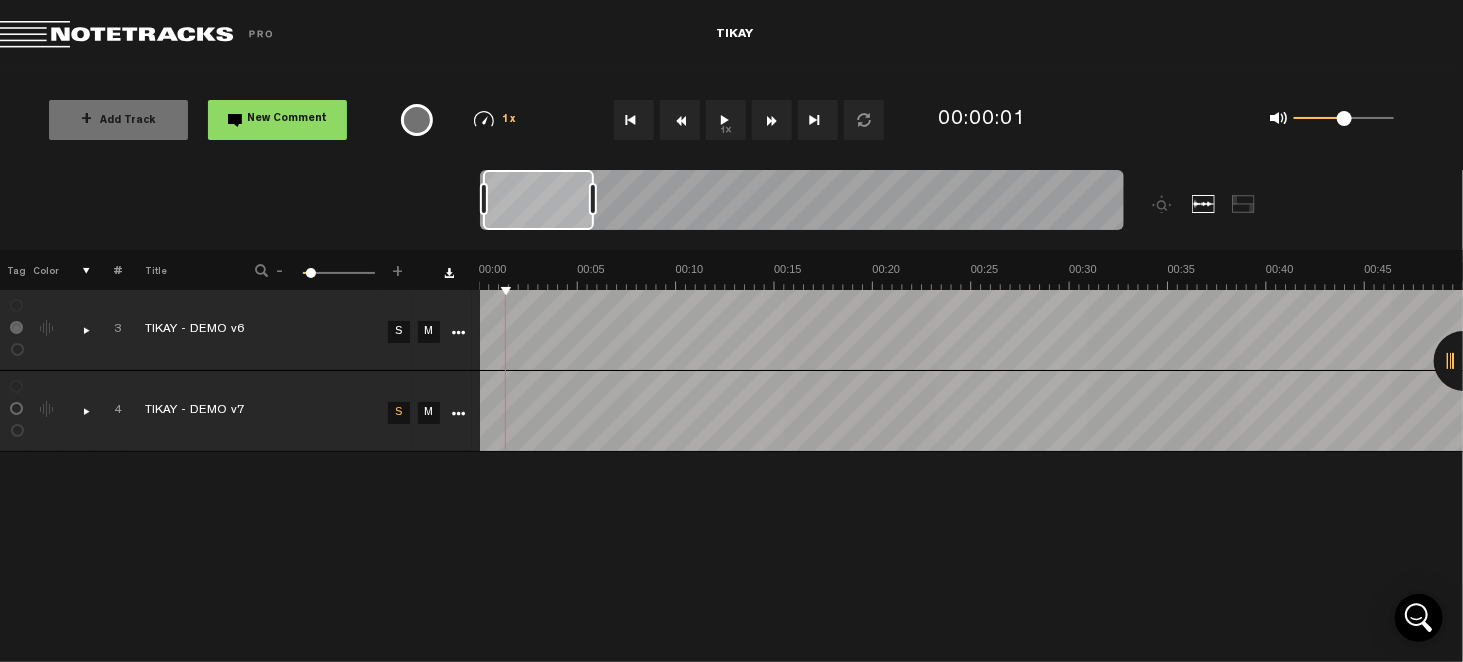 click on "1x" at bounding box center [726, 120] 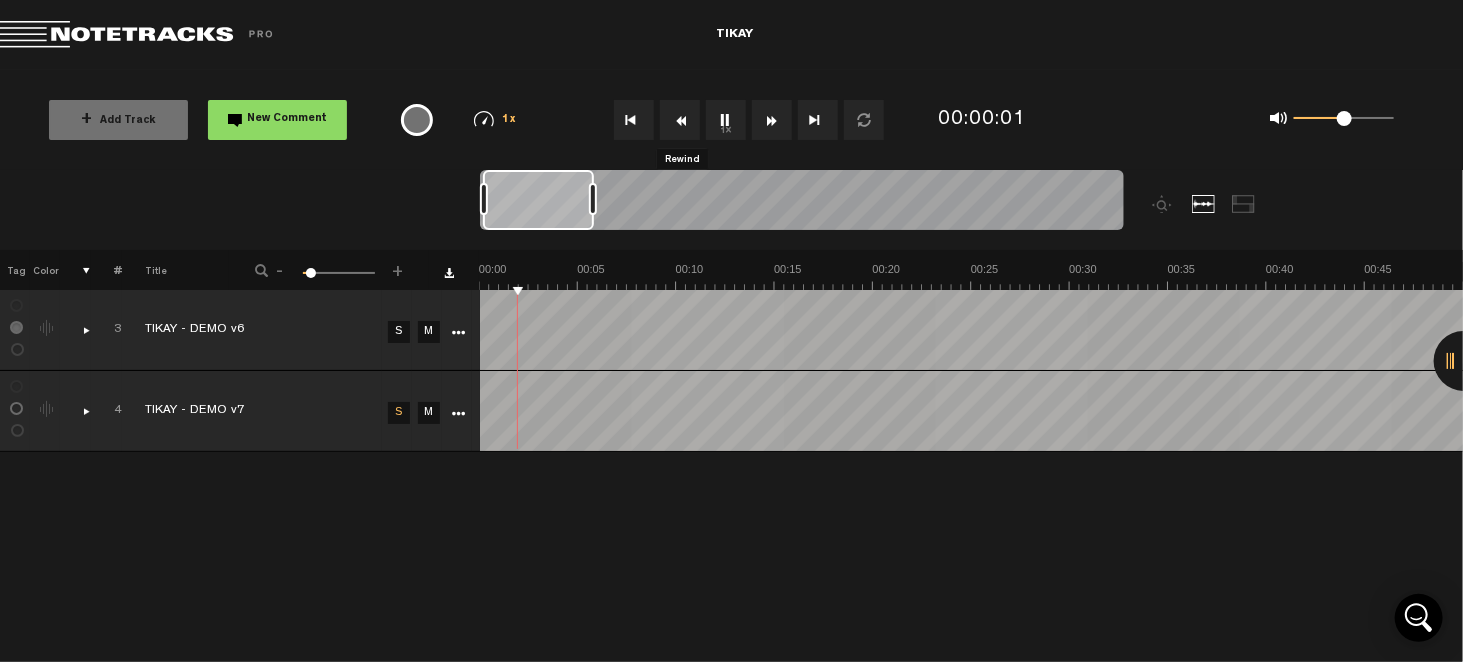click at bounding box center (680, 120) 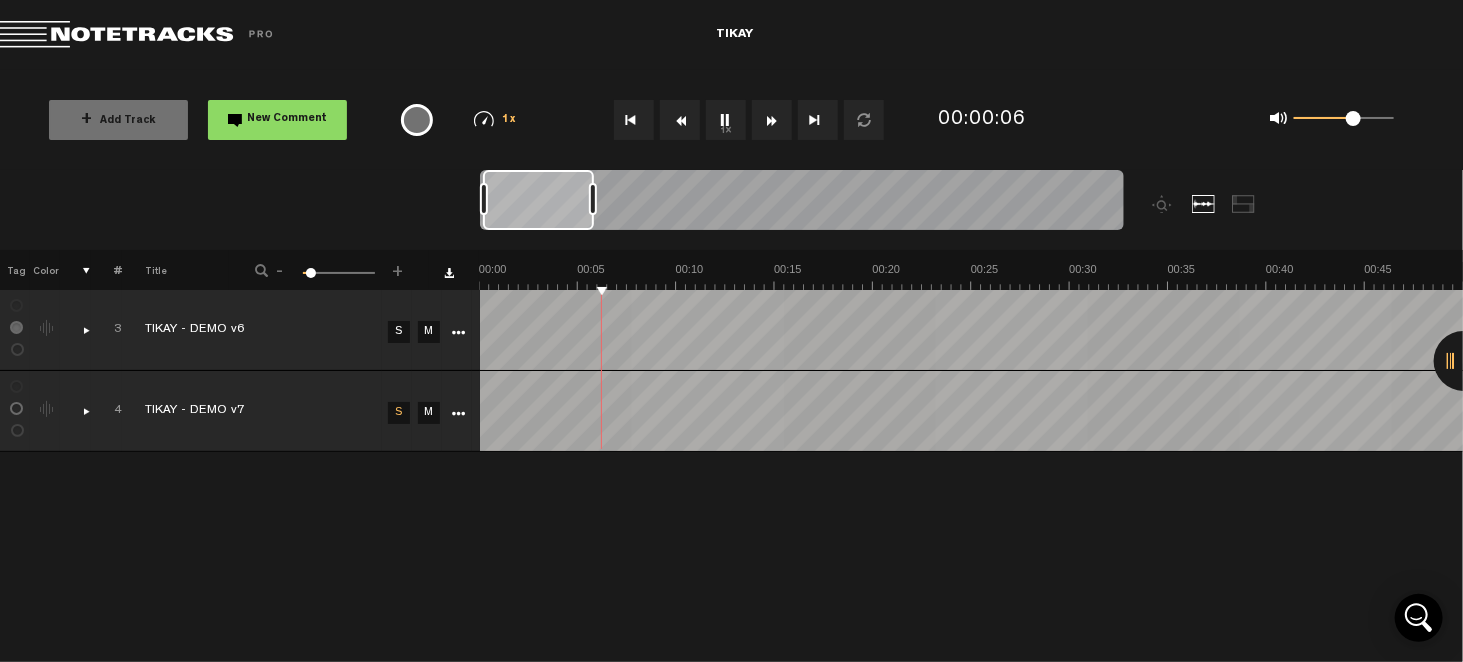 drag, startPoint x: 1343, startPoint y: 123, endPoint x: 1354, endPoint y: 125, distance: 11.18034 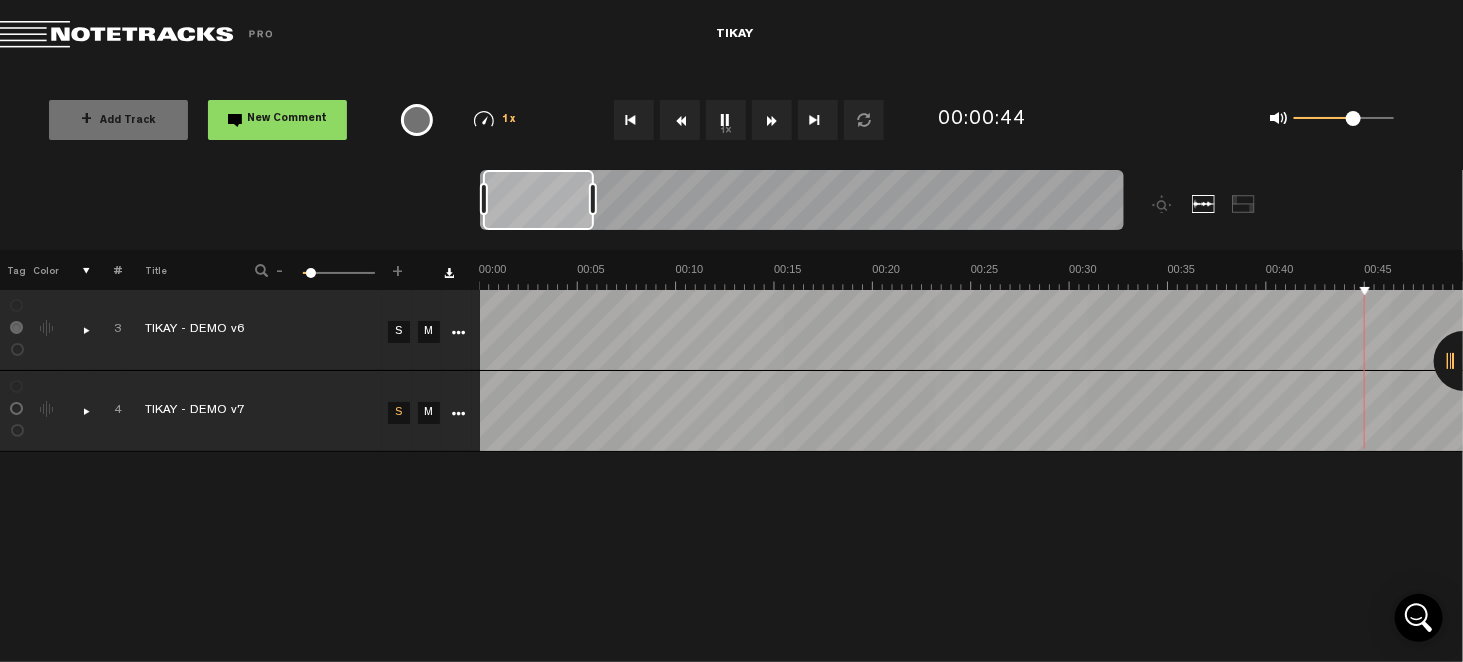 scroll, scrollTop: 0, scrollLeft: 393, axis: horizontal 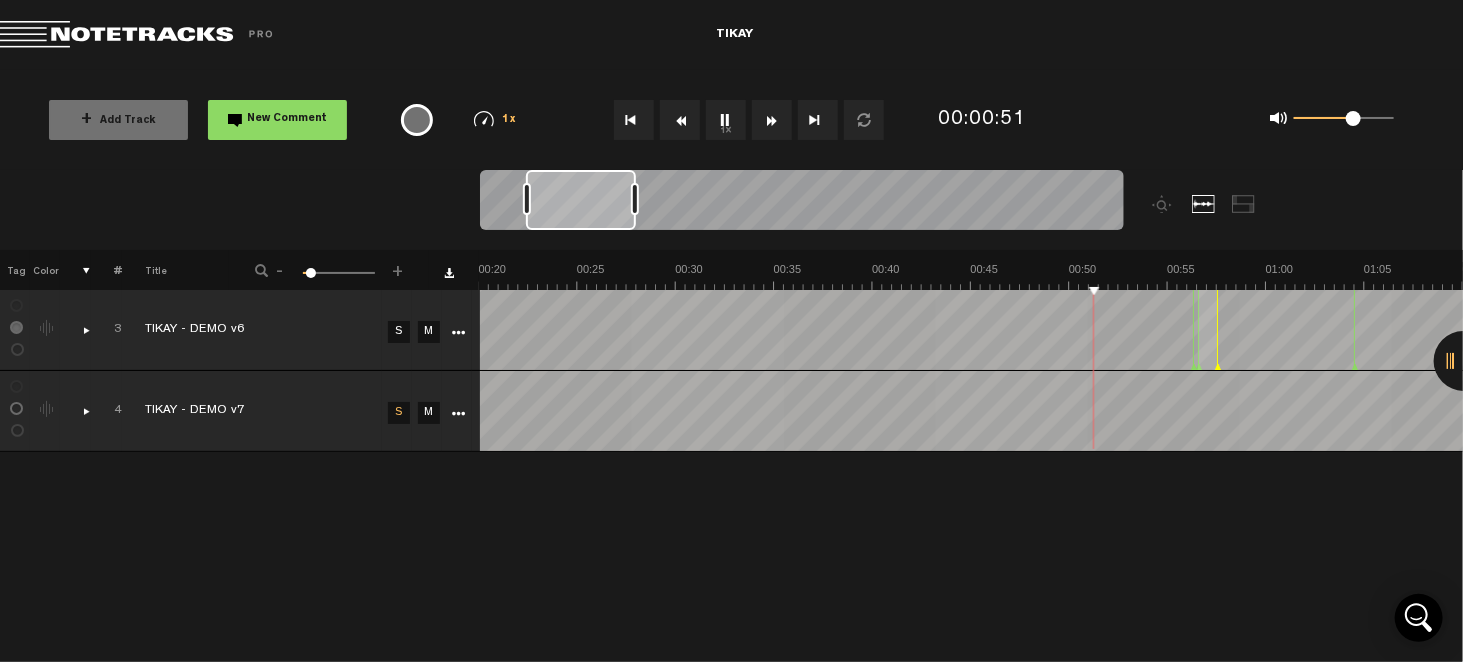 click at bounding box center (109, 411) 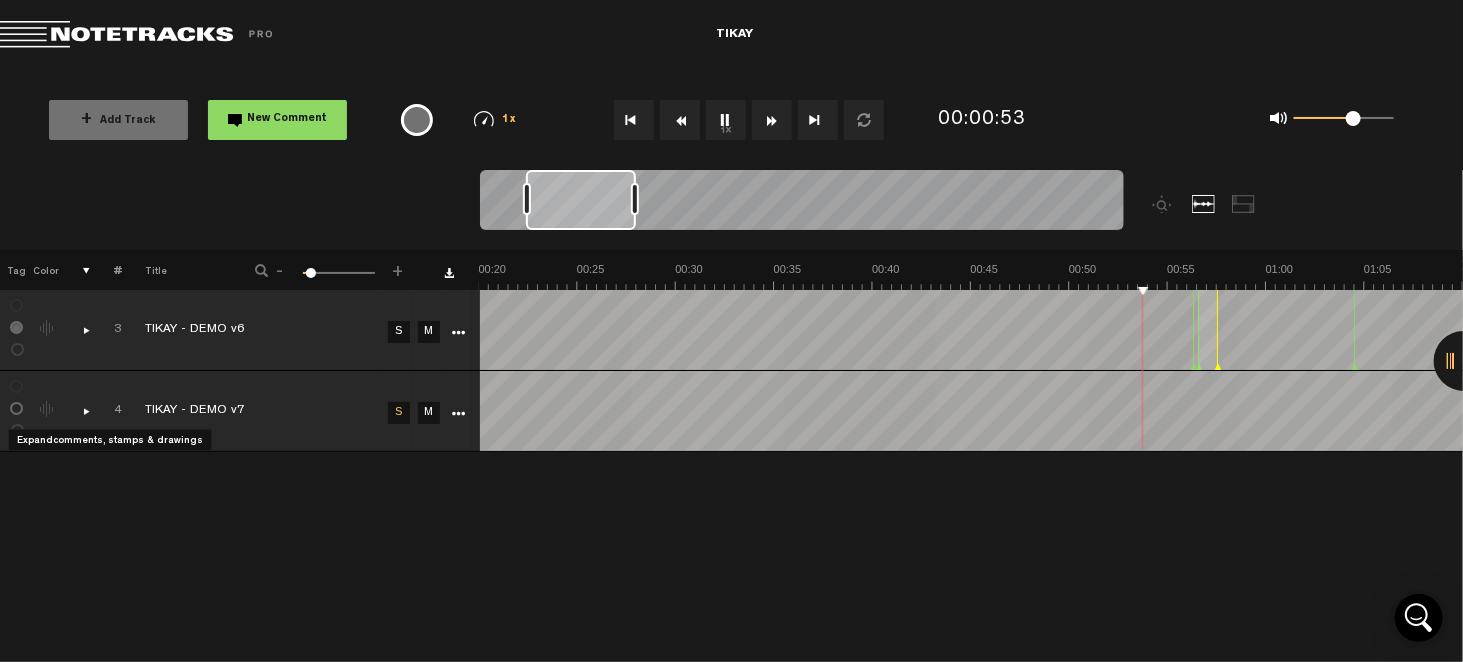 click at bounding box center [78, 411] 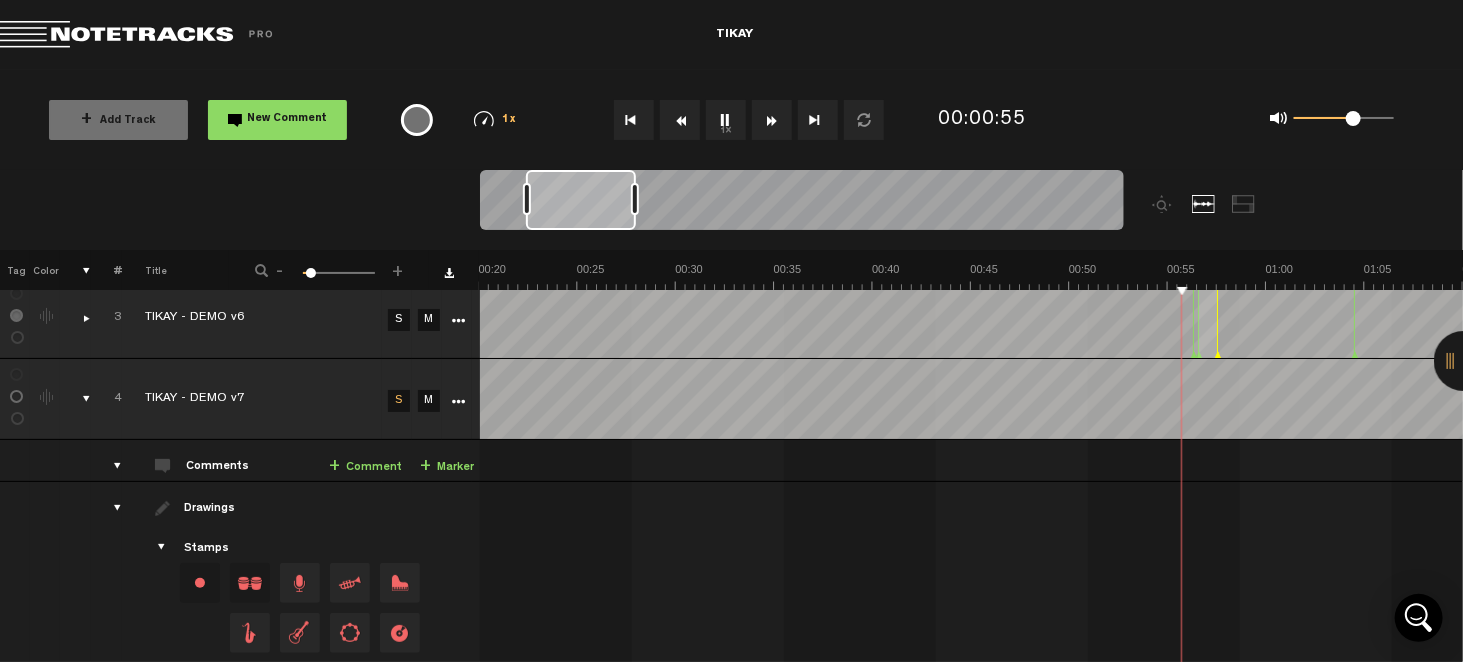 scroll, scrollTop: 0, scrollLeft: 0, axis: both 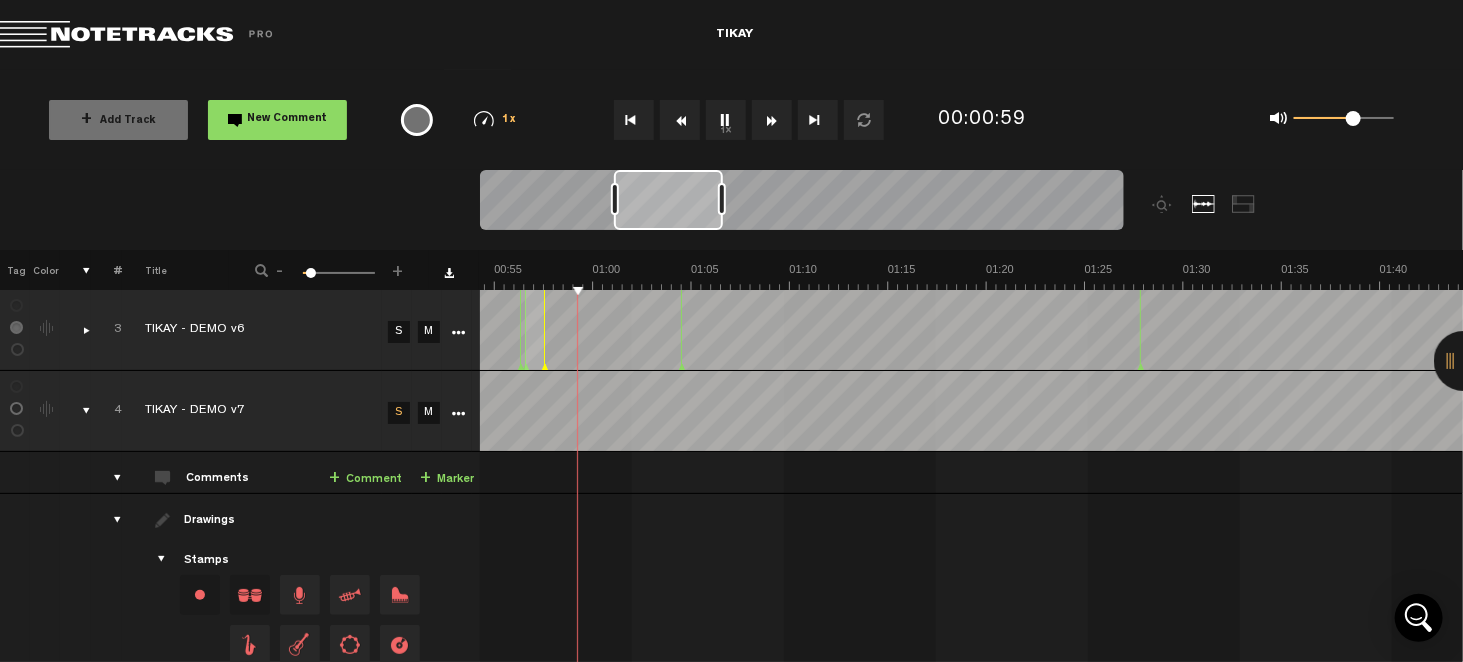 drag, startPoint x: 596, startPoint y: 213, endPoint x: 685, endPoint y: 223, distance: 89.560036 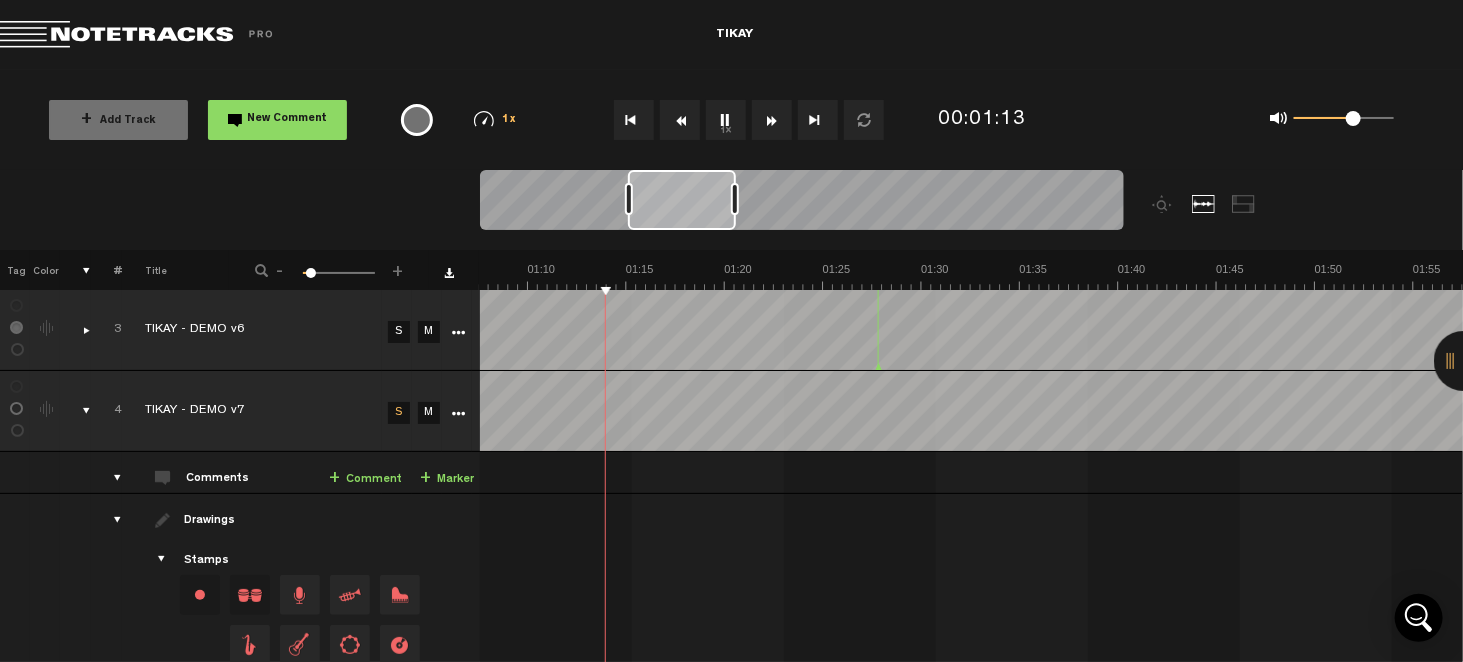 scroll, scrollTop: 0, scrollLeft: 1329, axis: horizontal 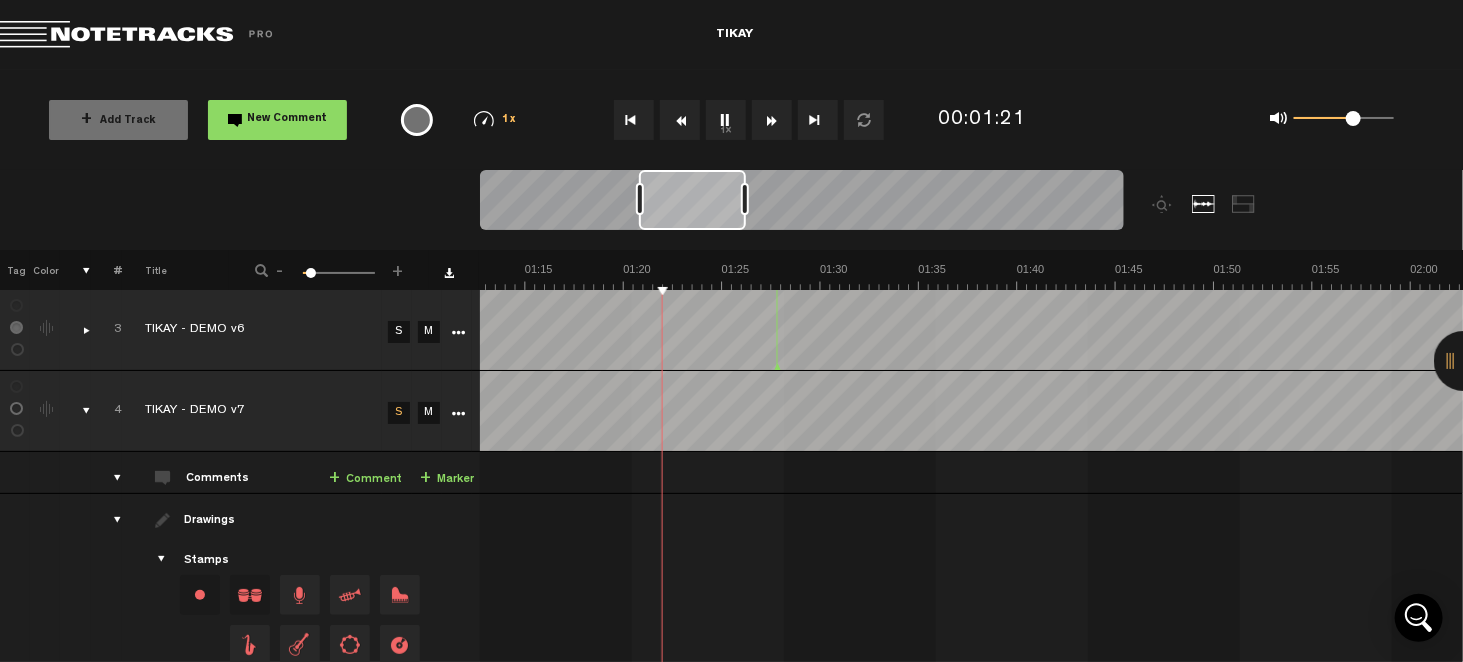 drag, startPoint x: 708, startPoint y: 216, endPoint x: 719, endPoint y: 216, distance: 11 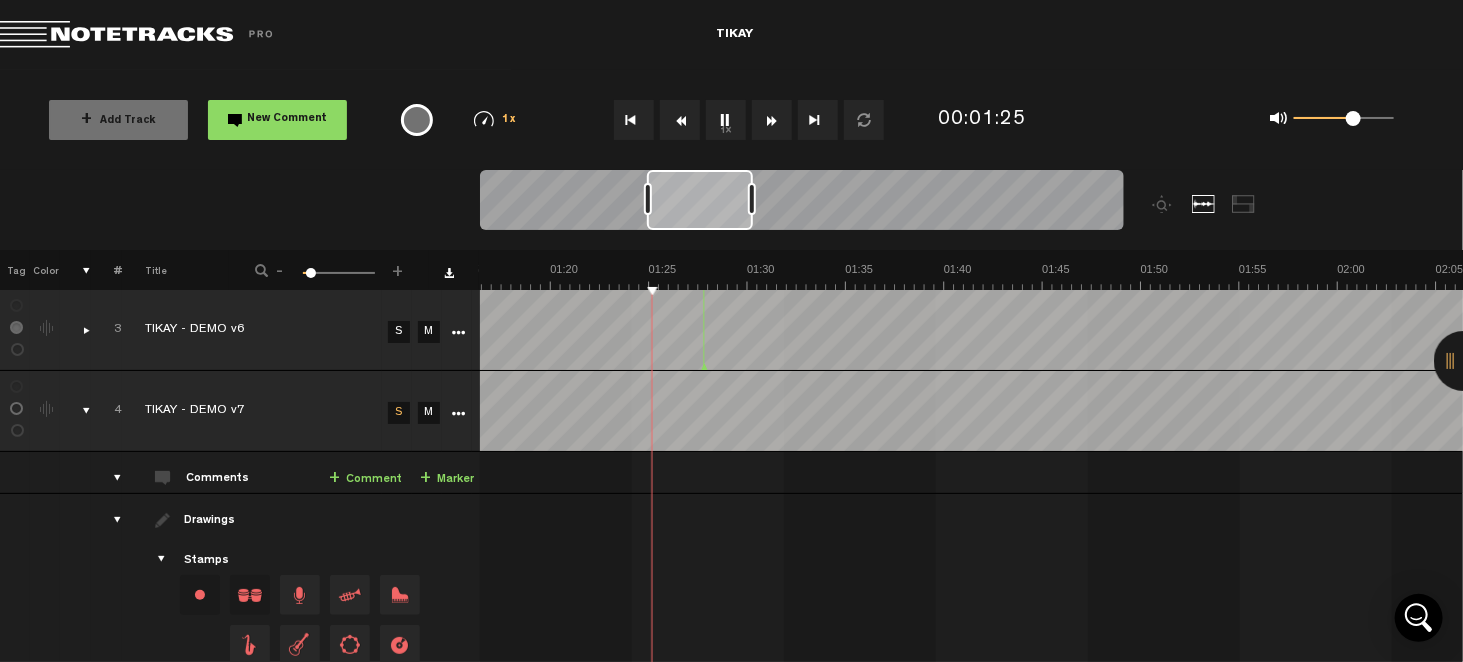 scroll, scrollTop: 0, scrollLeft: 1512, axis: horizontal 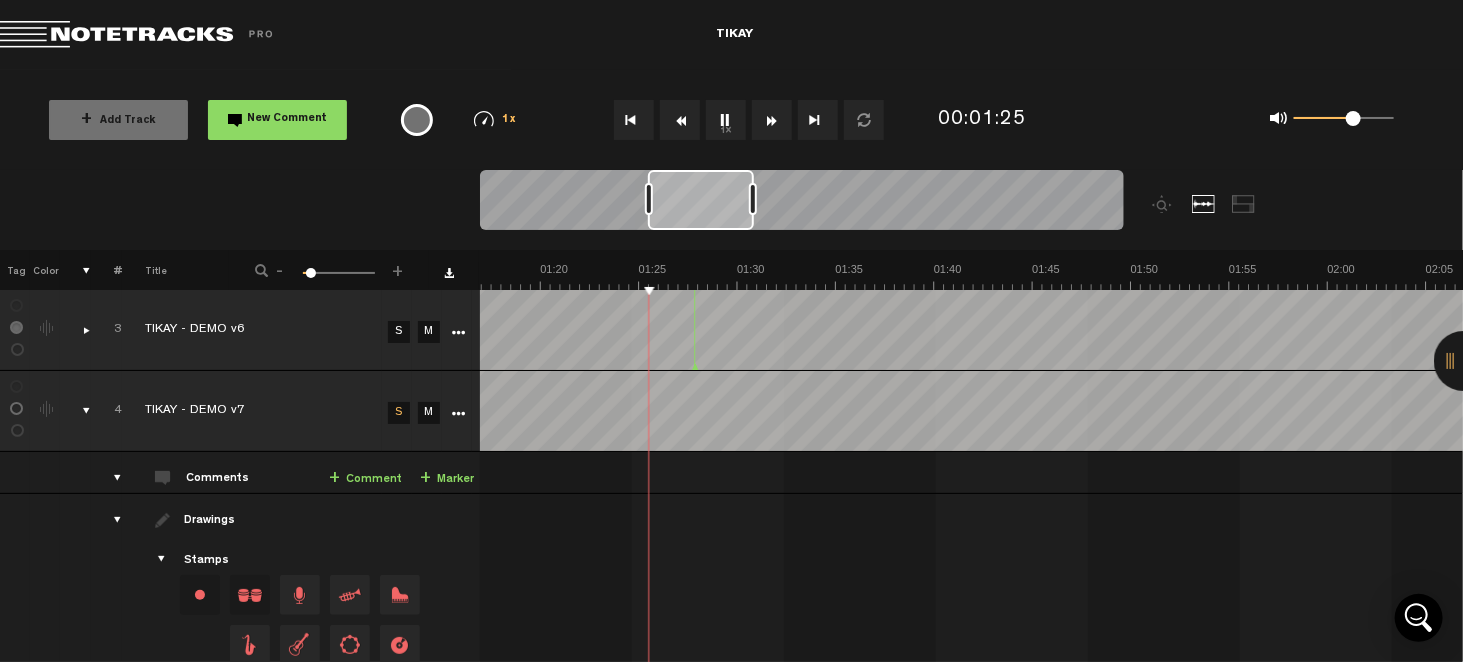 click at bounding box center [701, 200] 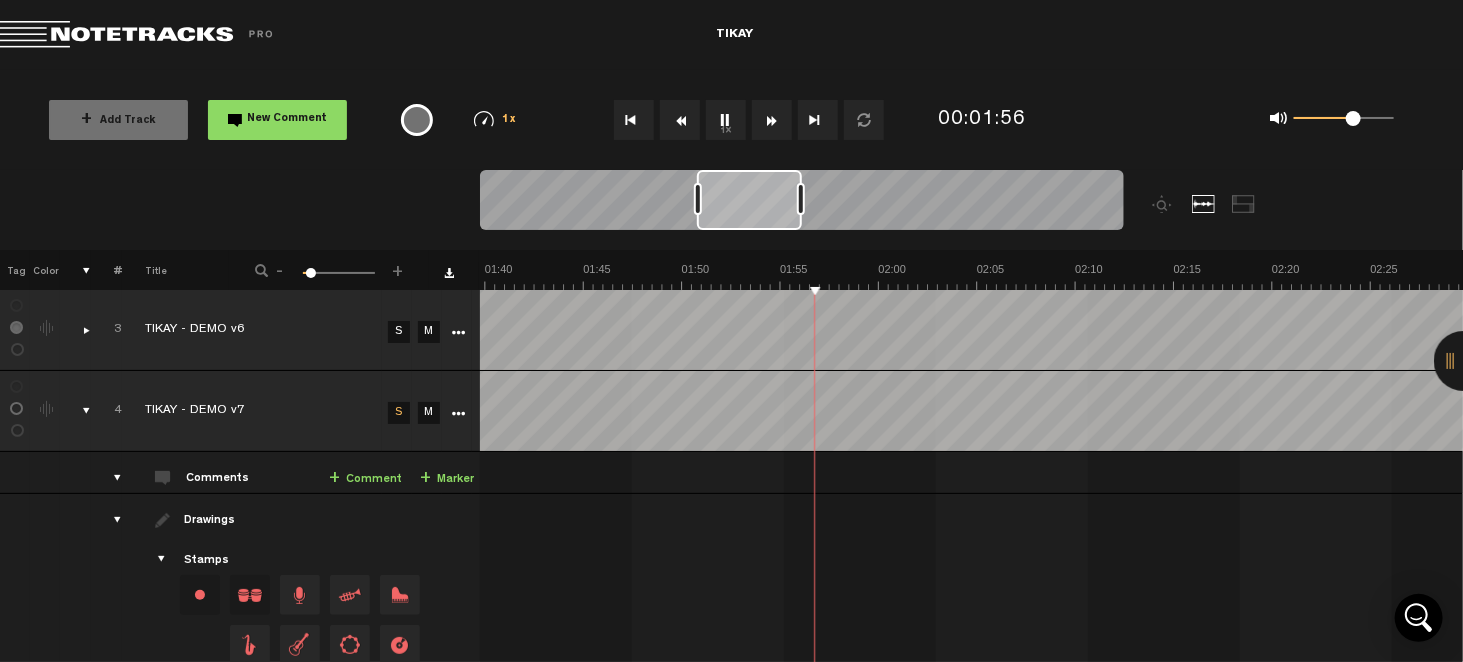scroll, scrollTop: 0, scrollLeft: 1989, axis: horizontal 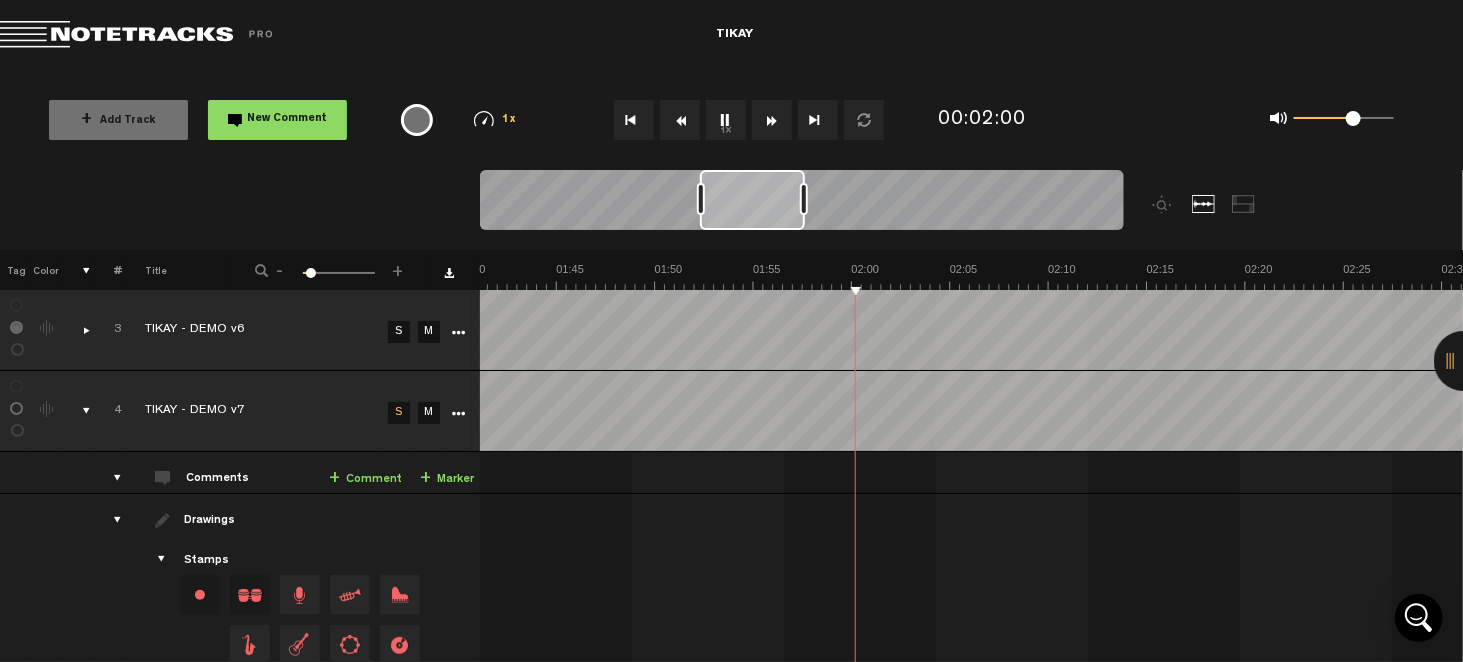 drag, startPoint x: 729, startPoint y: 216, endPoint x: 781, endPoint y: 211, distance: 52.23983 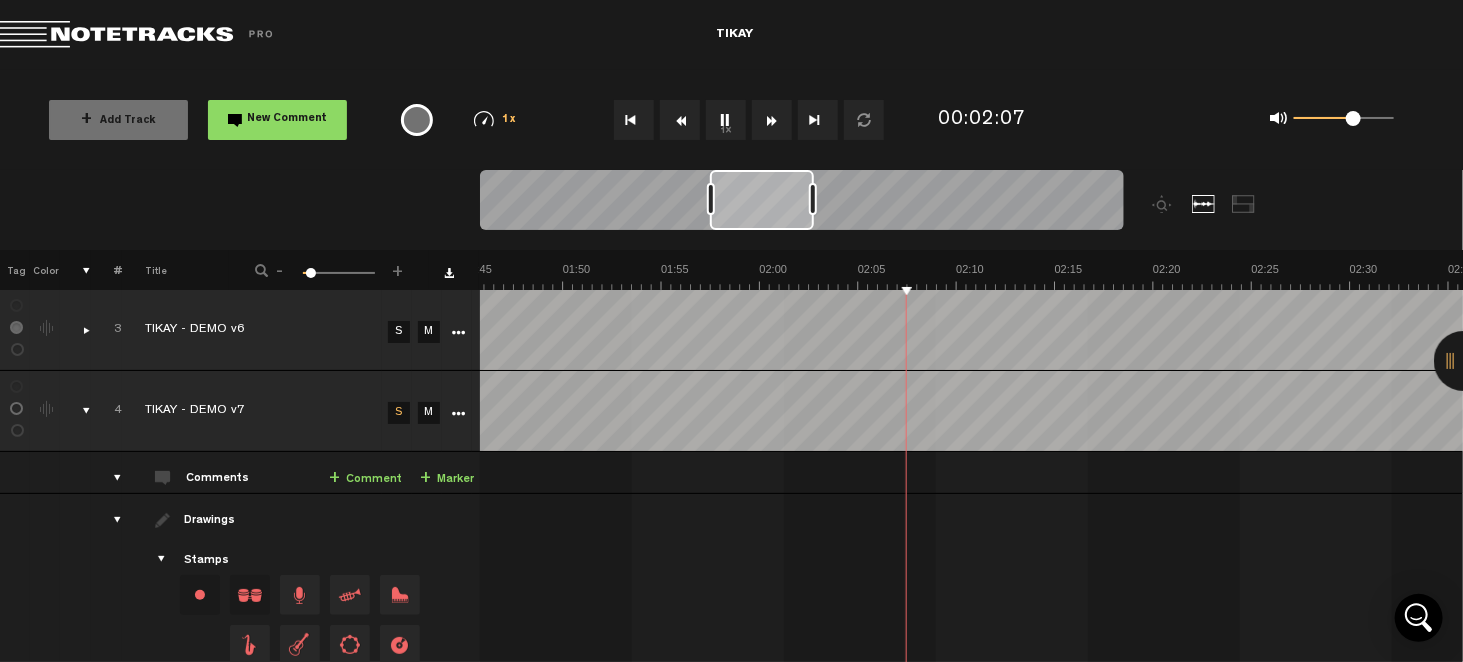 scroll, scrollTop: 0, scrollLeft: 2081, axis: horizontal 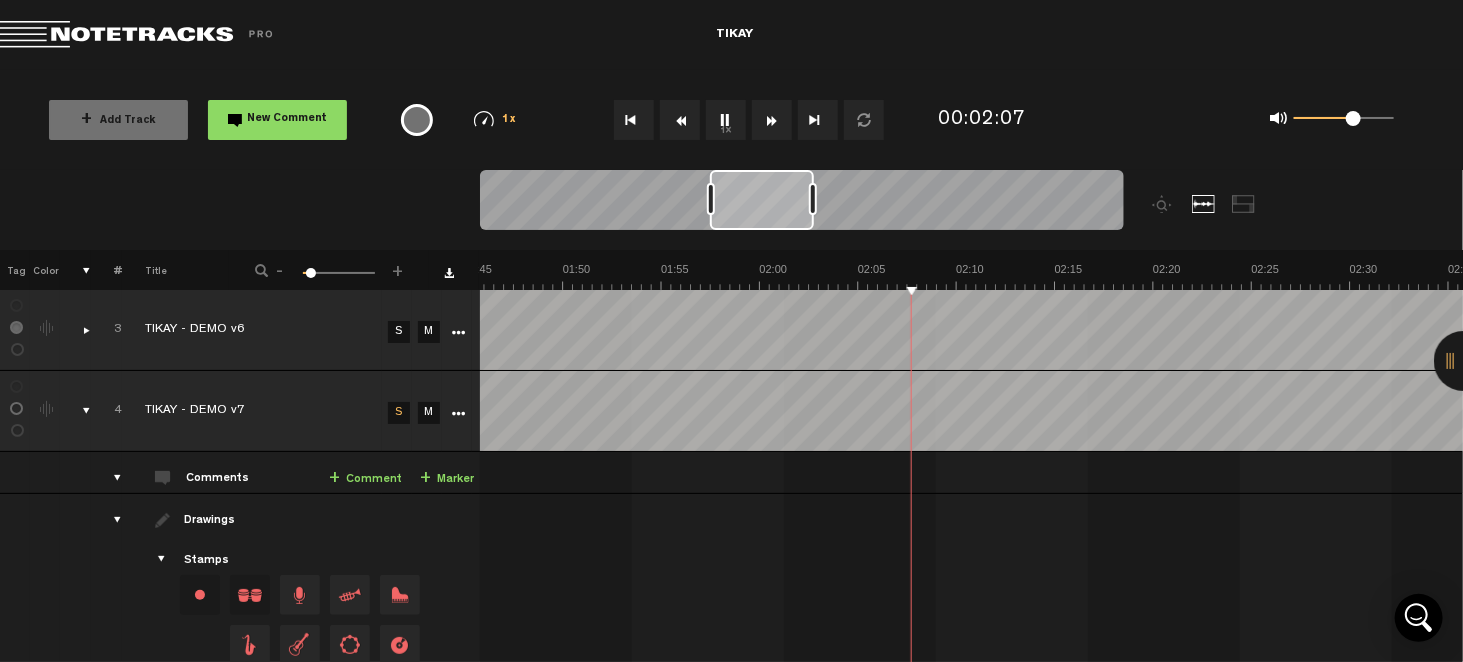 click at bounding box center (762, 200) 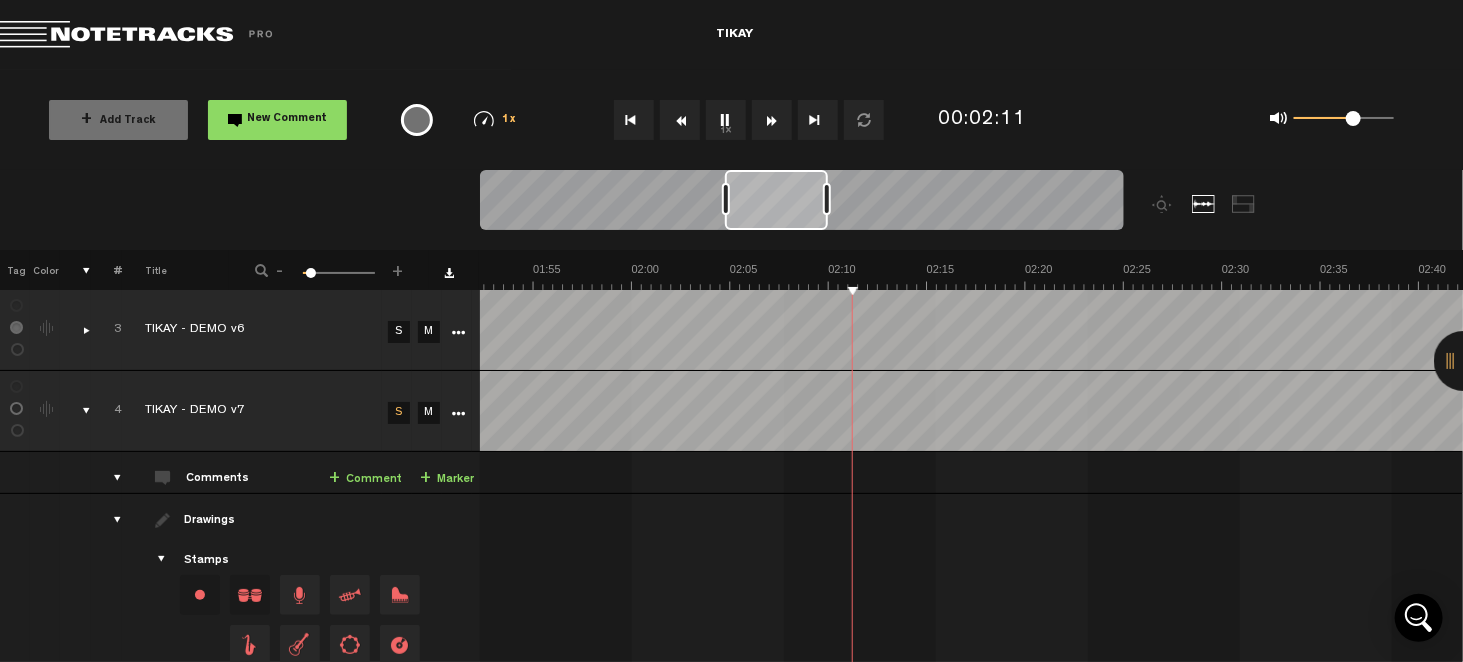 scroll, scrollTop: 0, scrollLeft: 2218, axis: horizontal 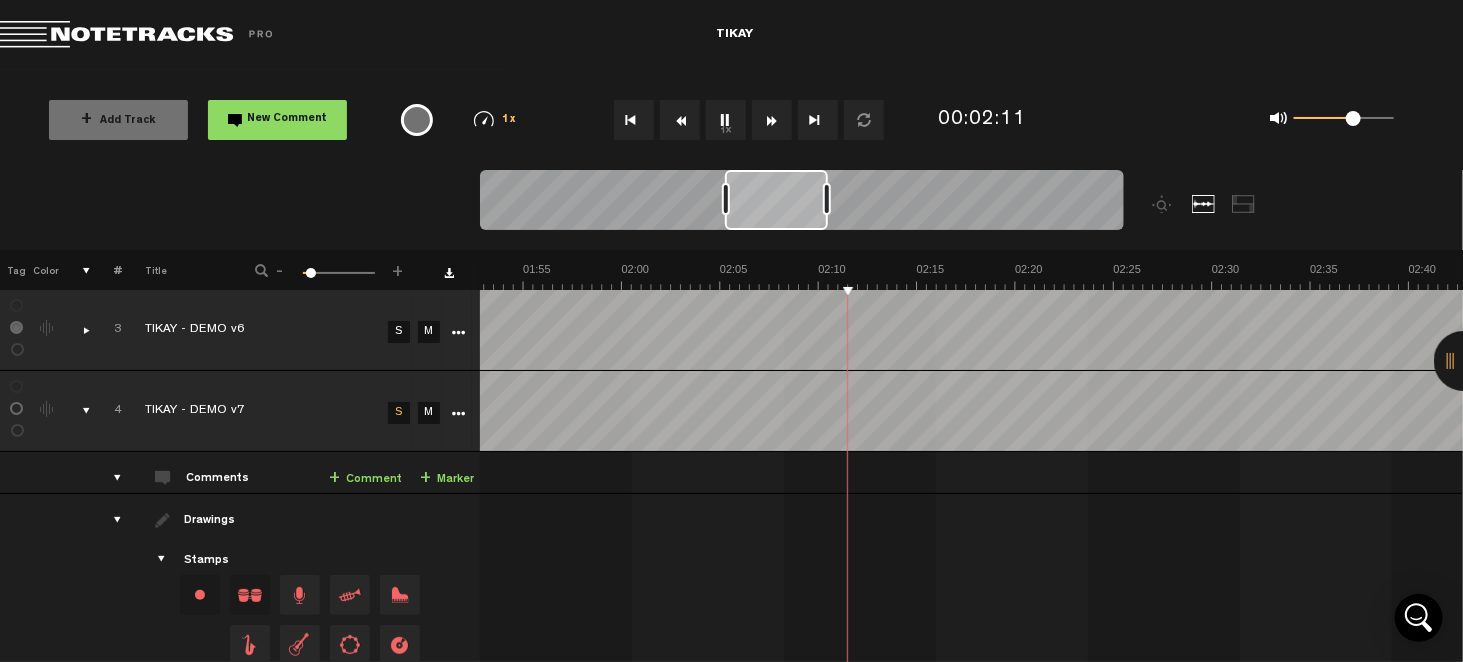 drag, startPoint x: 791, startPoint y: 211, endPoint x: 806, endPoint y: 213, distance: 15.132746 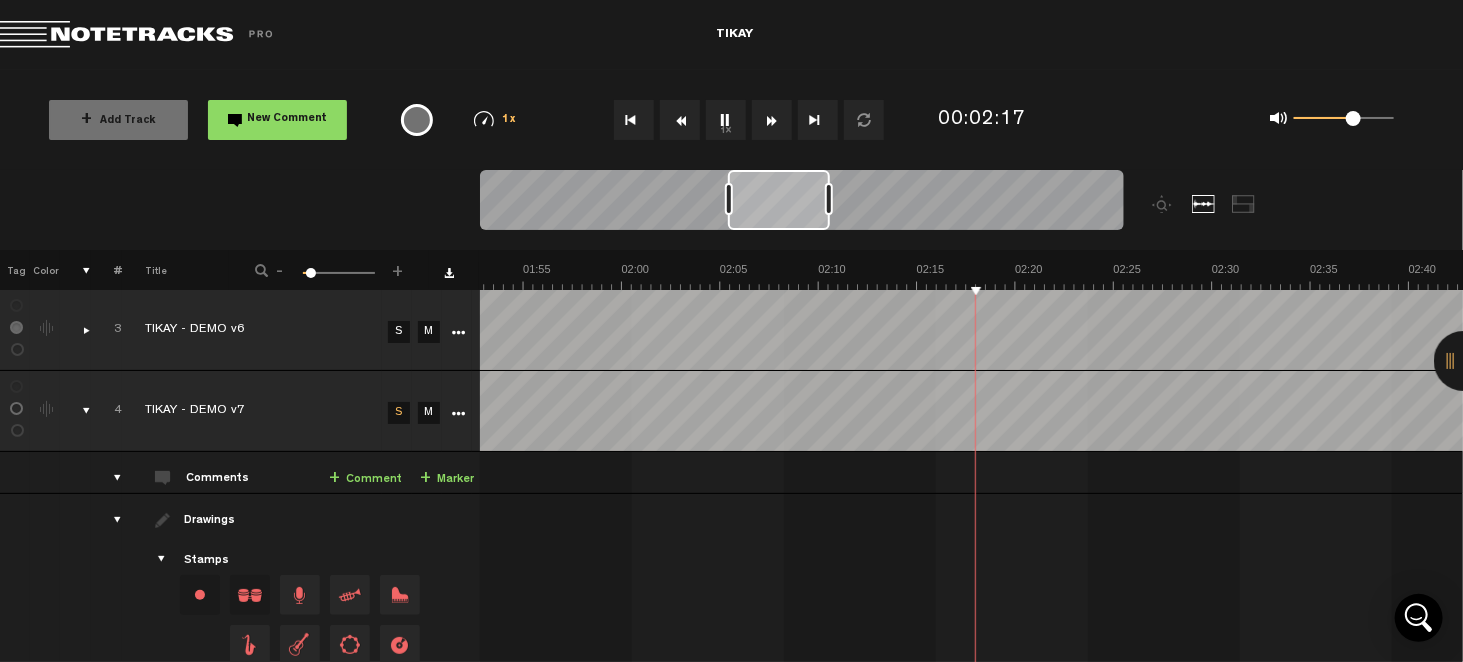 scroll, scrollTop: 0, scrollLeft: 2337, axis: horizontal 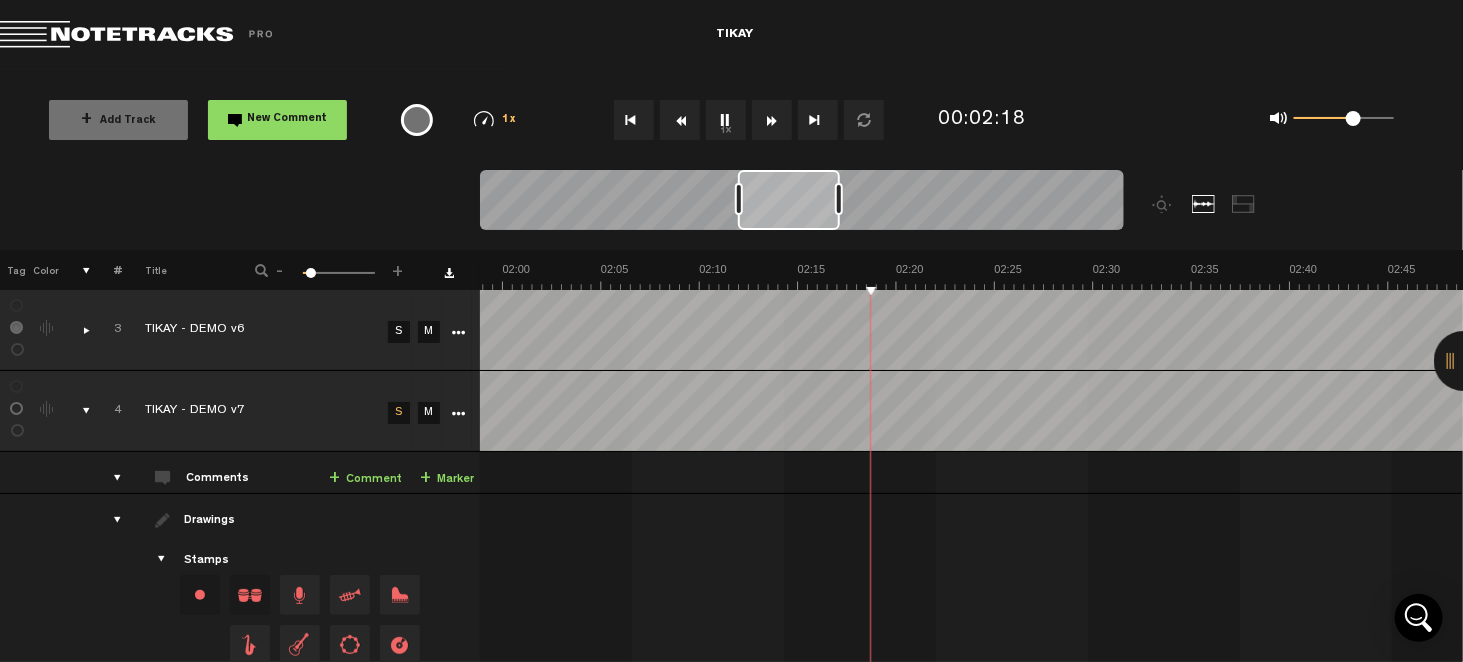 drag, startPoint x: 806, startPoint y: 213, endPoint x: 819, endPoint y: 216, distance: 13.341664 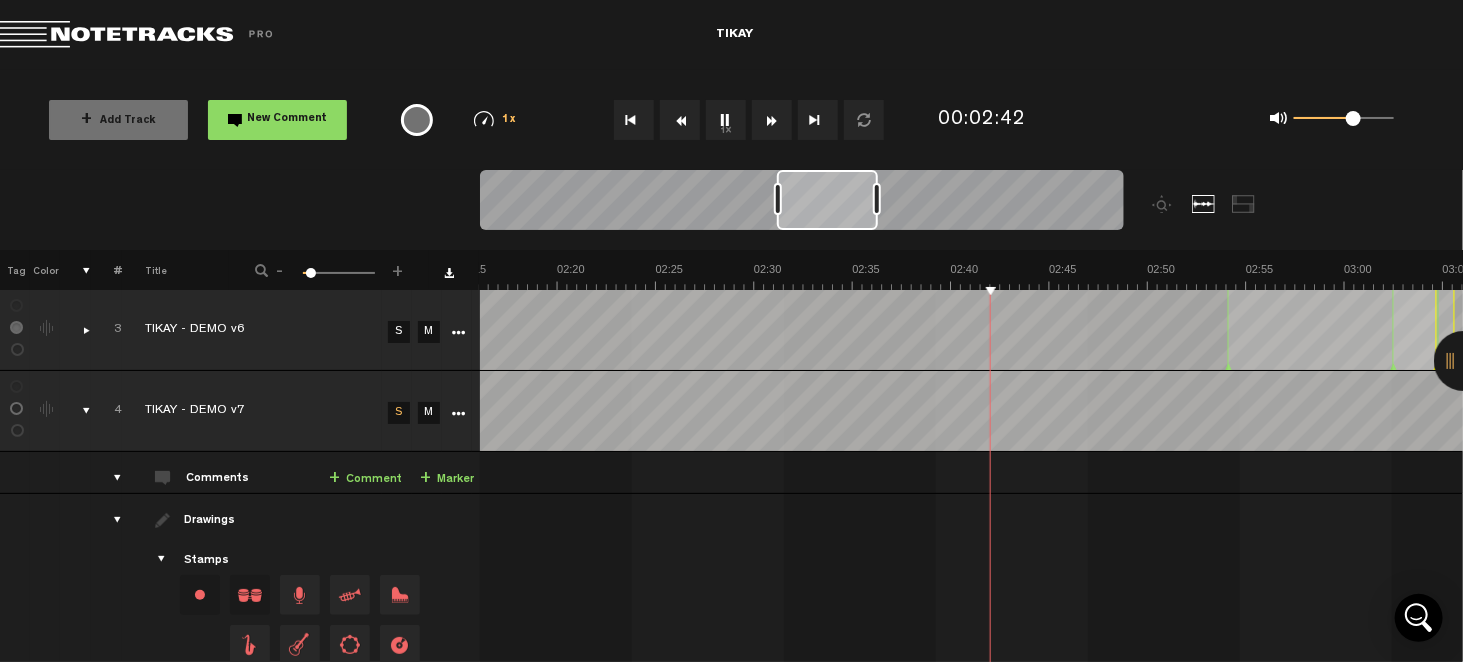 scroll, scrollTop: 0, scrollLeft: 2741, axis: horizontal 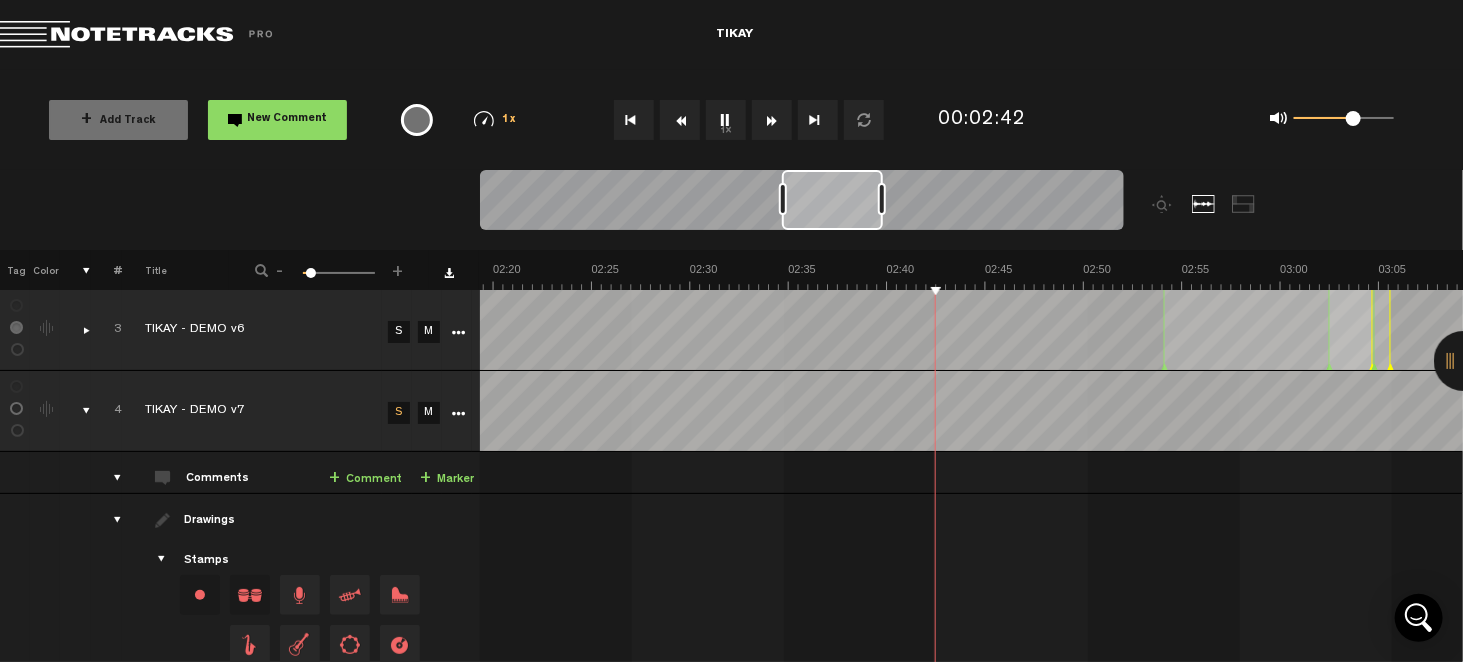drag, startPoint x: 825, startPoint y: 208, endPoint x: 869, endPoint y: 208, distance: 44 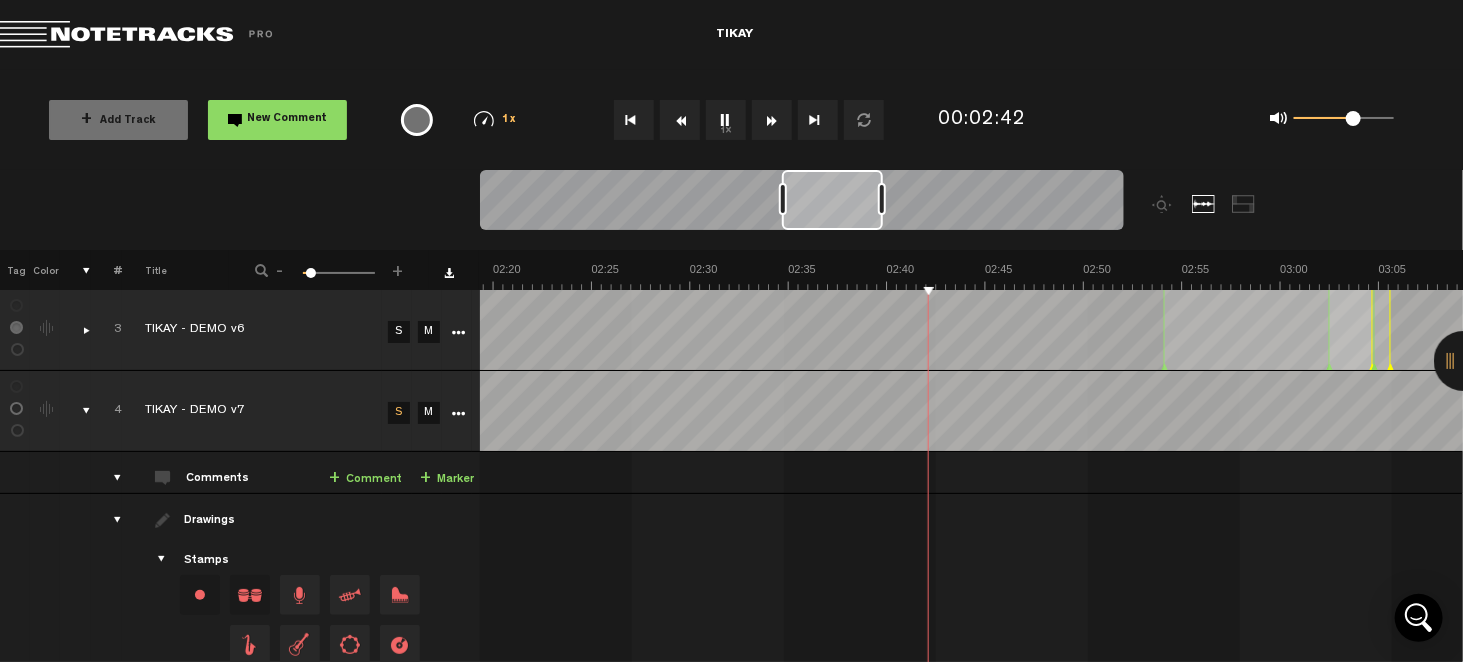 click on "1x" at bounding box center [726, 120] 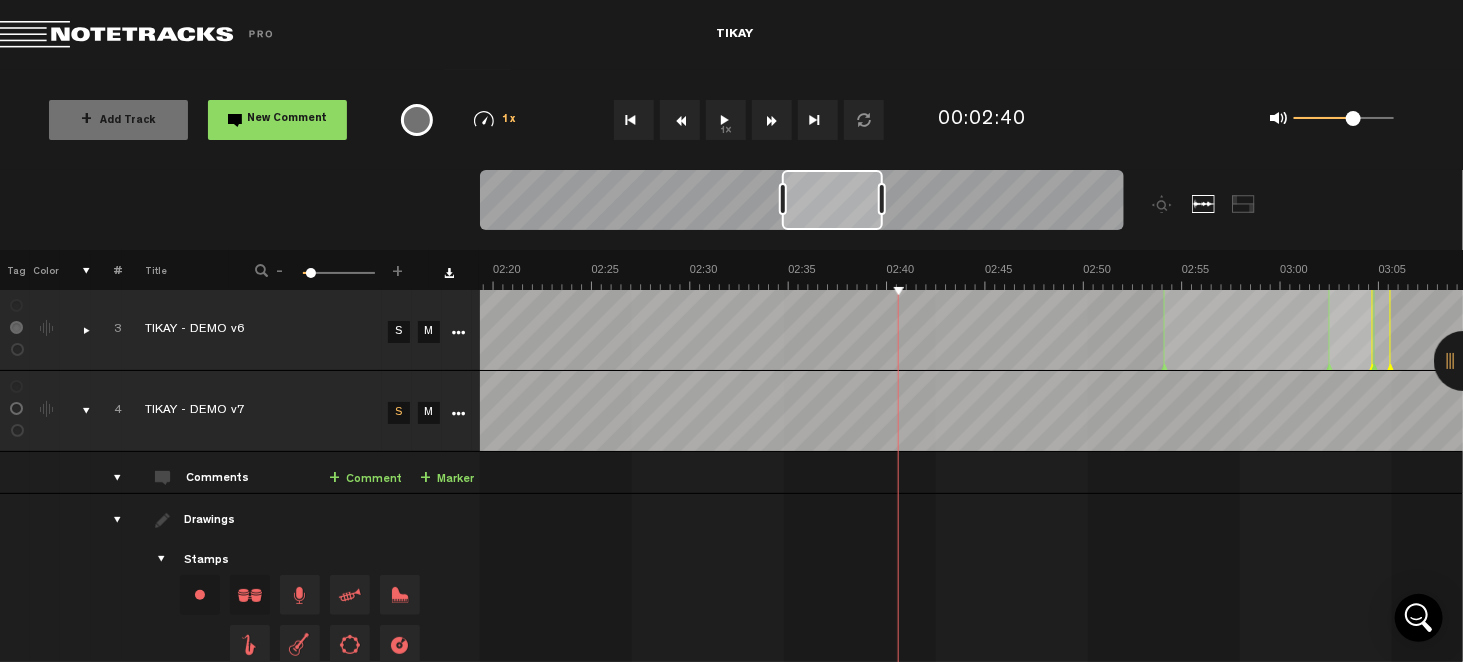 click on "1x" at bounding box center [726, 120] 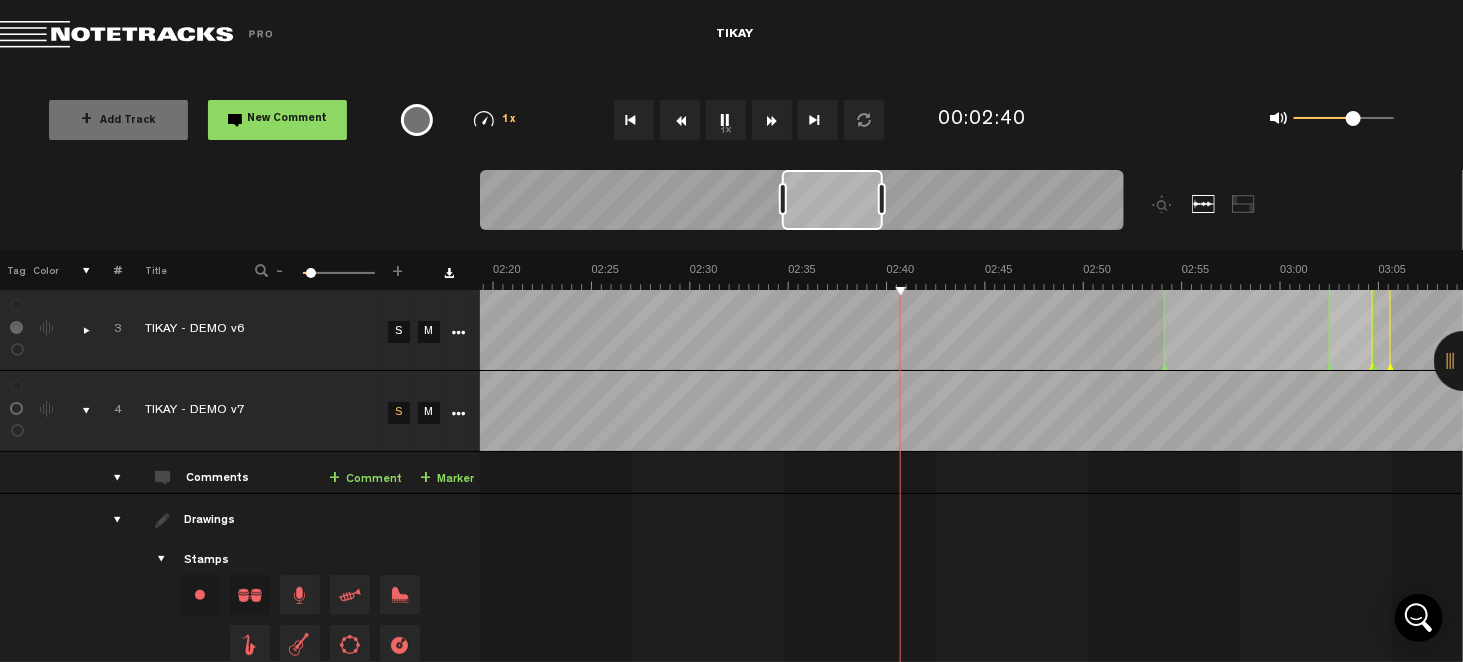 click on "1x" at bounding box center (726, 120) 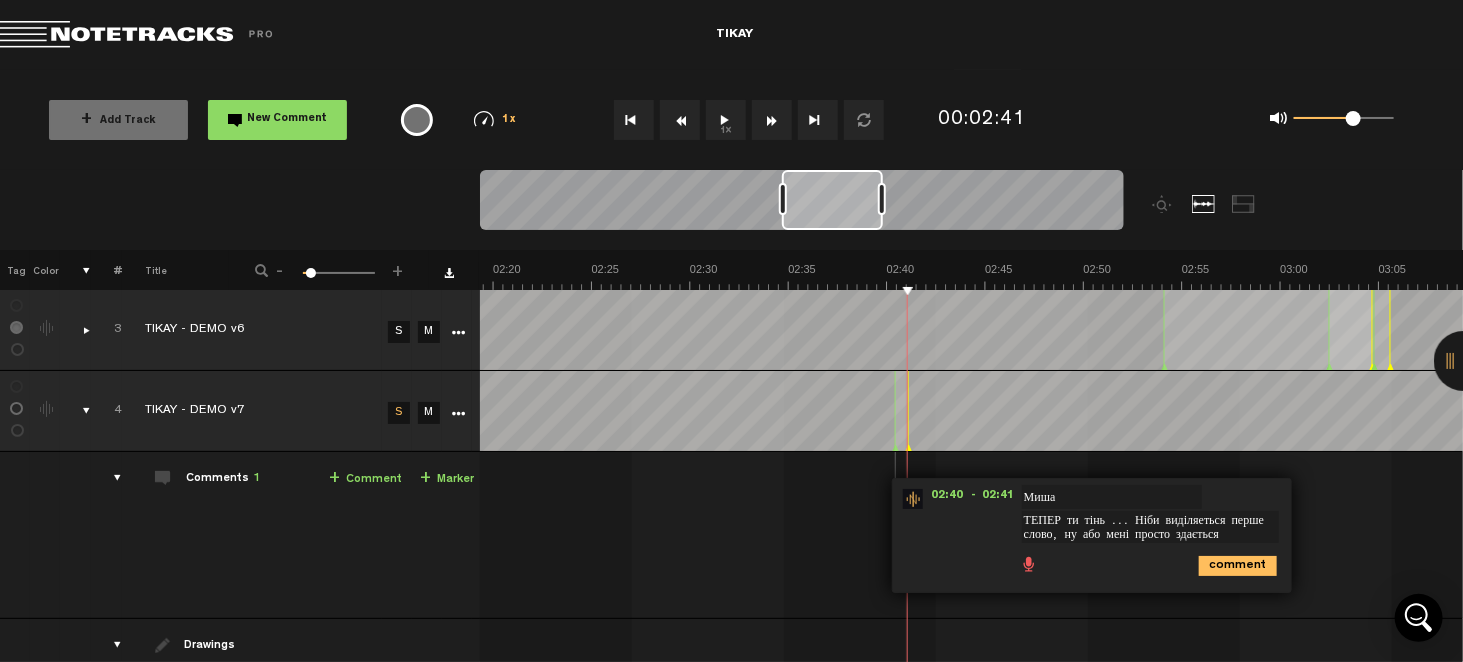 type on "ТЕПЕР ти тінь ... Ніби виділяеться перше слово, ну або мені просто здається" 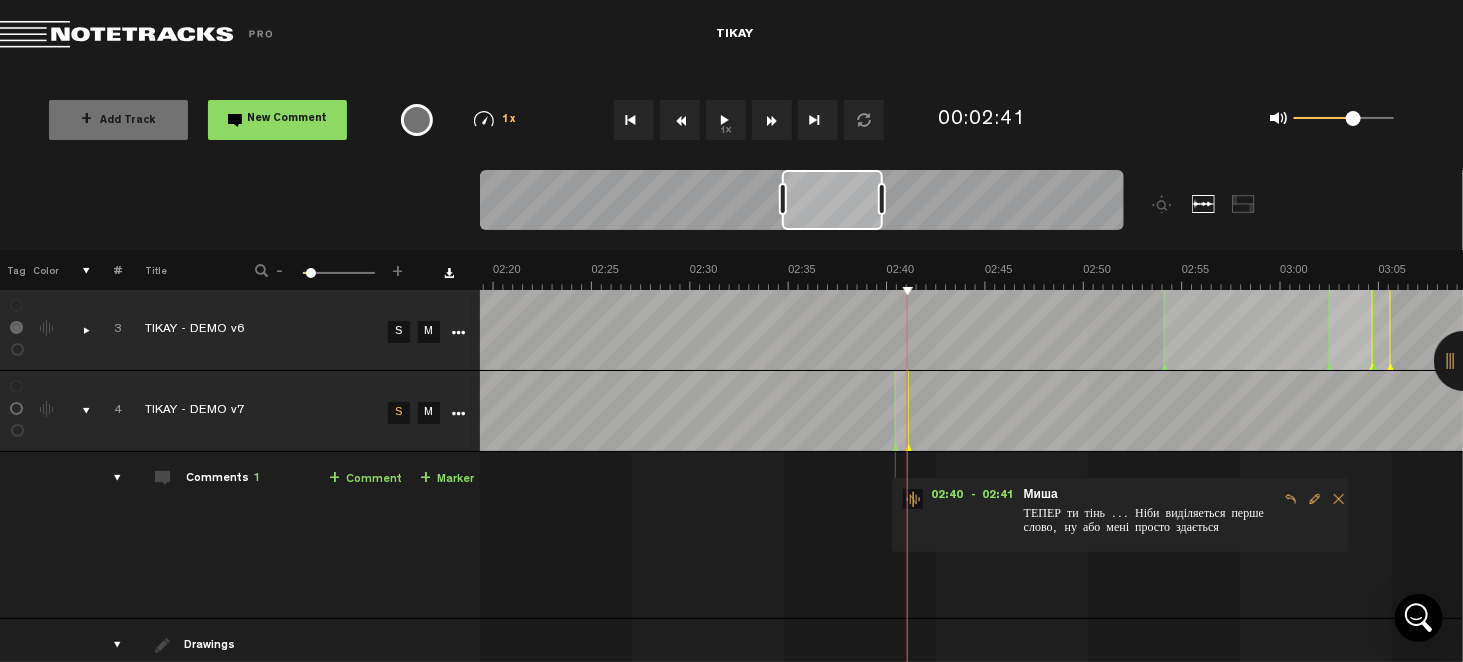click on "1x" at bounding box center [726, 120] 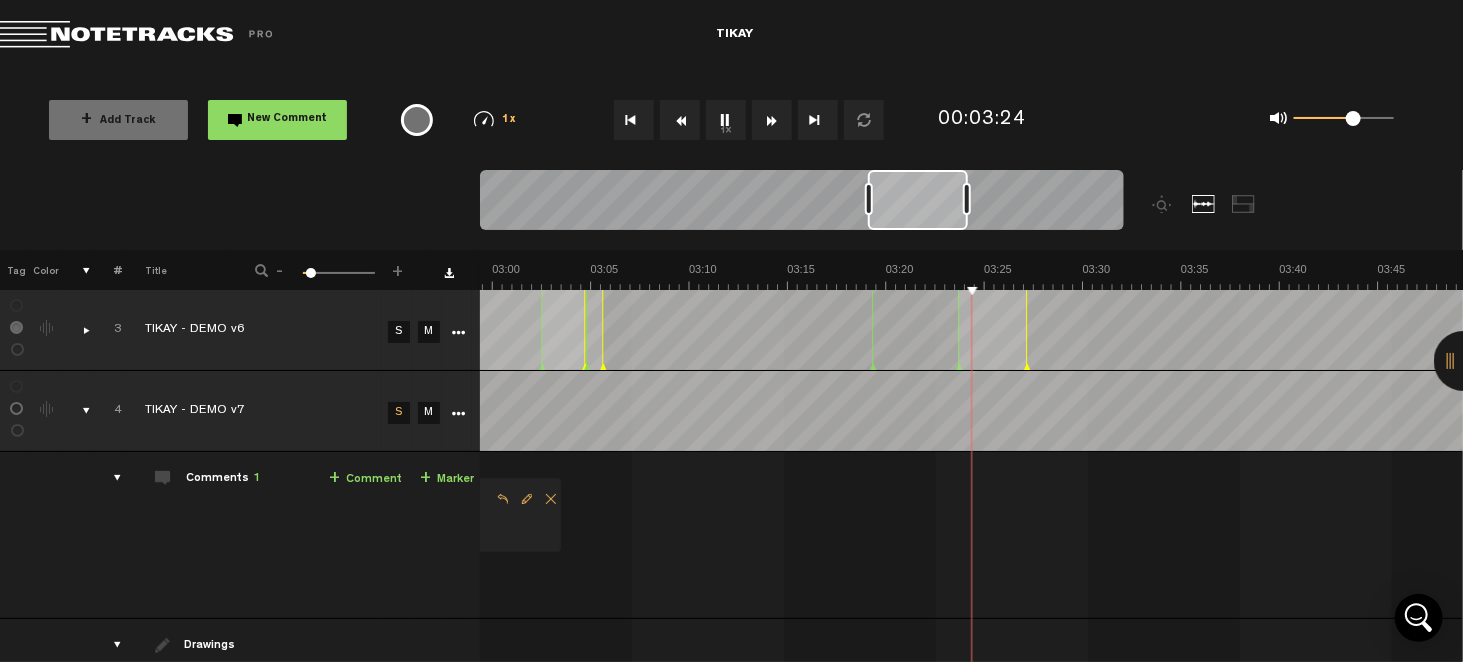 scroll, scrollTop: 0, scrollLeft: 3528, axis: horizontal 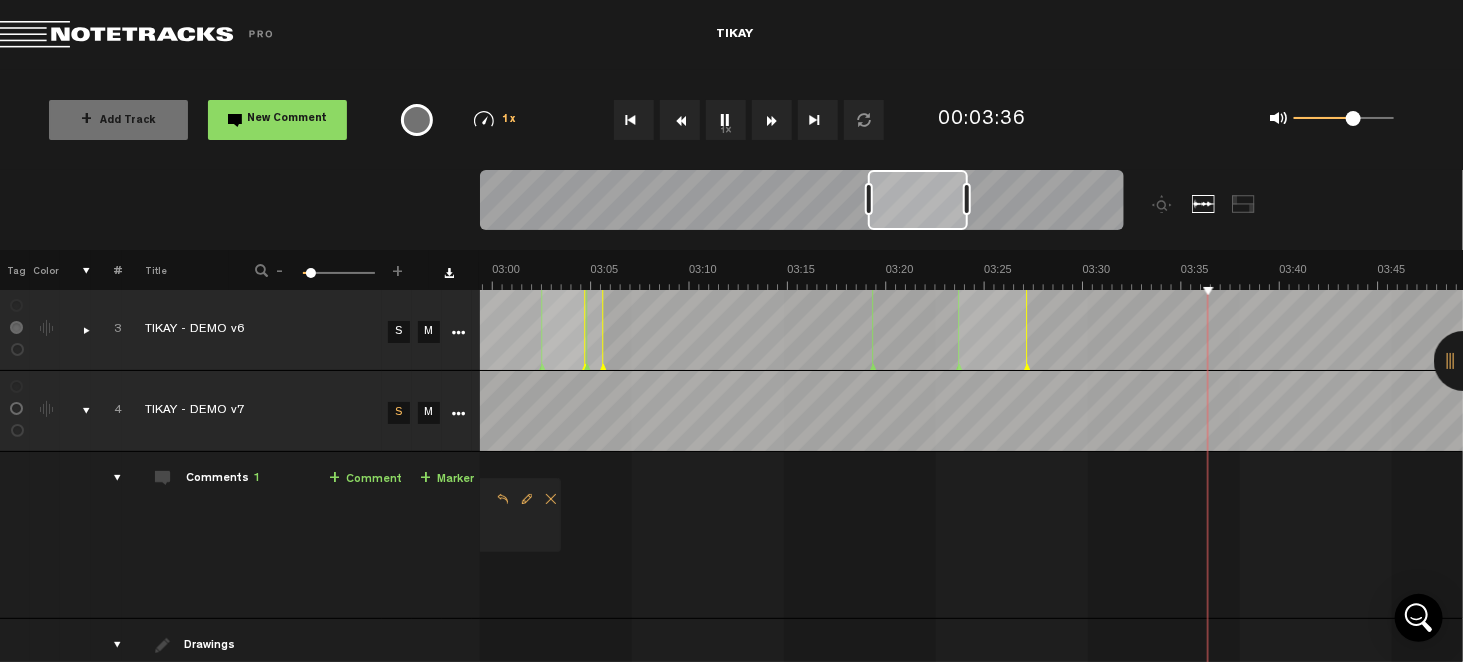 click on "1x" at bounding box center [726, 120] 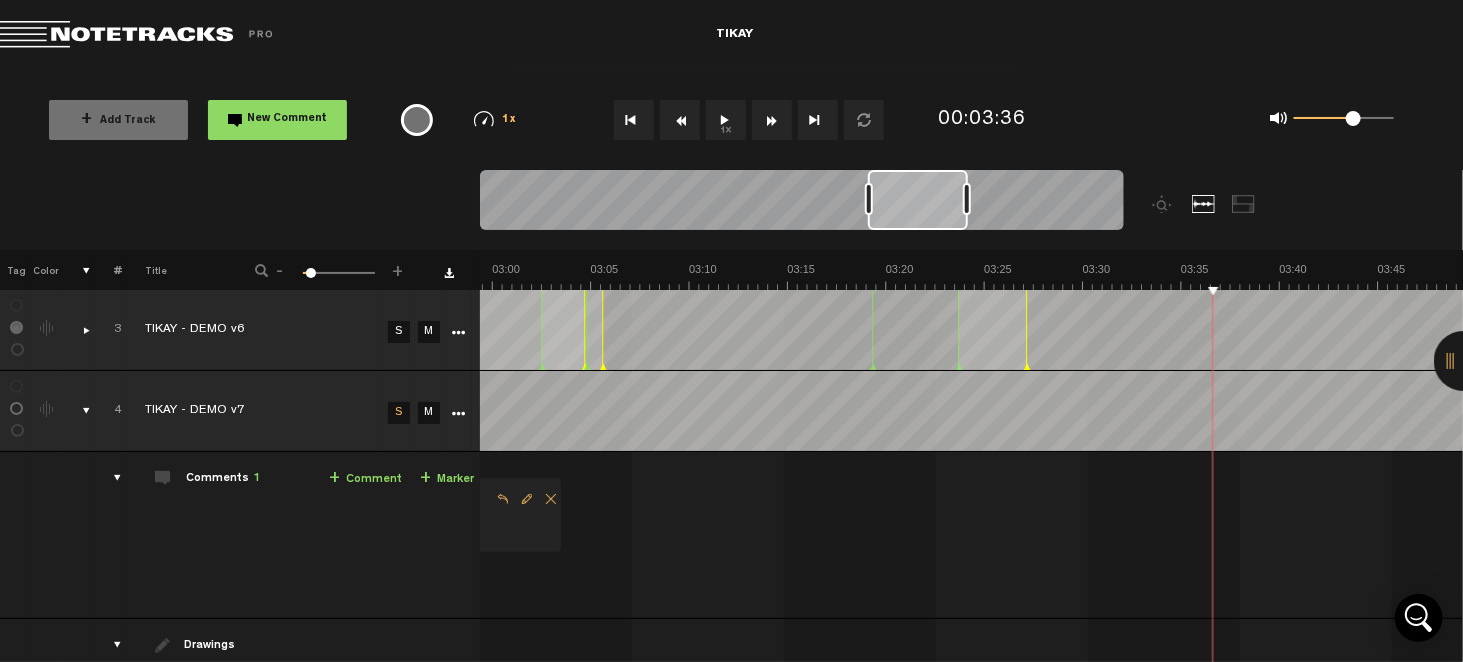 click on "S" at bounding box center (399, 332) 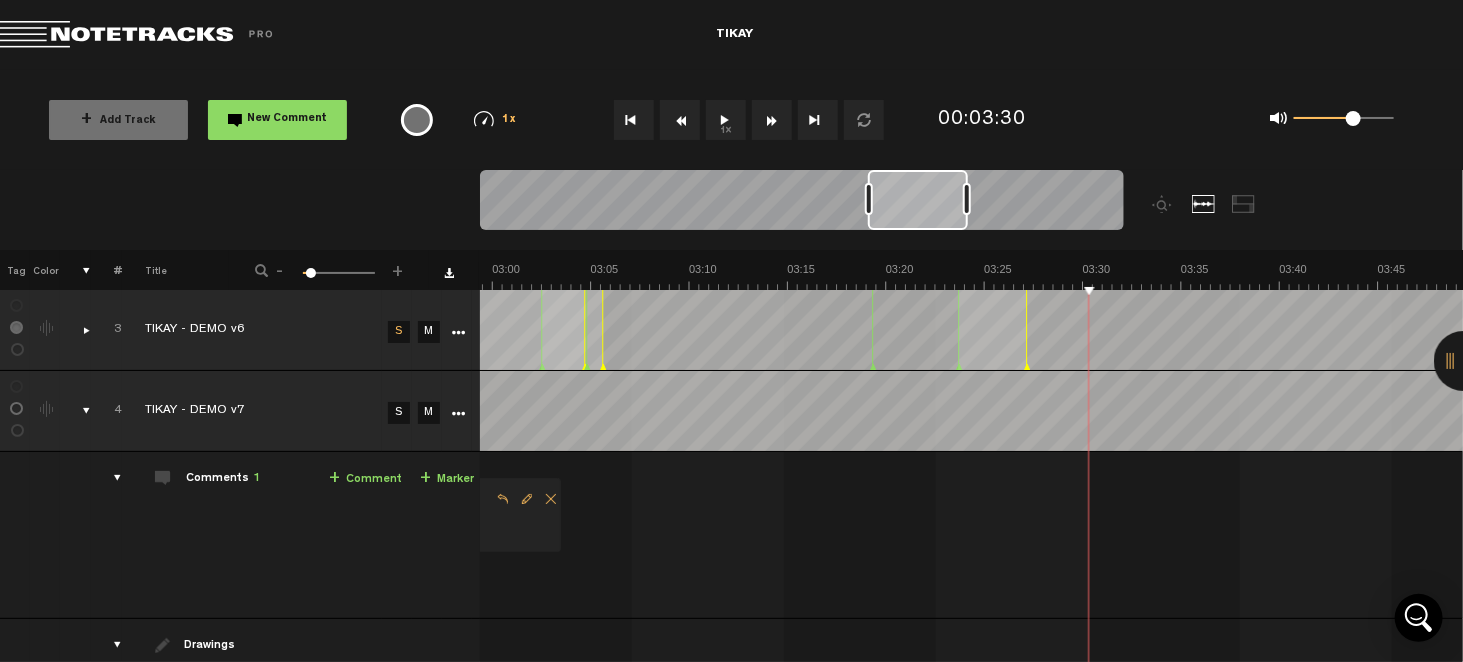 click on "1x" at bounding box center (726, 120) 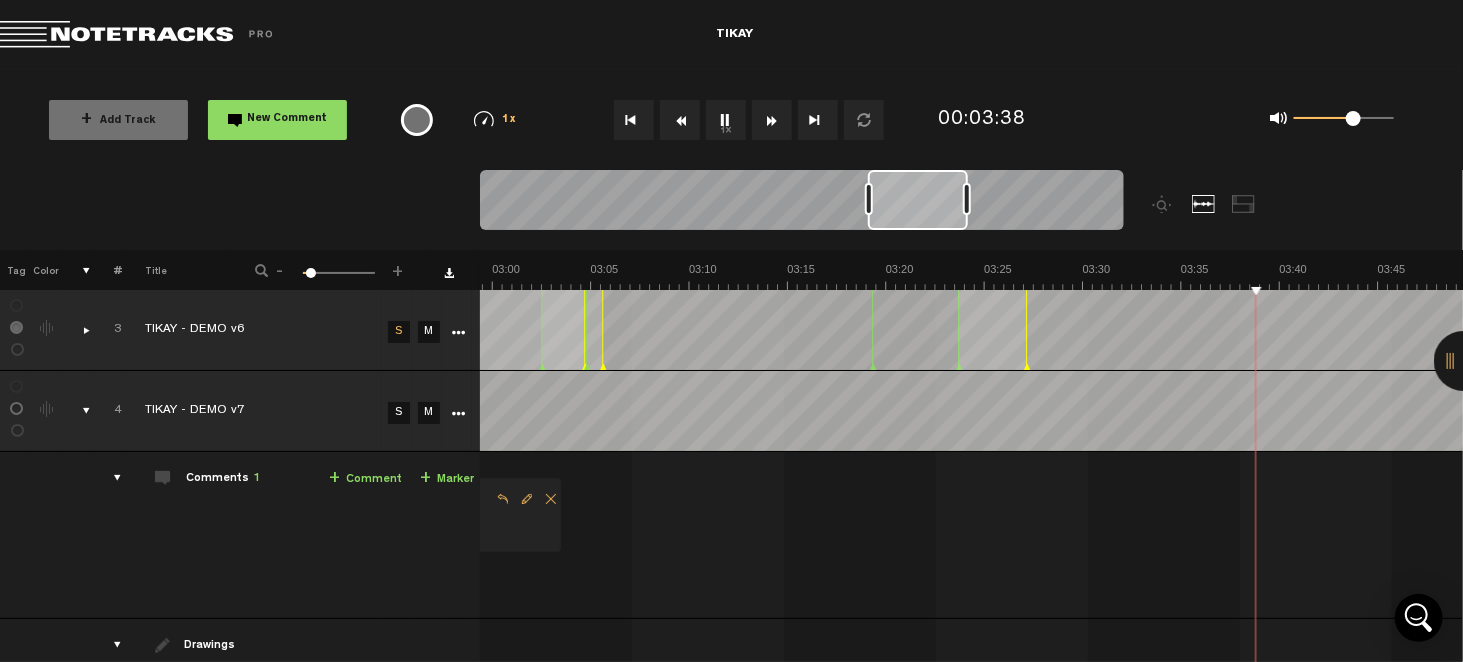 click on "S" at bounding box center [399, 413] 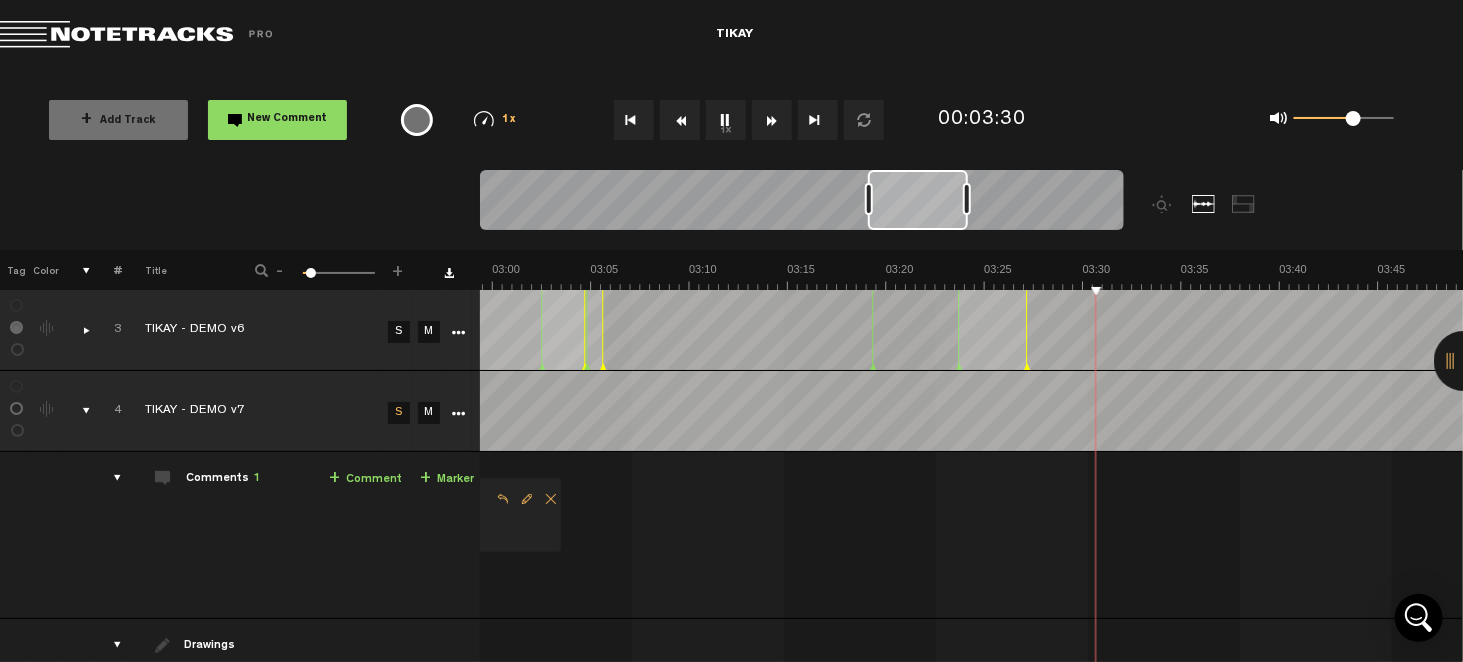 click on "S" at bounding box center [399, 332] 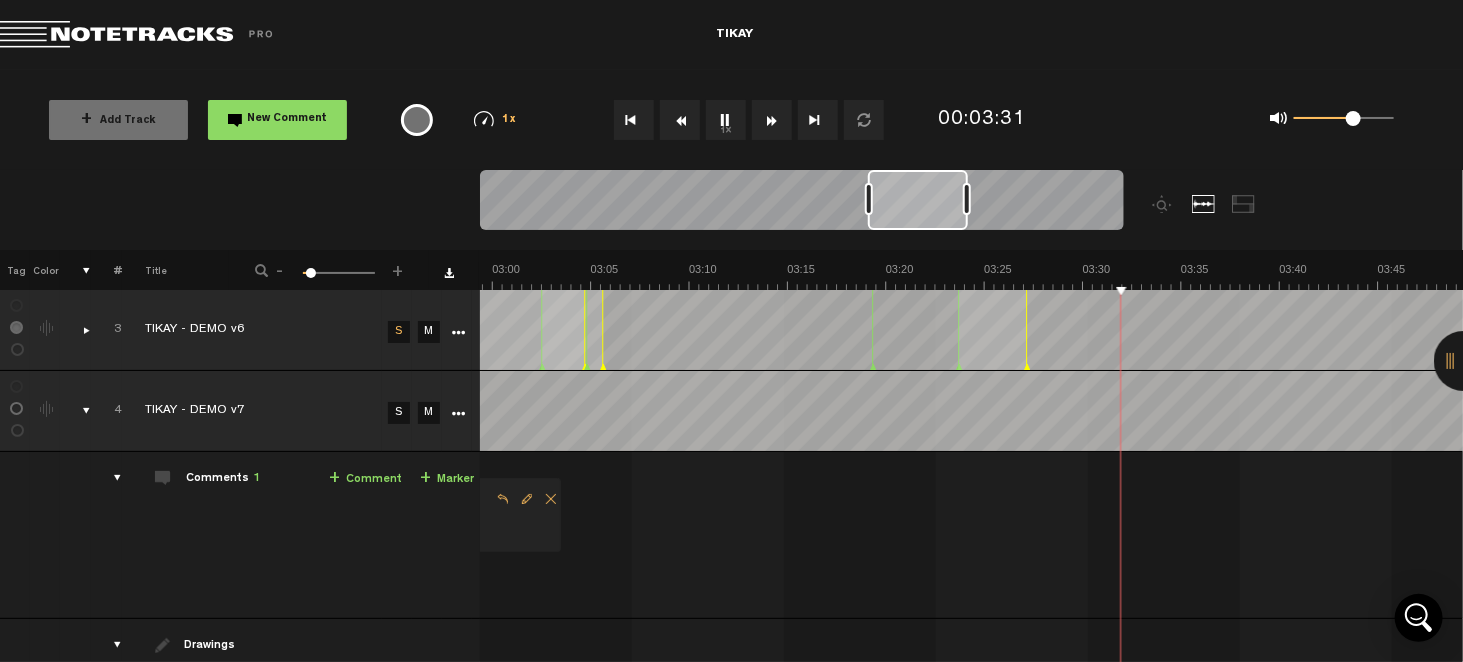 click on "S" at bounding box center [399, 413] 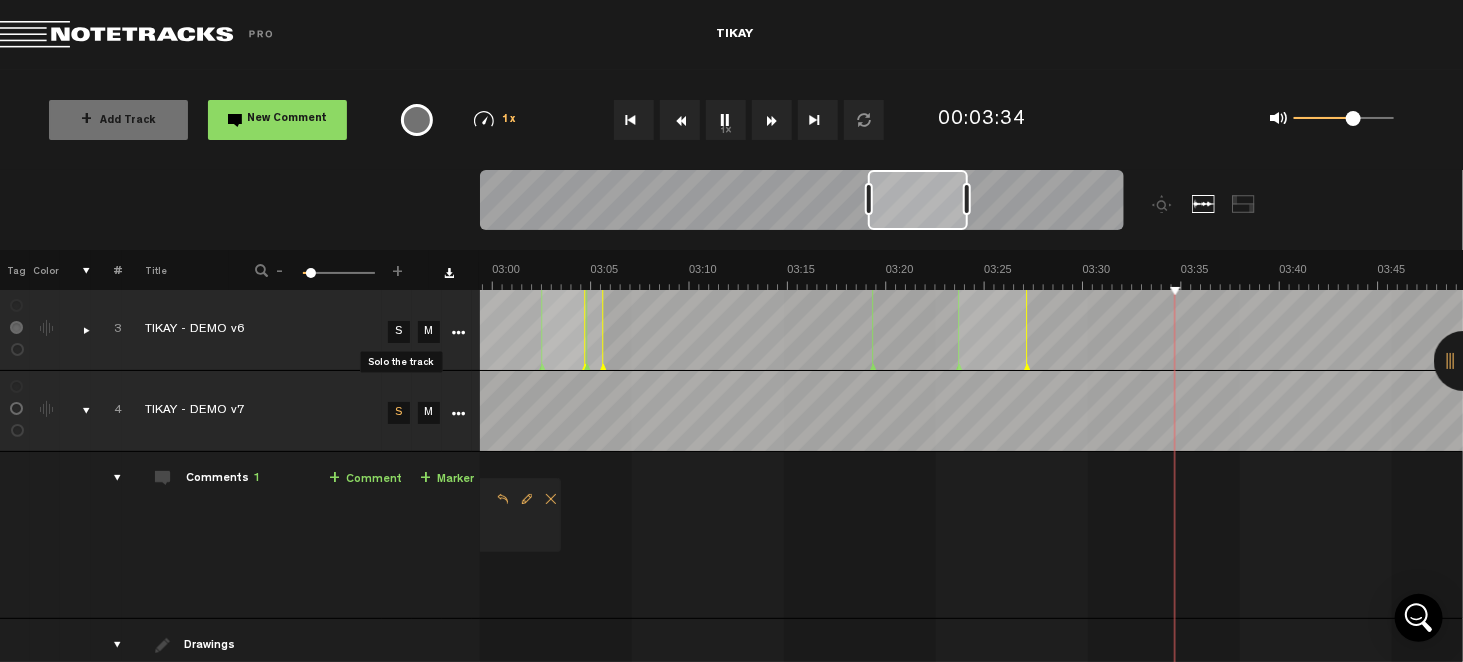 click on "S" at bounding box center (399, 332) 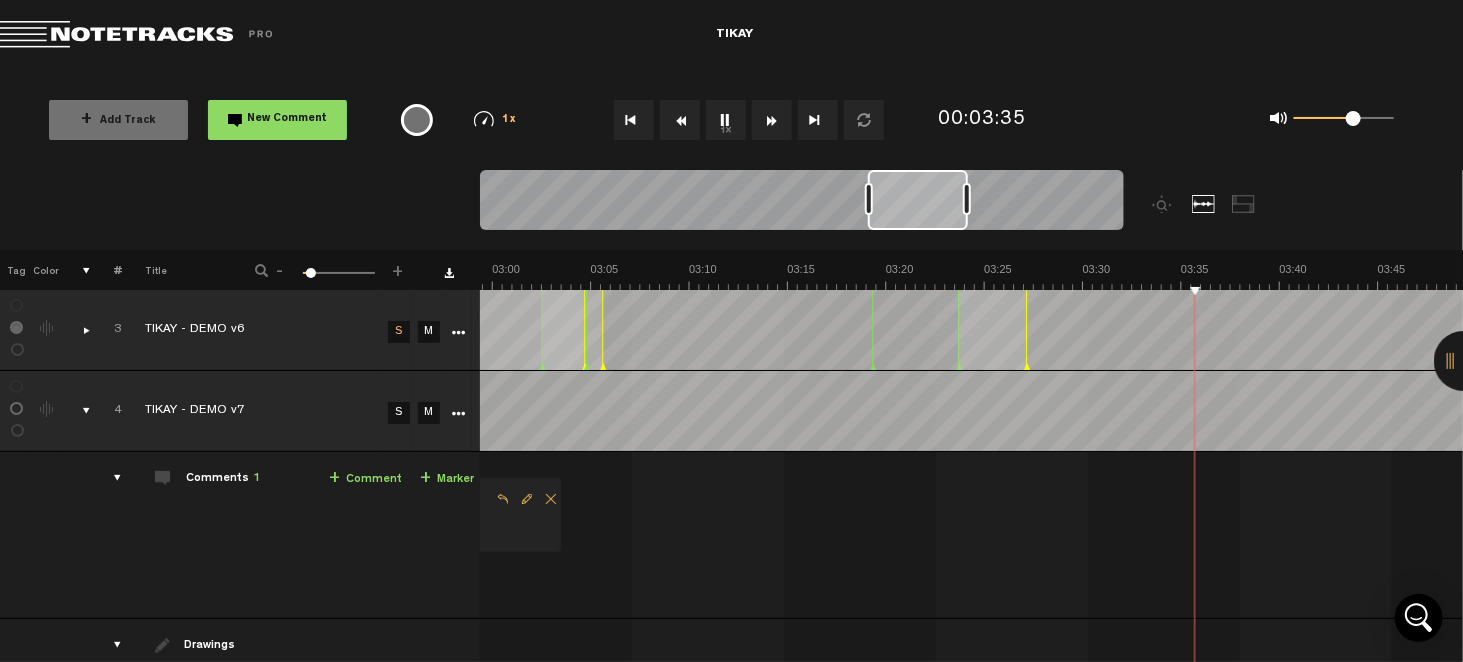 click on "S" at bounding box center [399, 413] 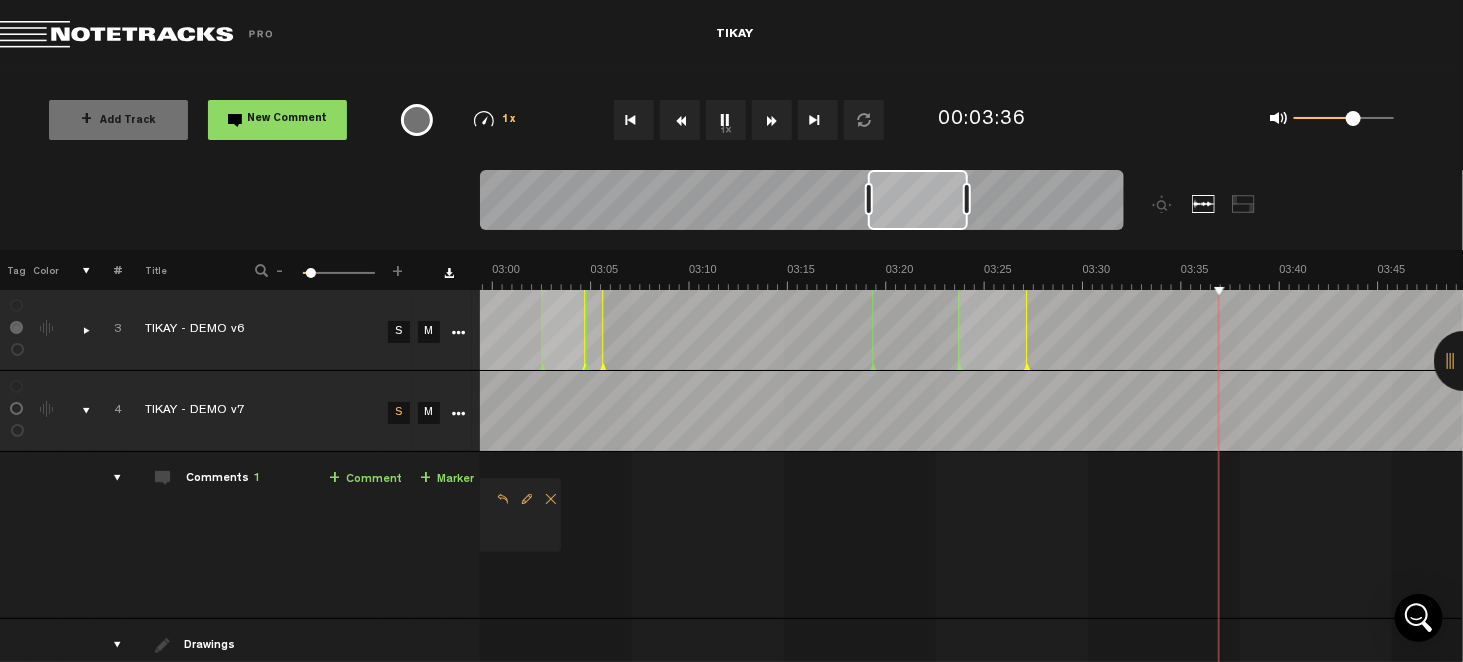 click on "S" at bounding box center (399, 332) 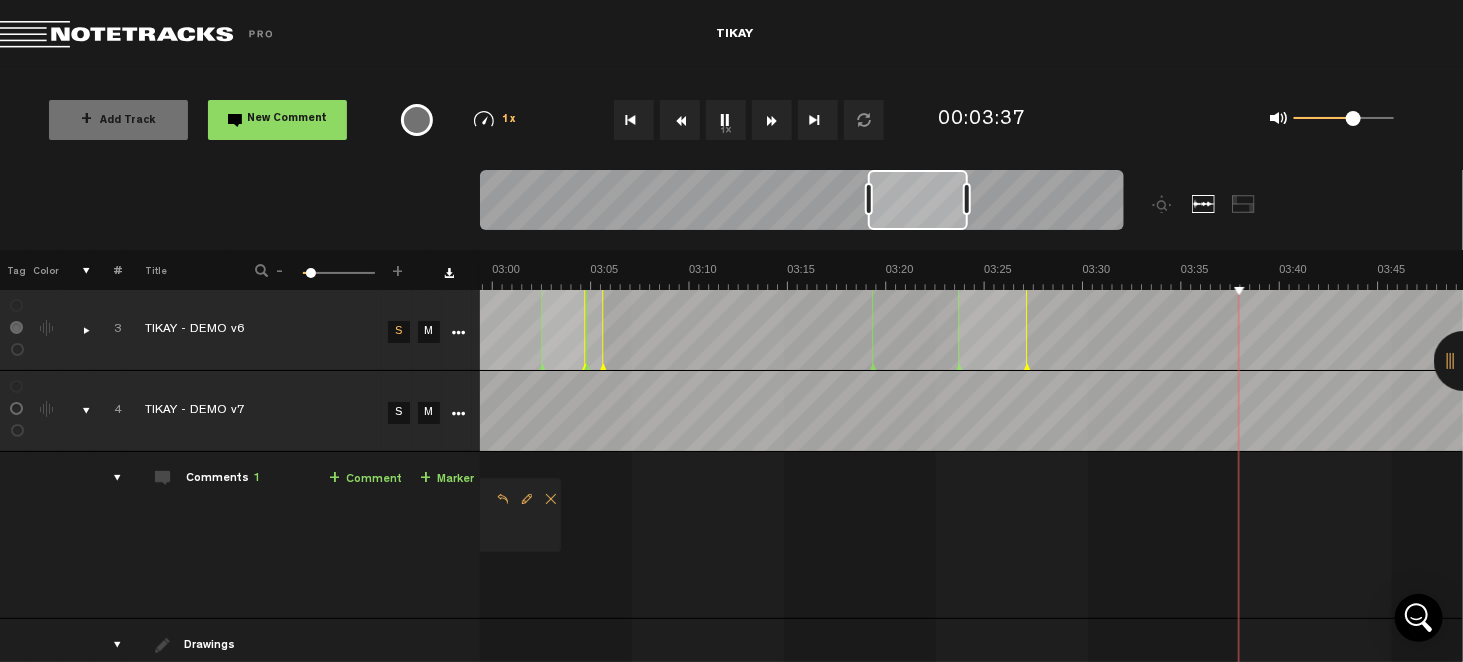 click on "S" at bounding box center (399, 413) 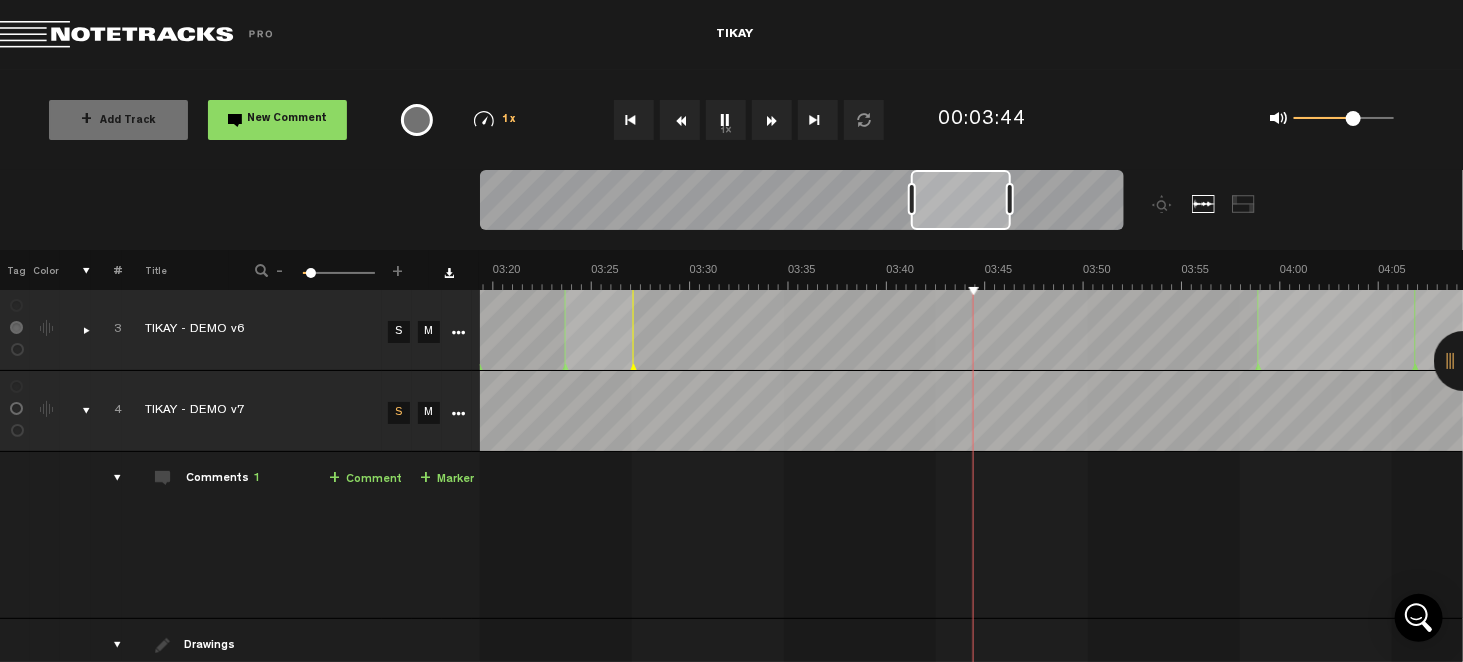scroll, scrollTop: 0, scrollLeft: 3922, axis: horizontal 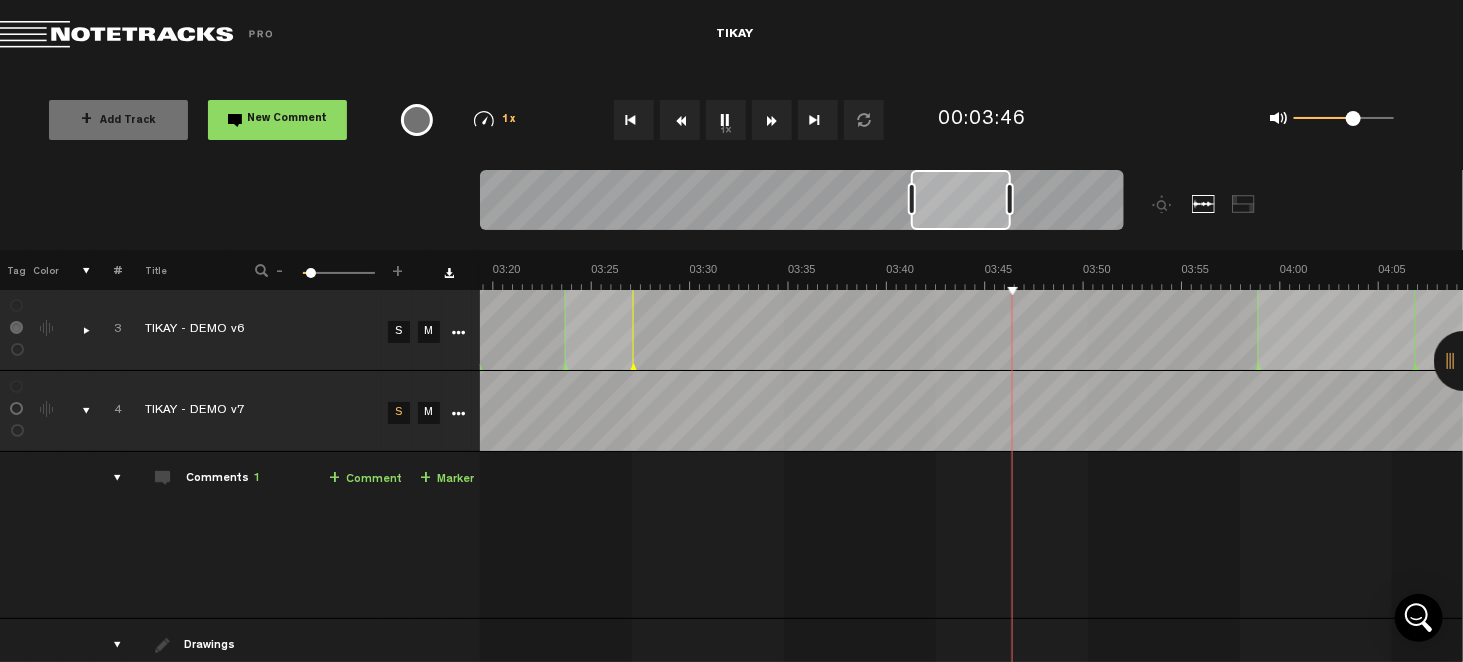 click on "1x" at bounding box center [726, 120] 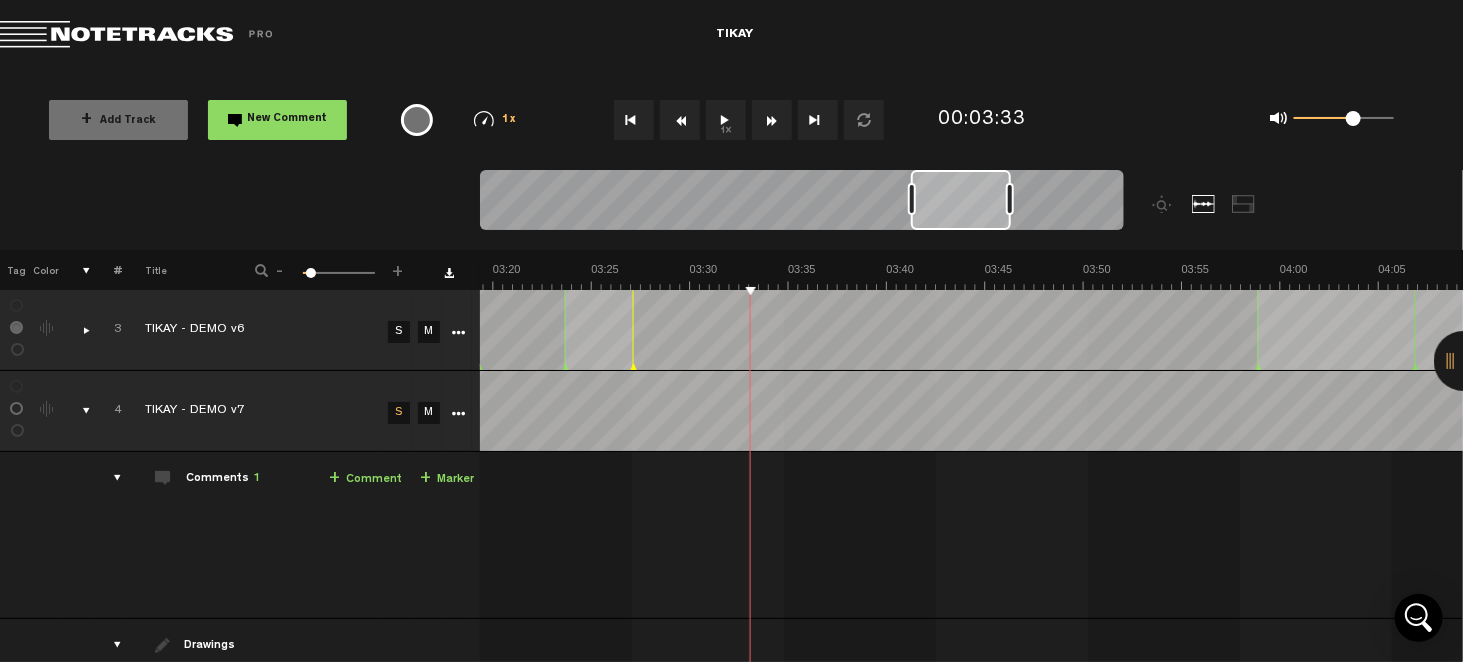click on "1x" at bounding box center (726, 120) 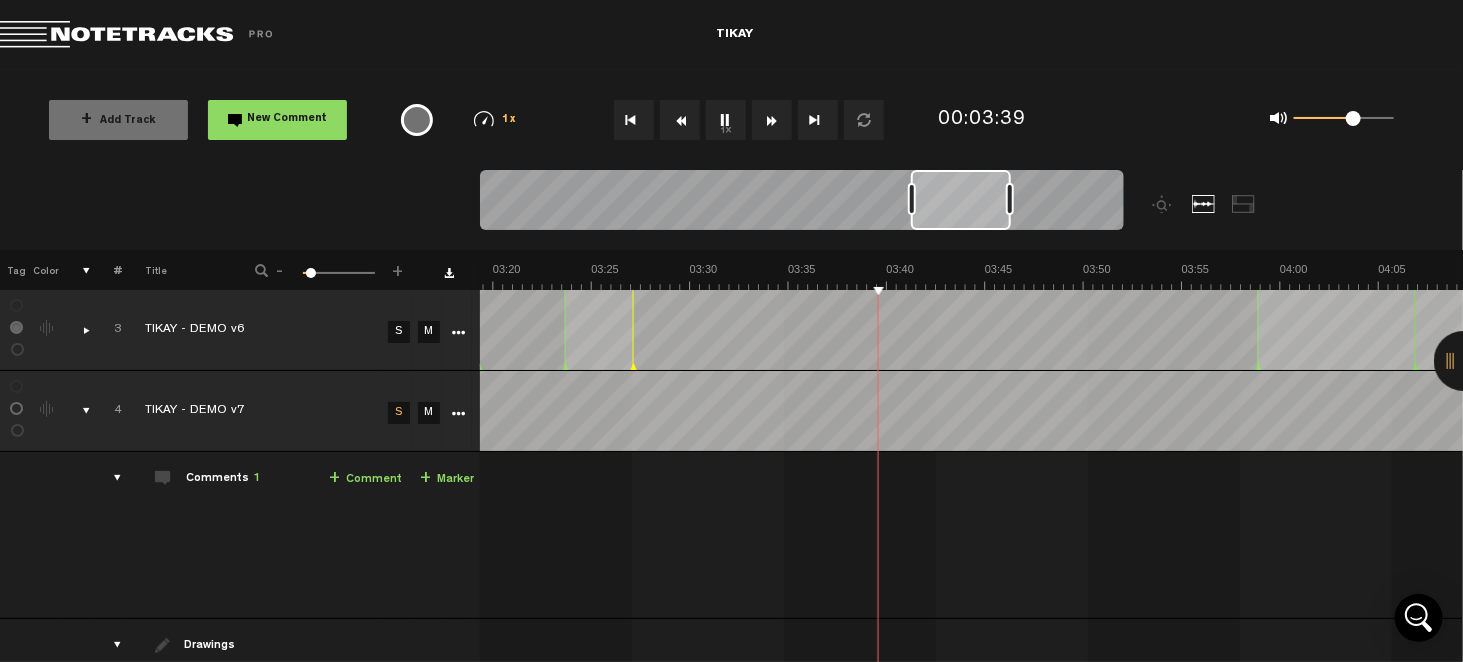 click on "1x" at bounding box center [726, 120] 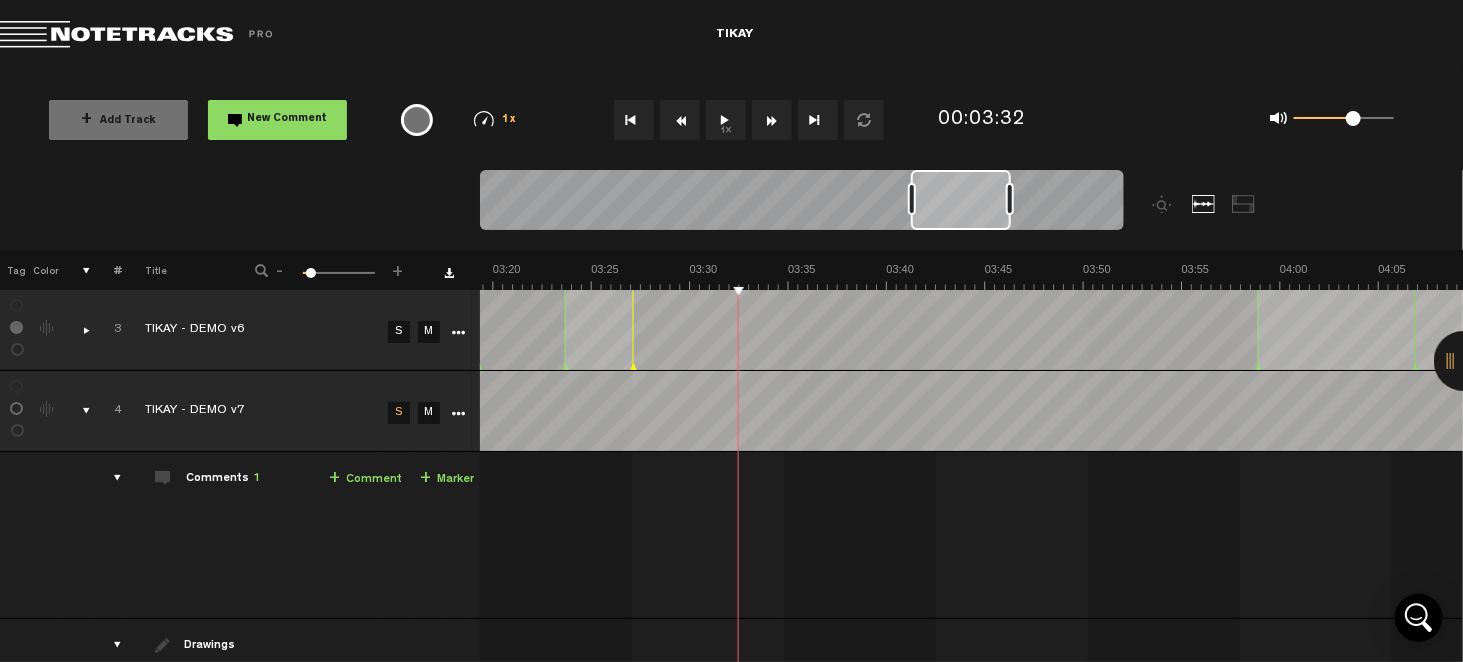 click on "1x" at bounding box center (726, 120) 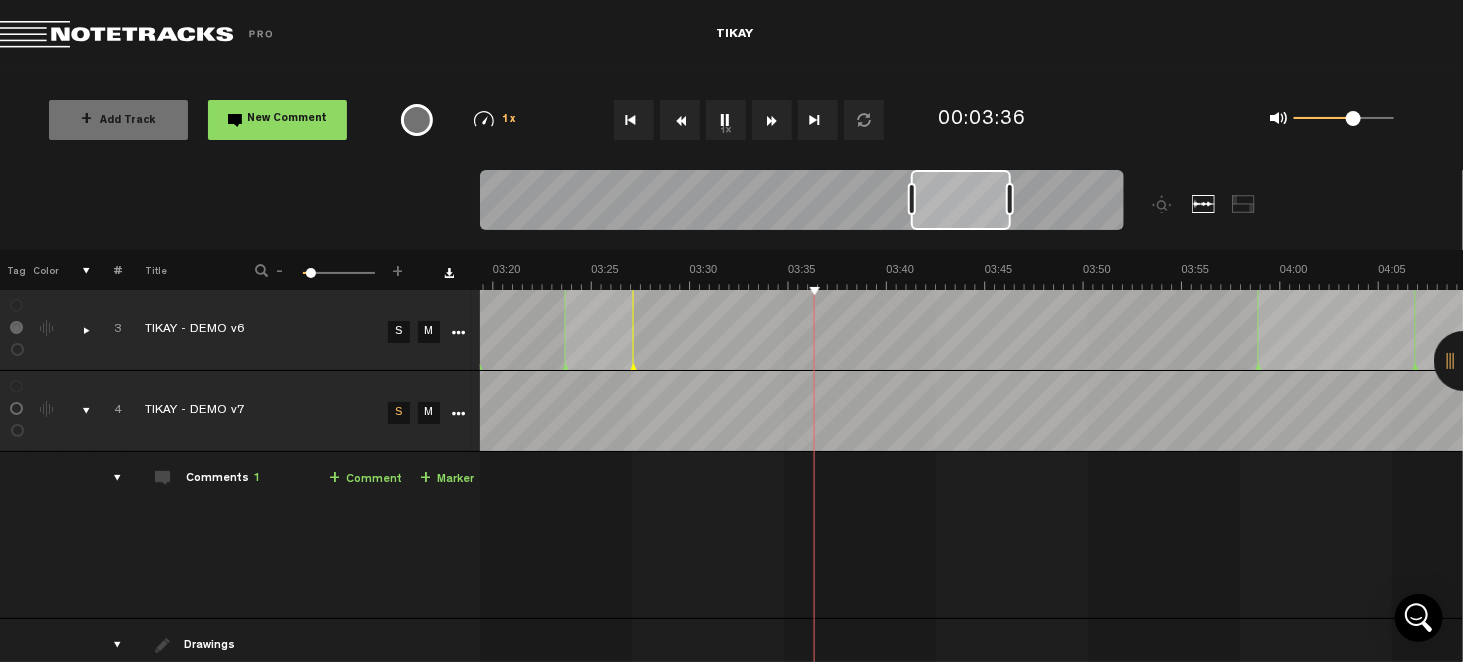 click on "1x" at bounding box center [726, 120] 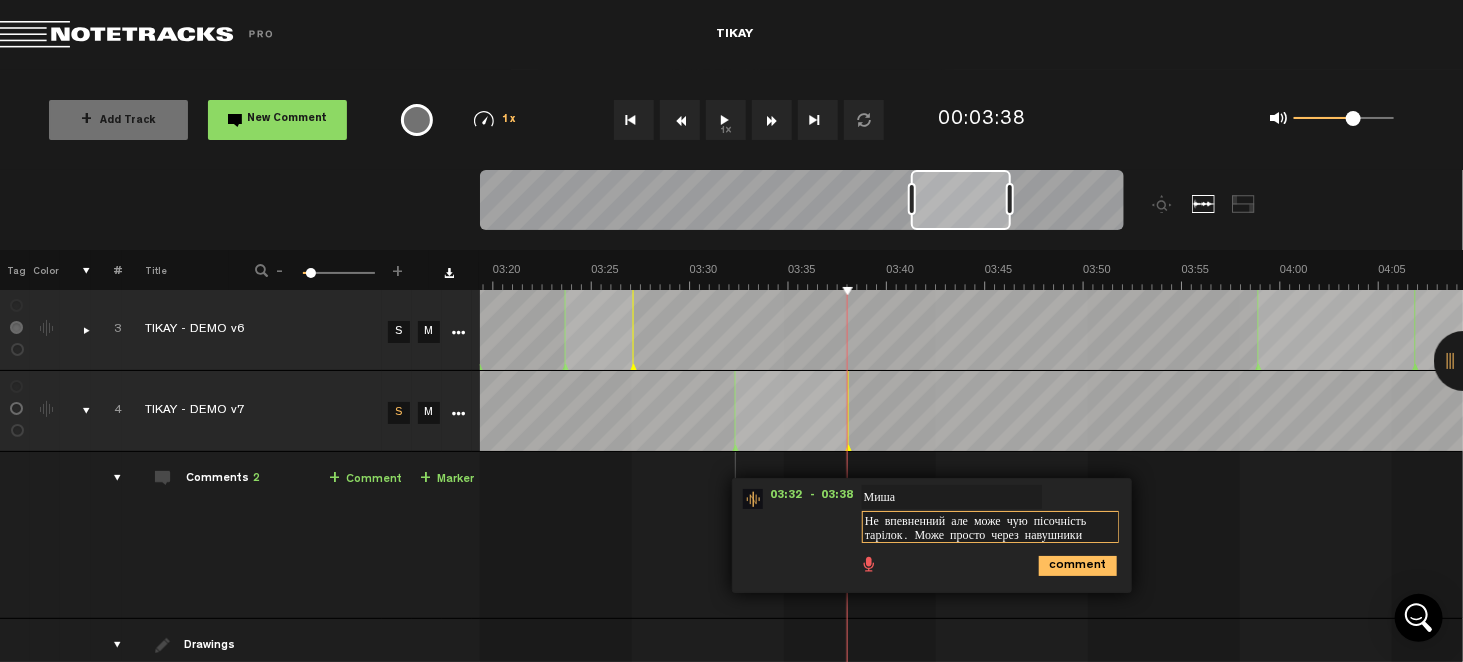 type on "Не впевненний але може чую пісочність тарілок. Може просто через навушники" 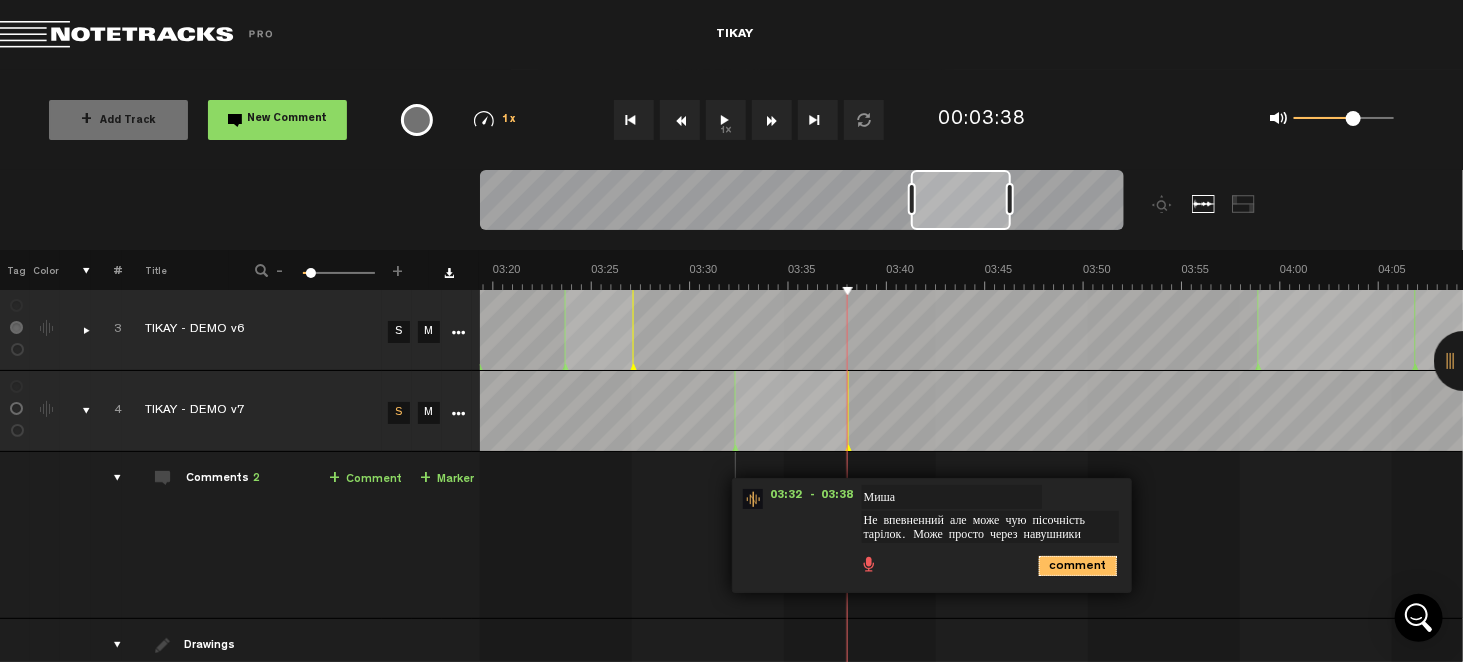 click on "comment" at bounding box center (1078, 566) 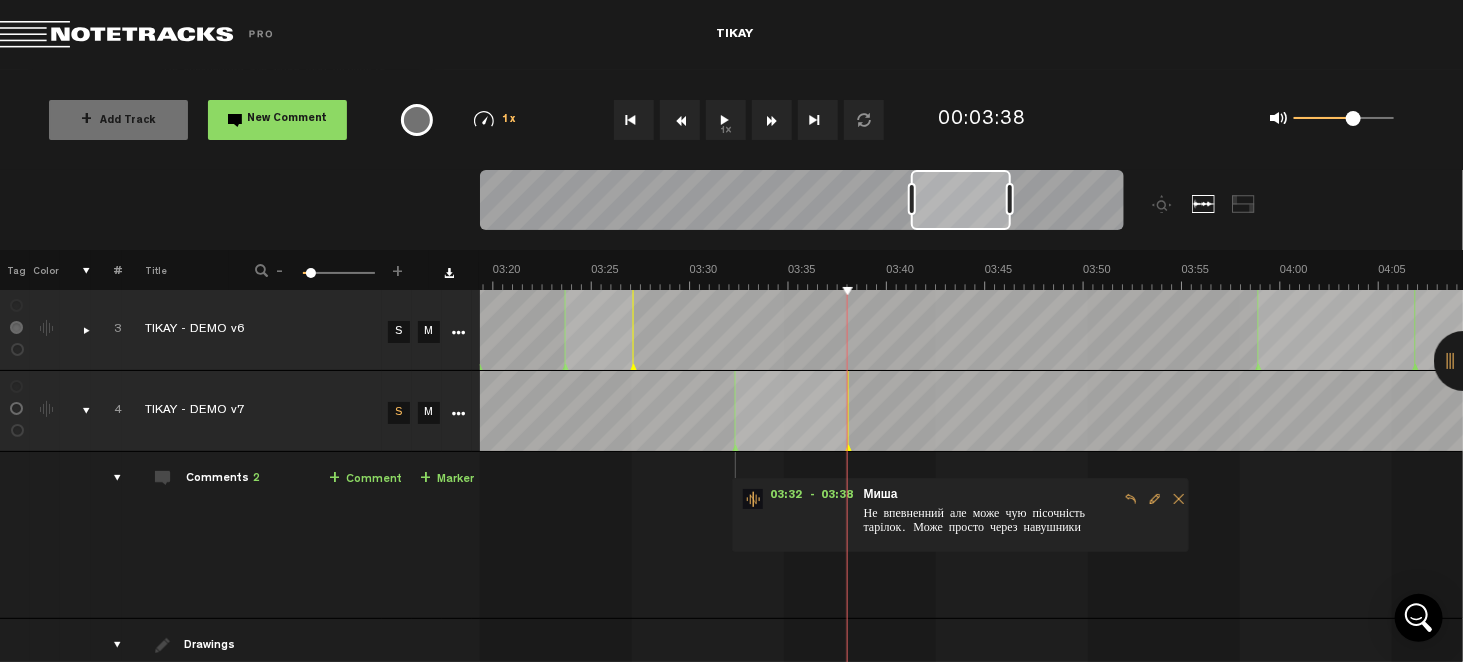 click on "1x" at bounding box center (726, 120) 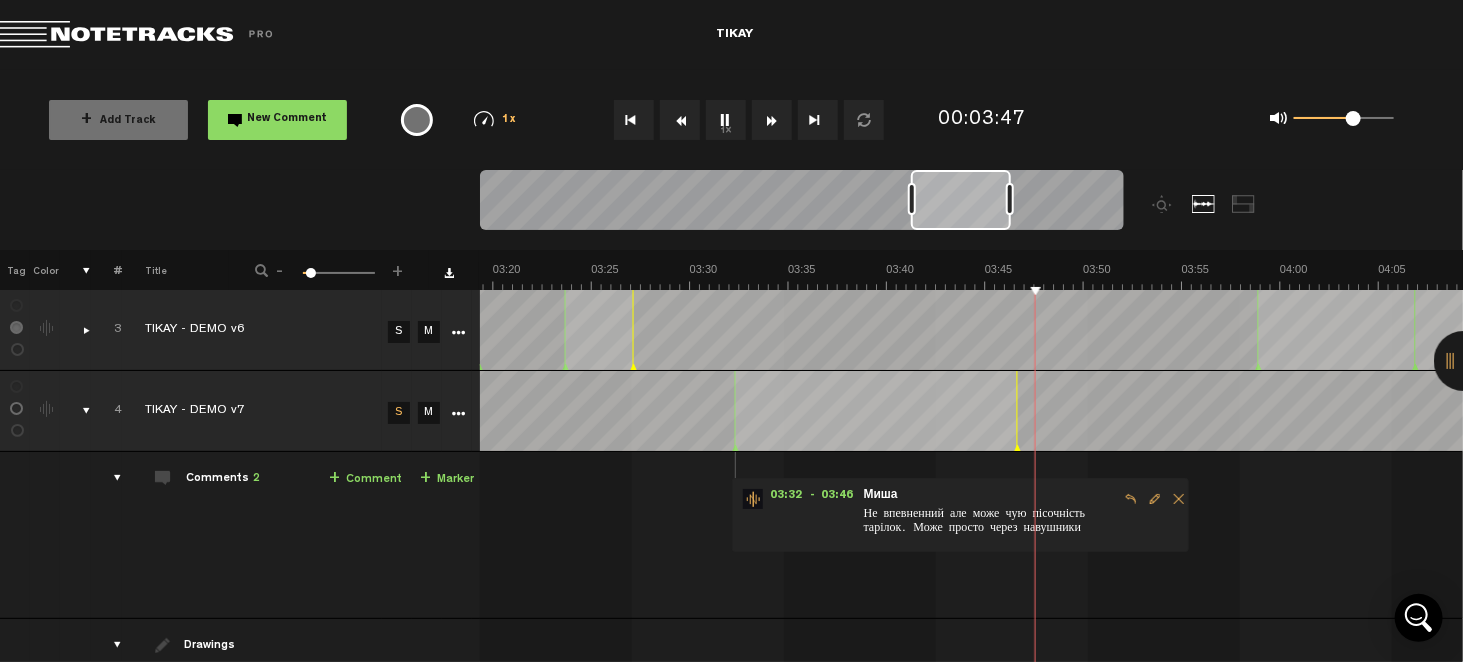 click at bounding box center [972, 411] 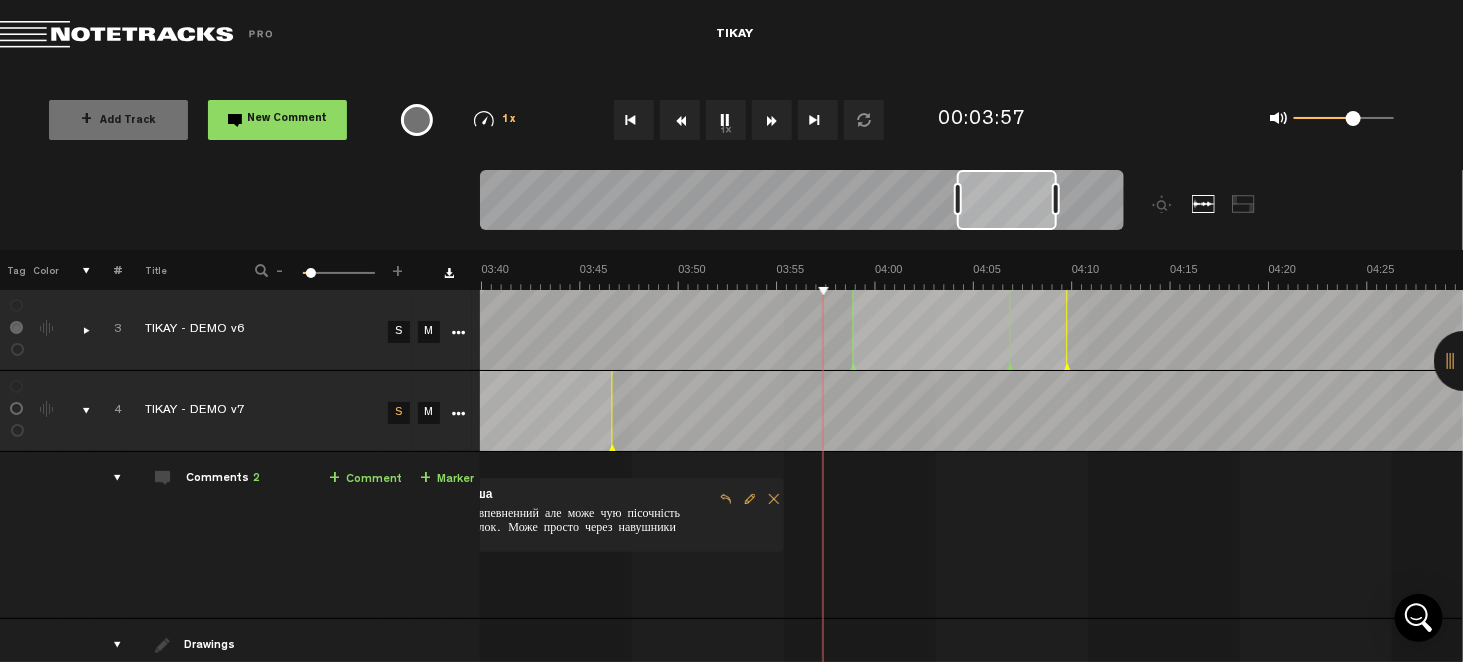 scroll, scrollTop: 0, scrollLeft: 4354, axis: horizontal 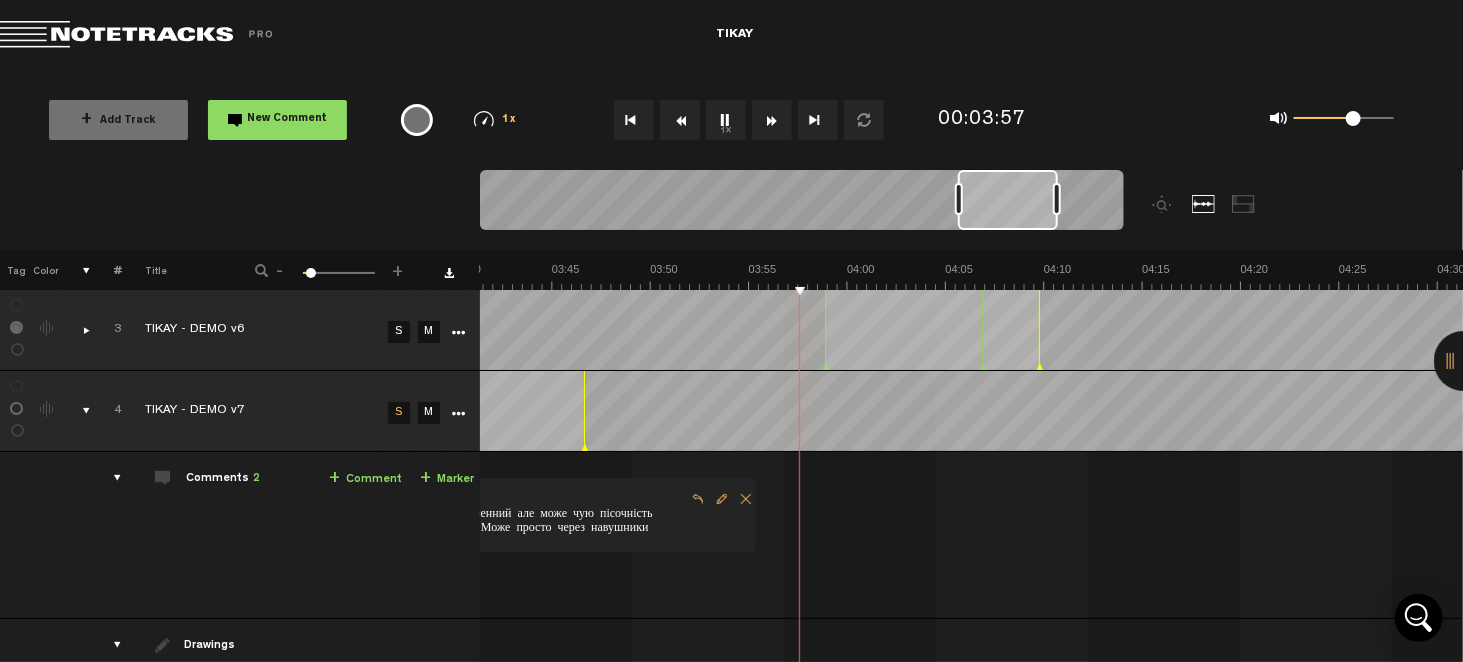 drag, startPoint x: 977, startPoint y: 206, endPoint x: 1025, endPoint y: 208, distance: 48.04165 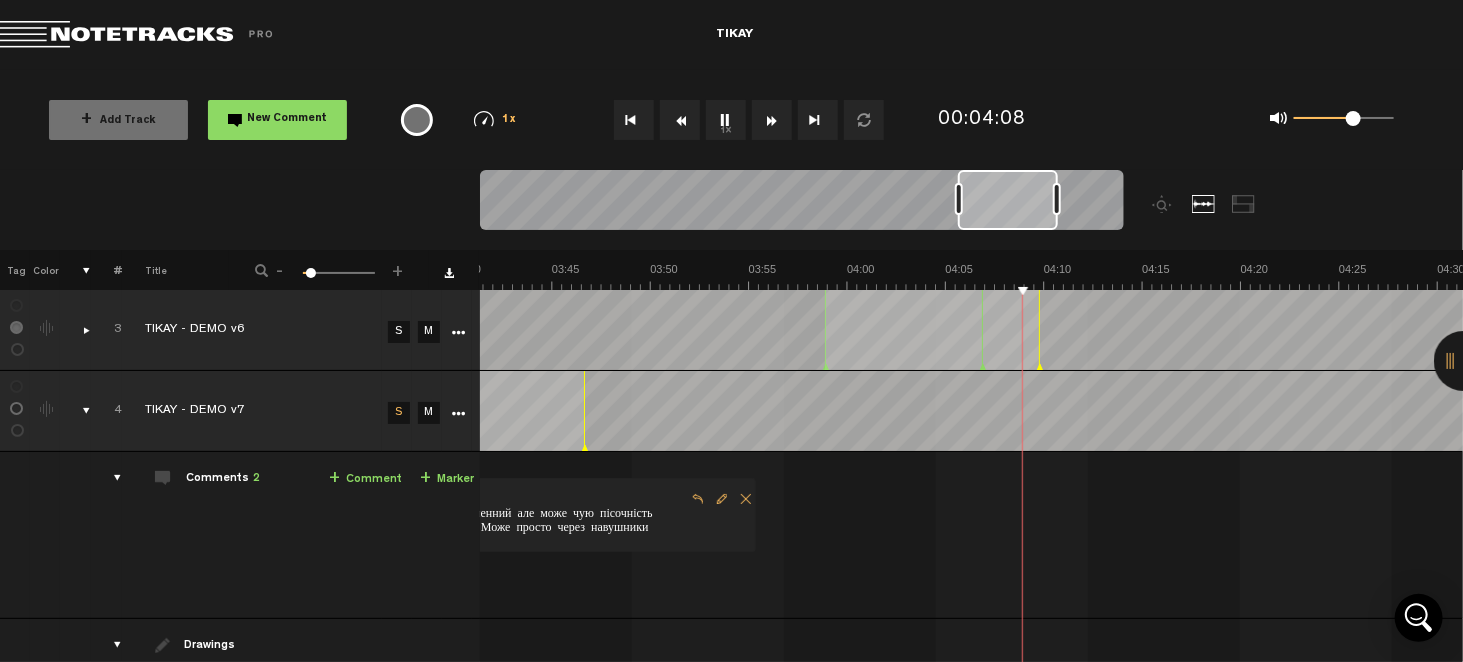 click on "S" at bounding box center (399, 413) 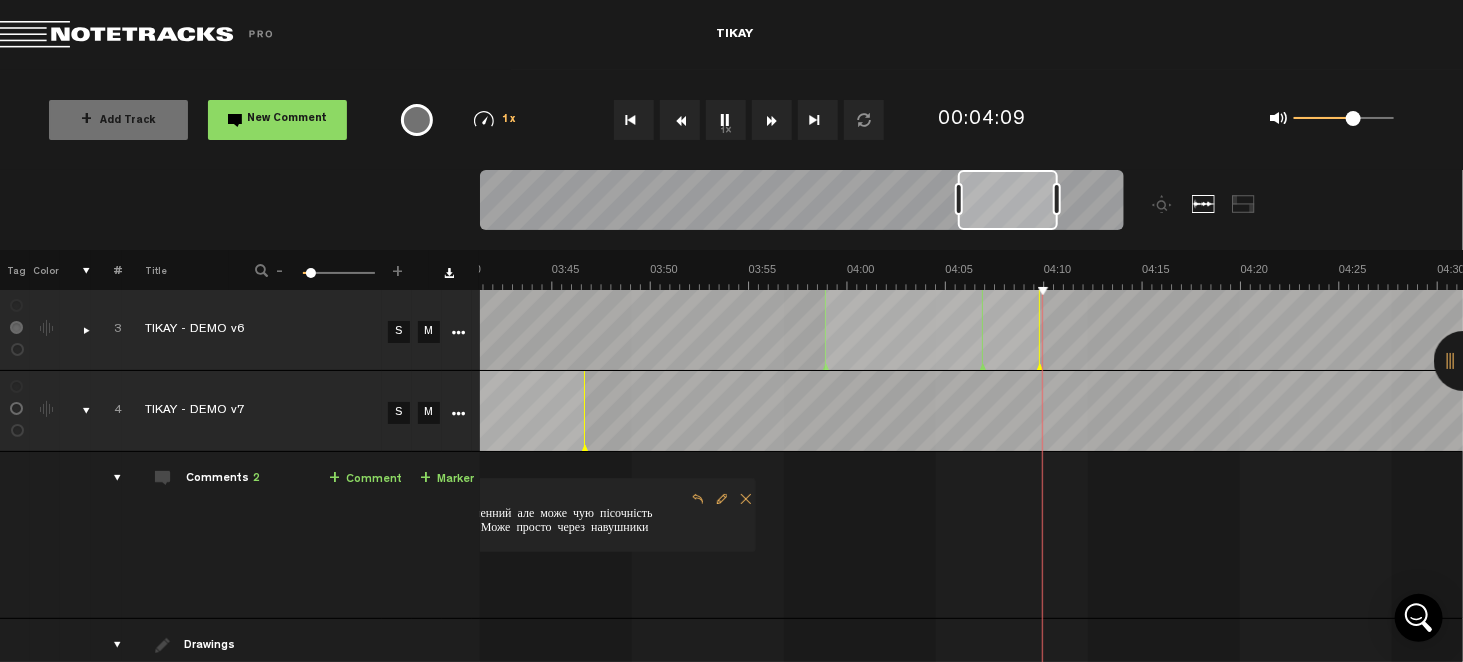 click on "S" at bounding box center (399, 413) 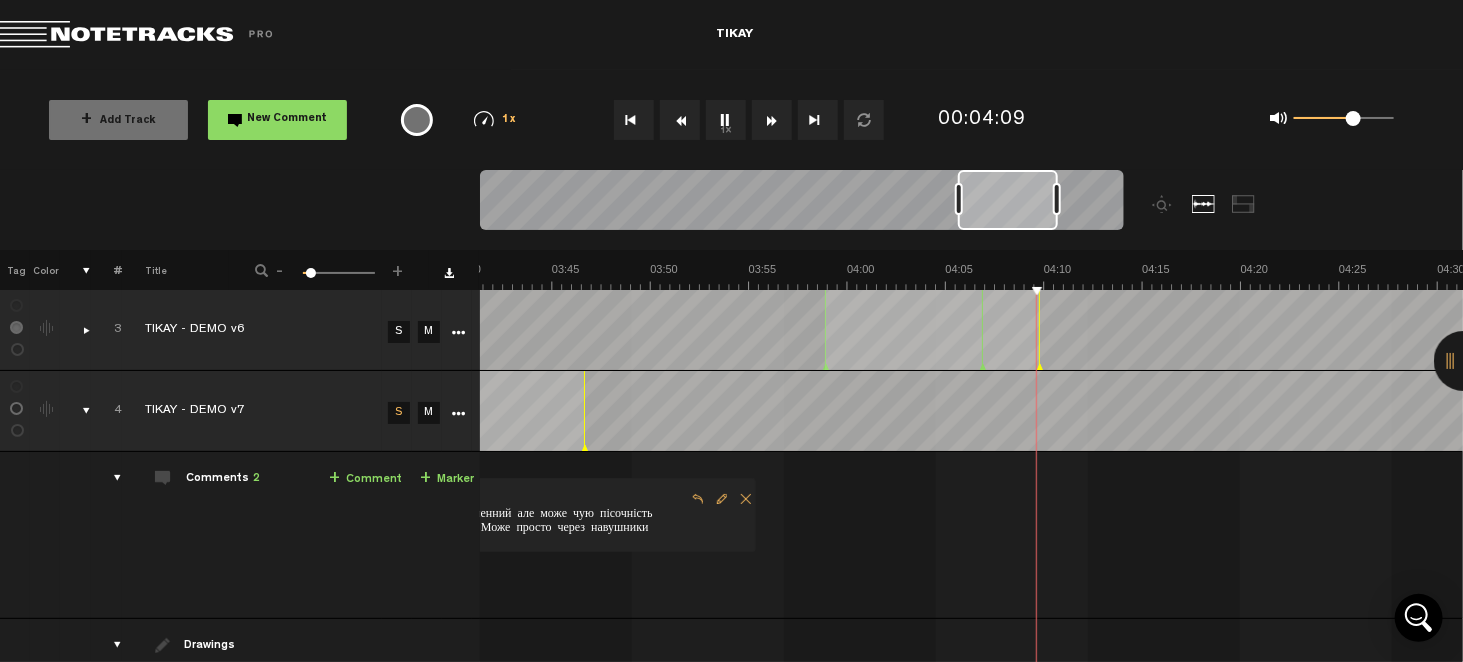 click on "S" at bounding box center (399, 332) 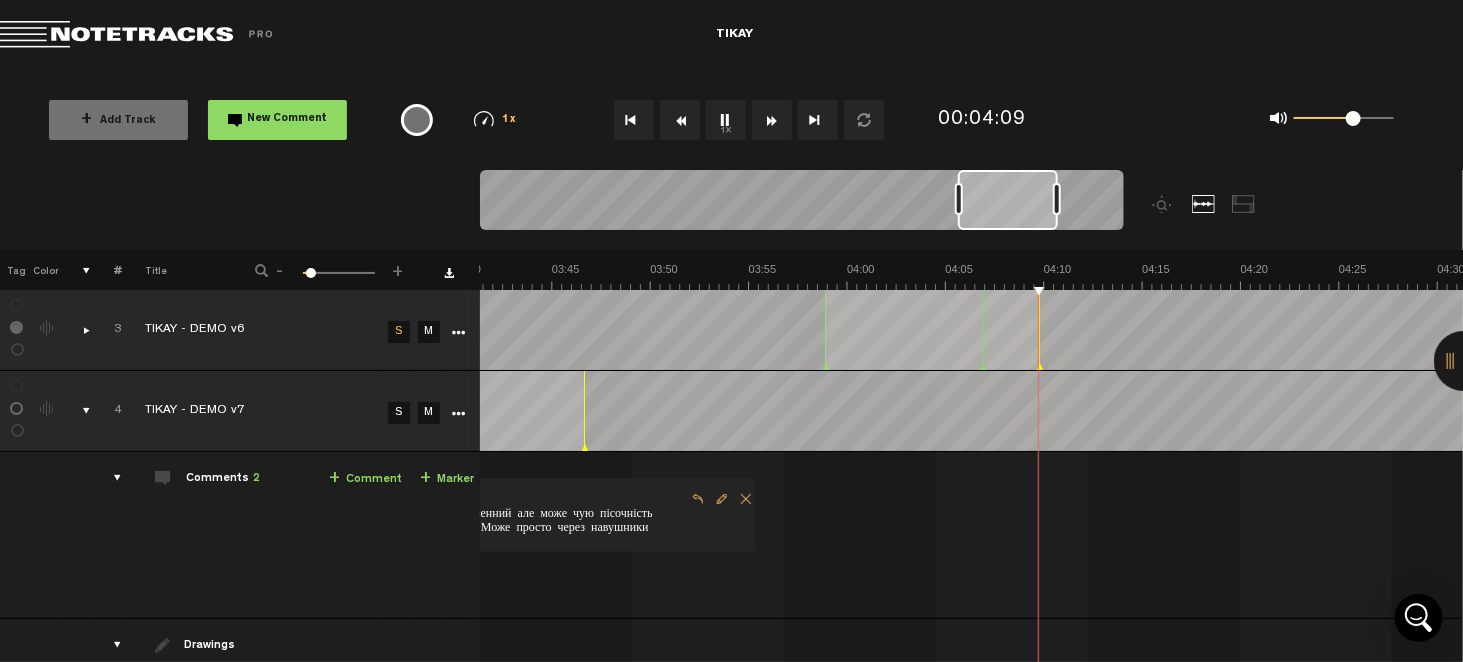click on "S" at bounding box center (399, 413) 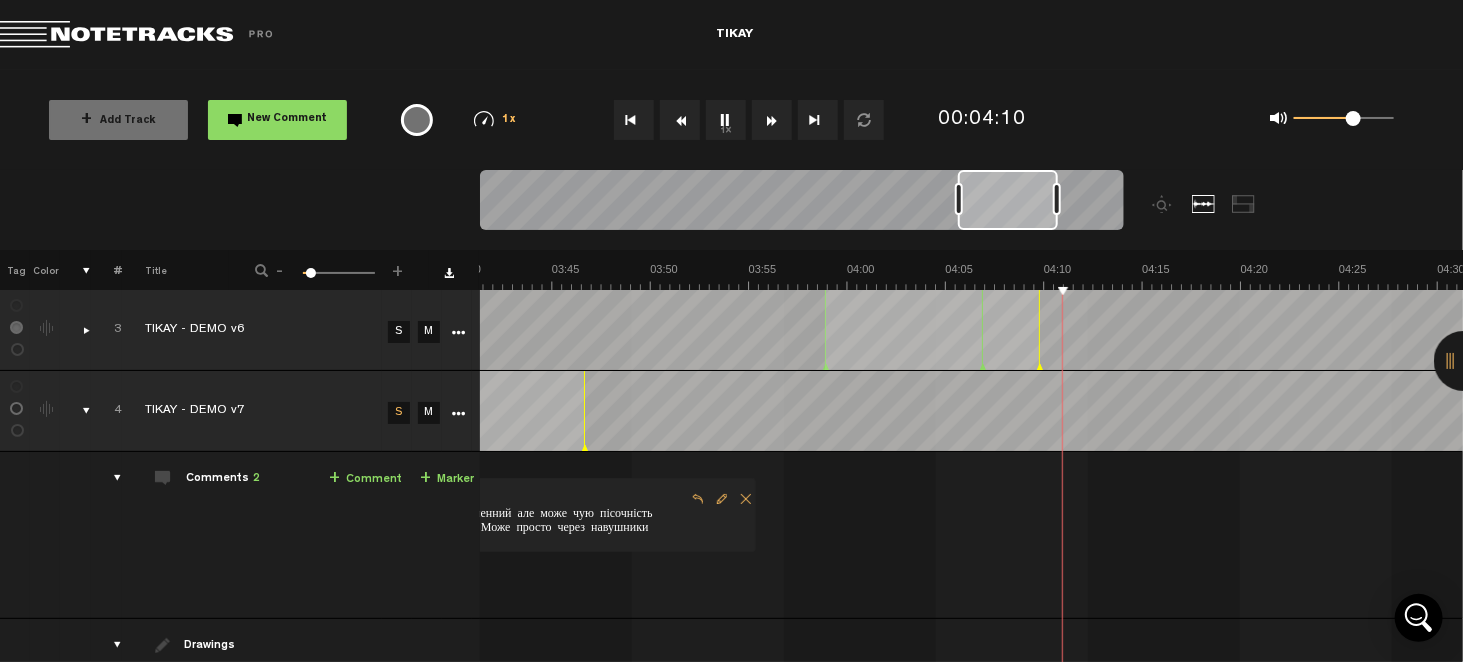click on "S" at bounding box center (399, 332) 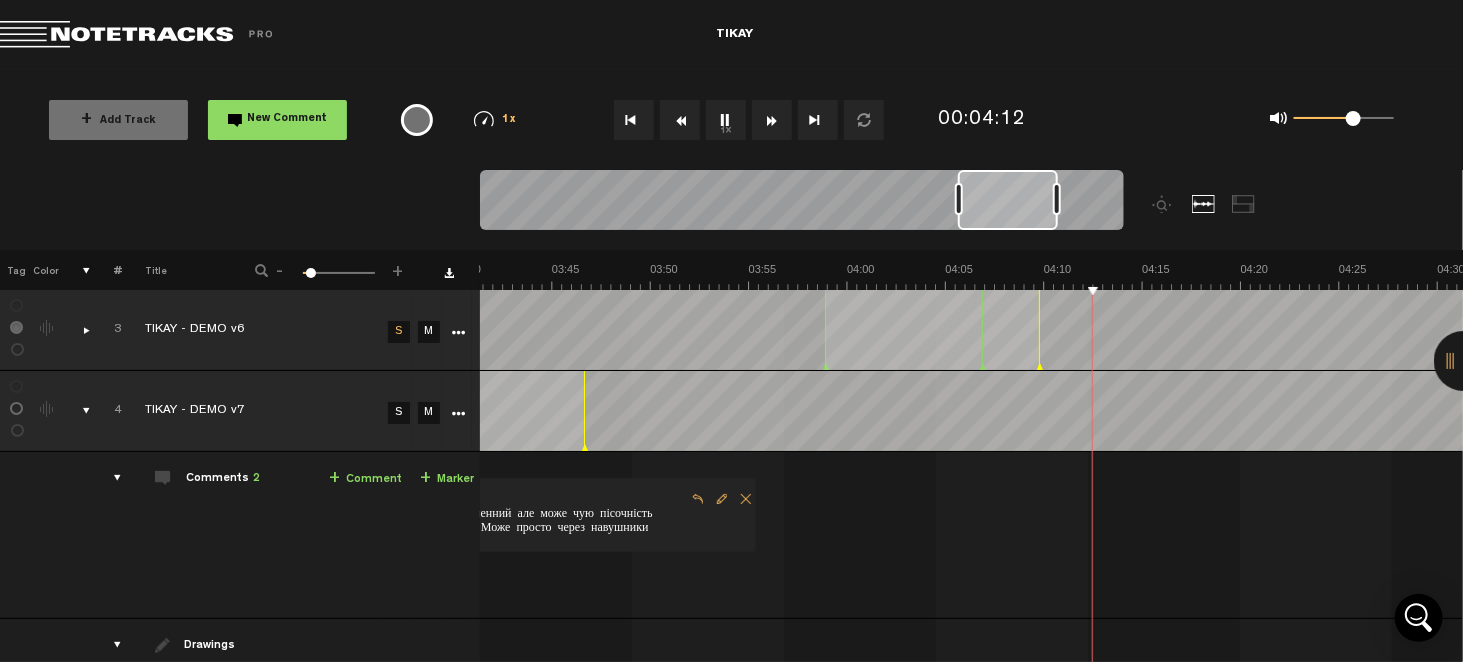 click on "S" at bounding box center (399, 413) 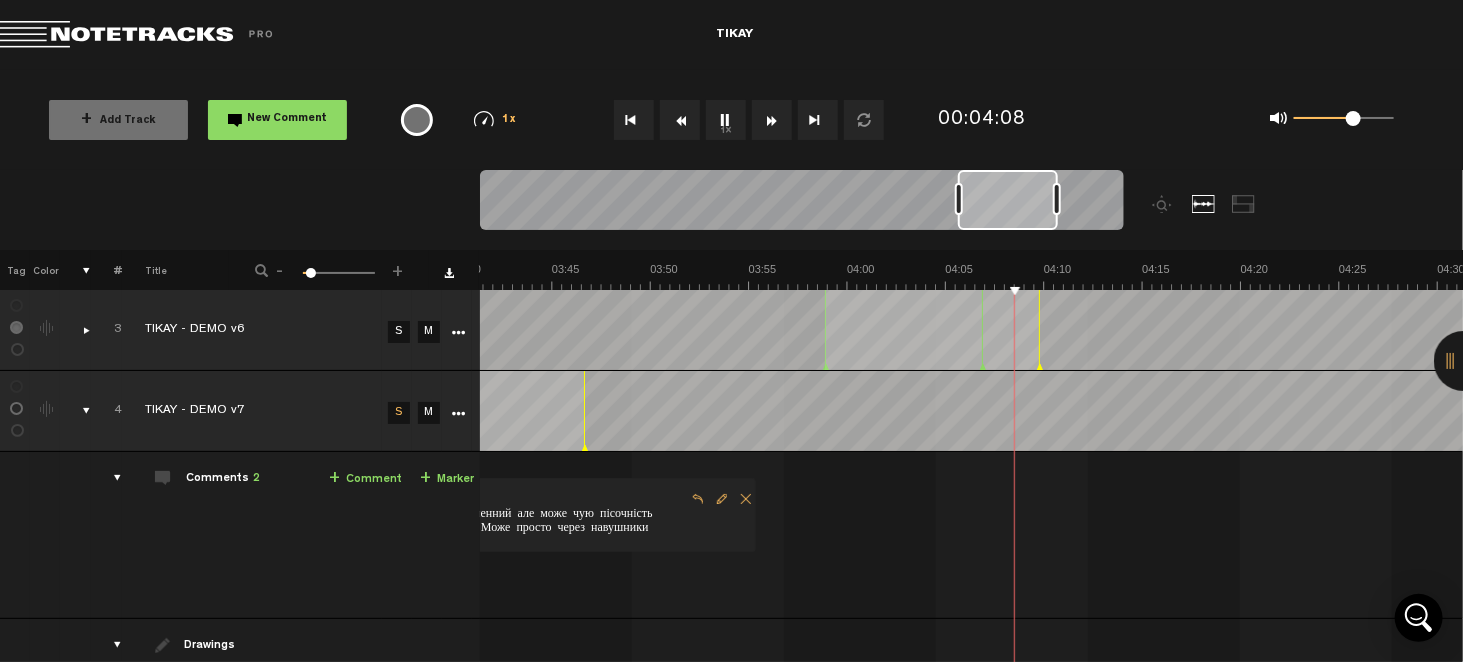 click on "S" at bounding box center [399, 332] 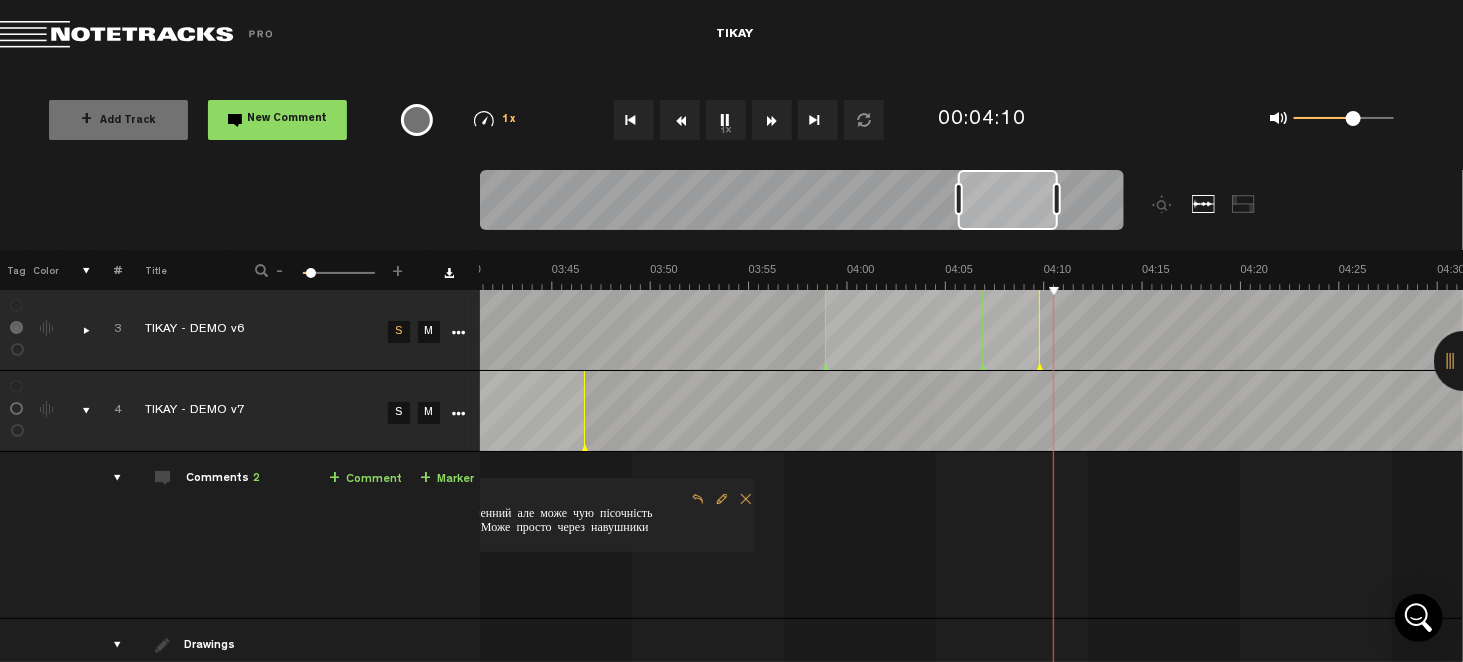 click on "S" at bounding box center [399, 413] 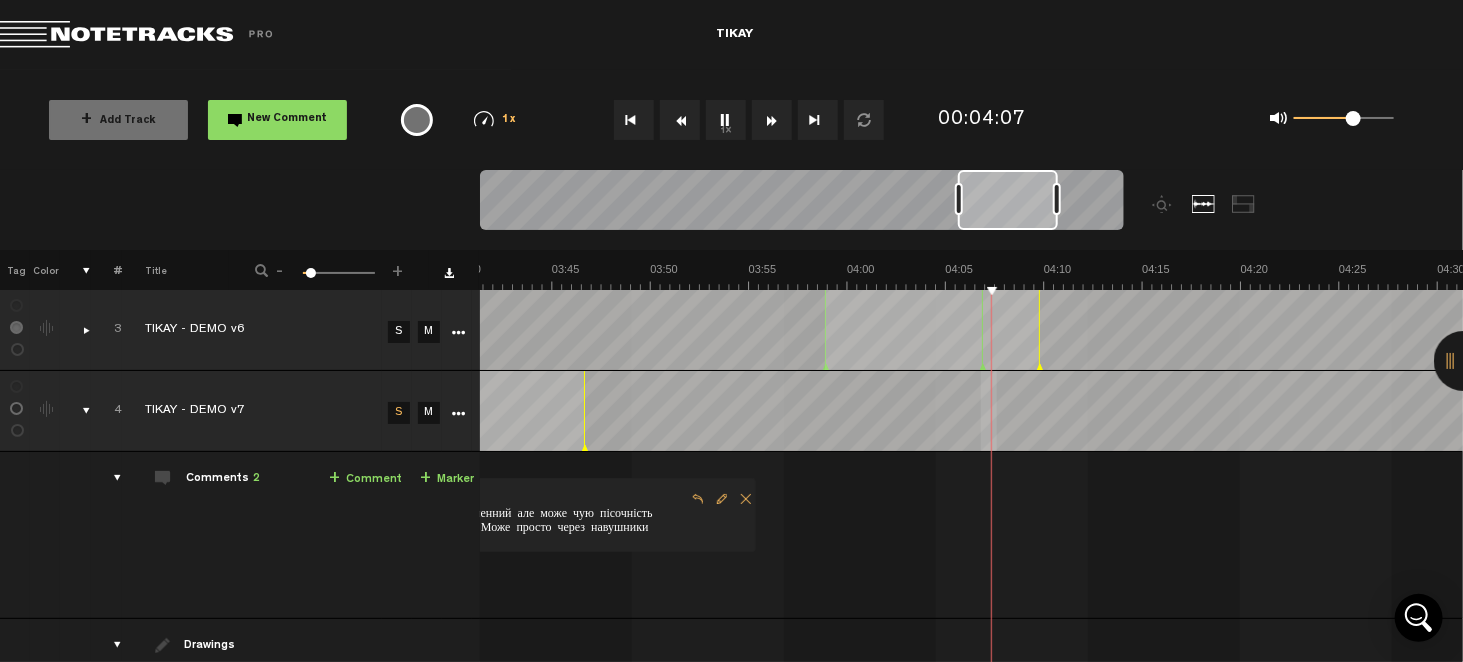click on "4                                       TIKAY - DEMO v7               S                M                                 Export to Headliner                 Update                 Download                 Download original                 Export Audacity labels                 Export Audition Markers                                                                                                                                                                                                                                                                                                                                                                    Comments  2             + Comment                + Marker                            4         TIKAY - DEMO v7                     S             M                         TIKAY - DEMO v7 by [PERSON_NAME]  1 collaborators                        02:40 -  02:41 •  :  Миша                             03:32" at bounding box center [732, 637] 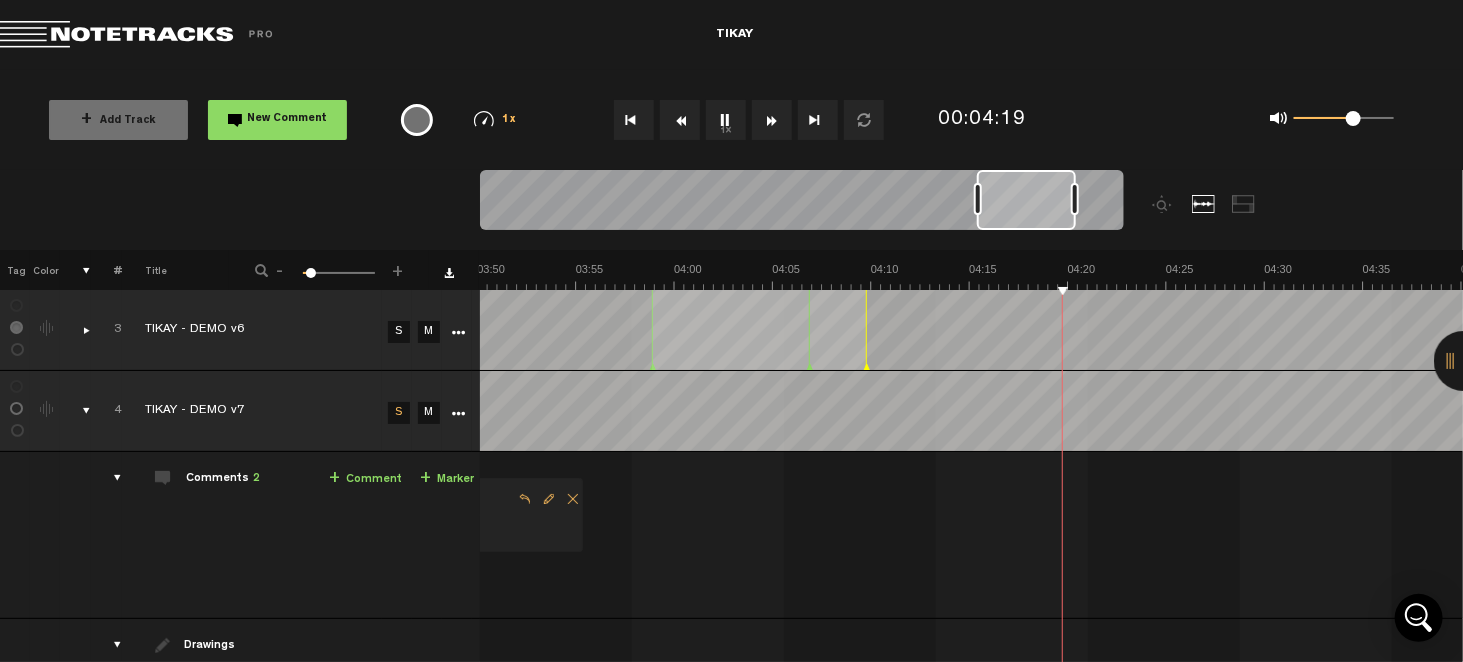 scroll, scrollTop: 0, scrollLeft: 4528, axis: horizontal 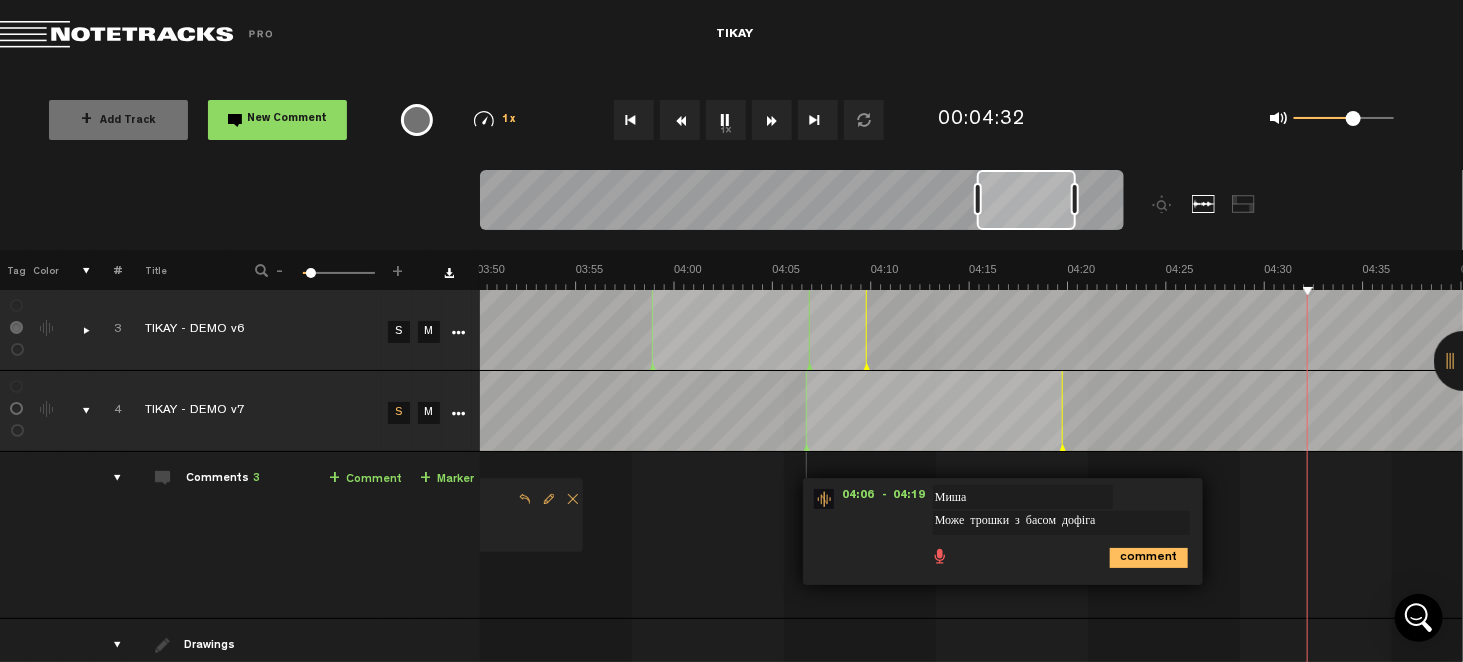 type on "Може трошки з басом дофіга" 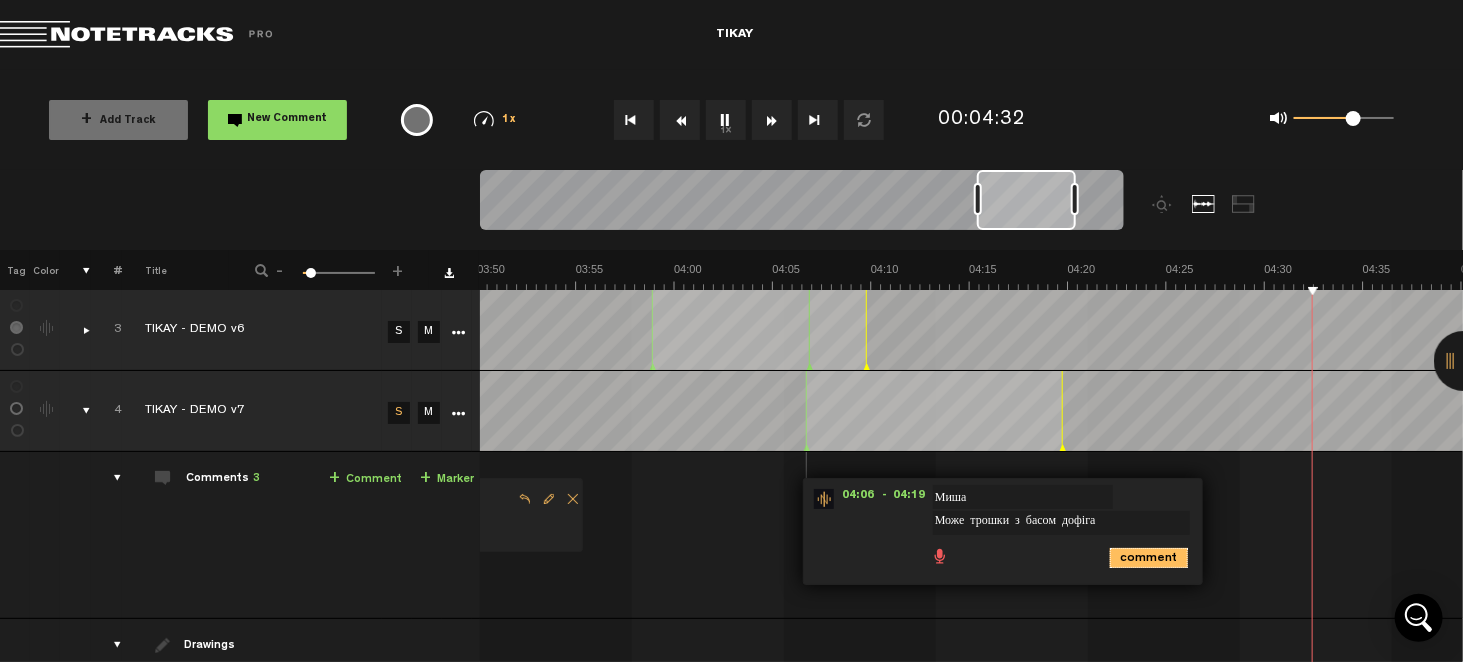 click on "comment" at bounding box center (1149, 558) 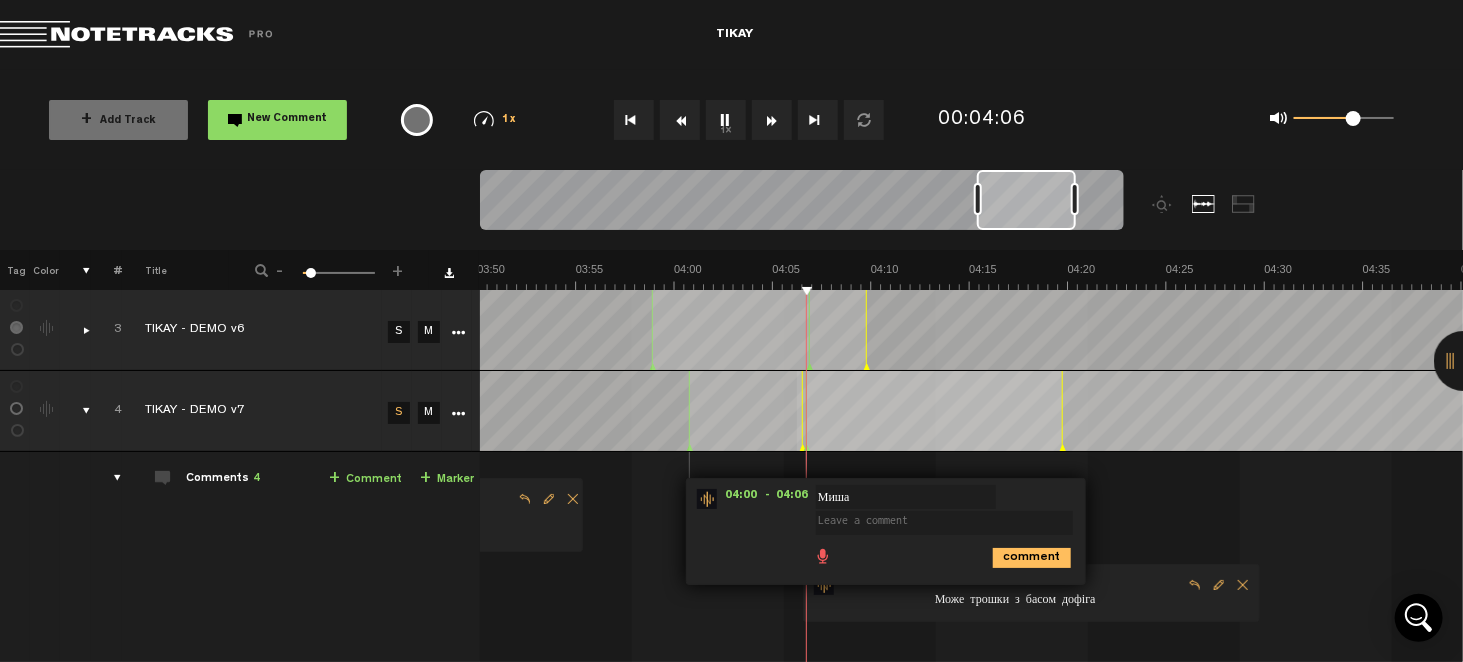 click at bounding box center (972, 411) 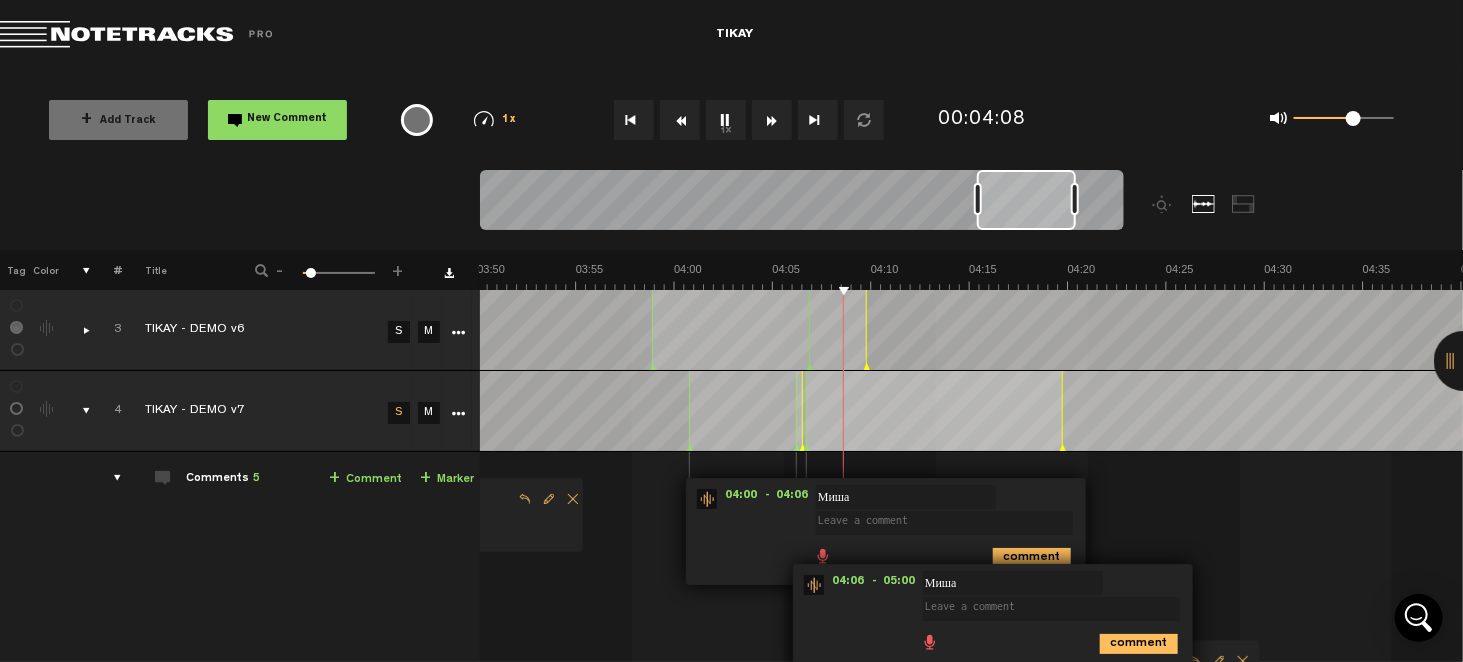 scroll, scrollTop: 200, scrollLeft: 0, axis: vertical 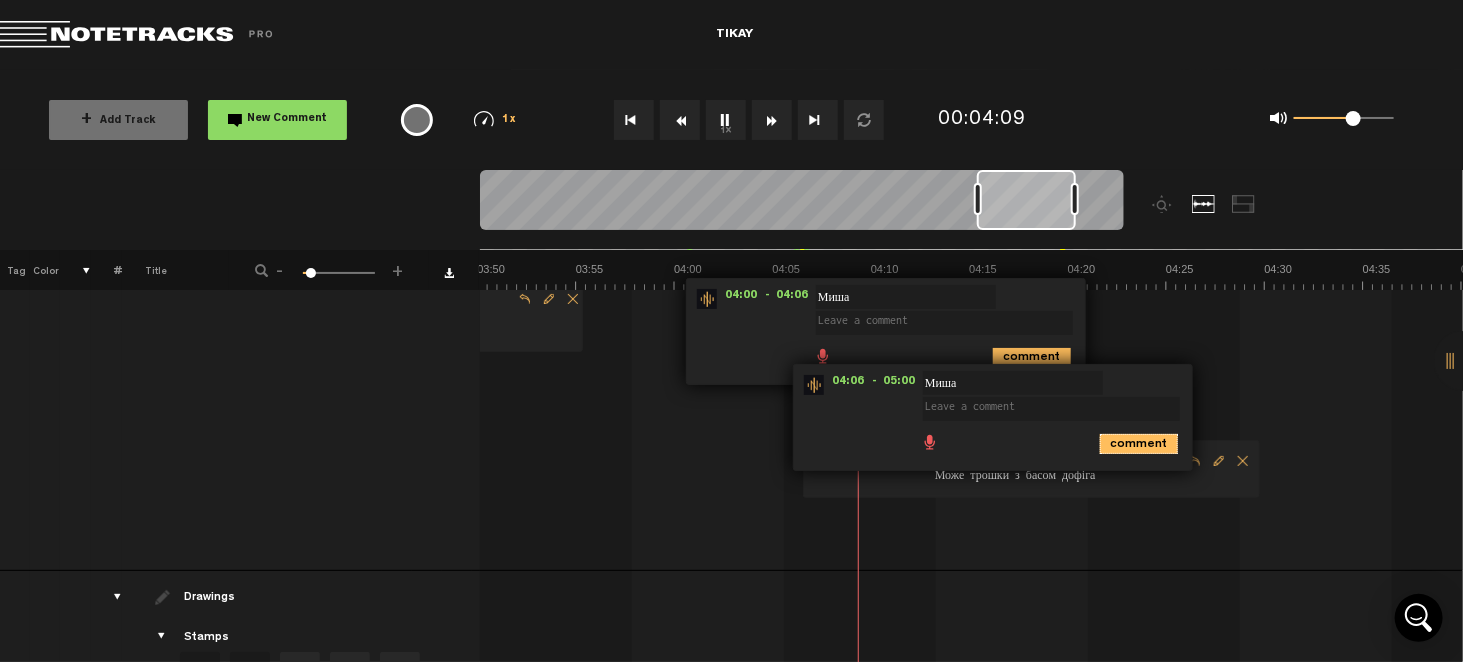 click on "comment" at bounding box center [1139, 444] 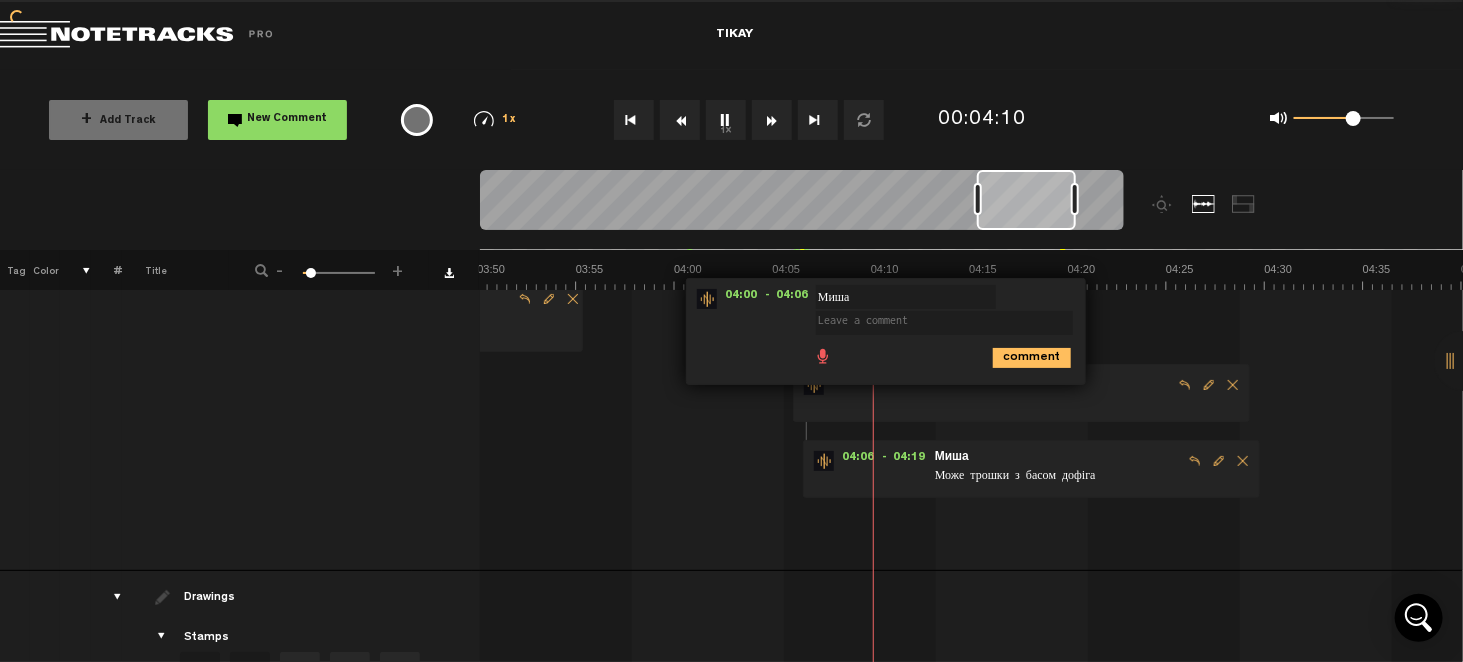 click at bounding box center [1233, 385] 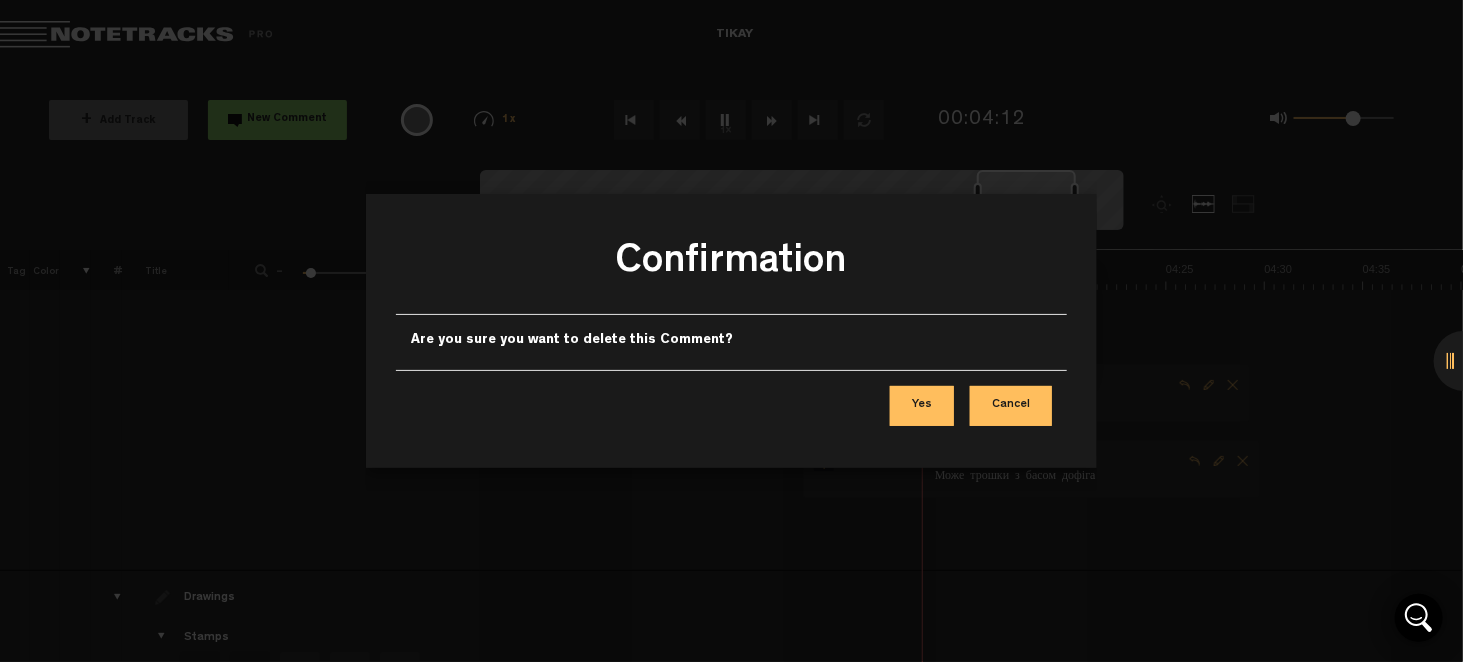 click on "Yes" at bounding box center [922, 406] 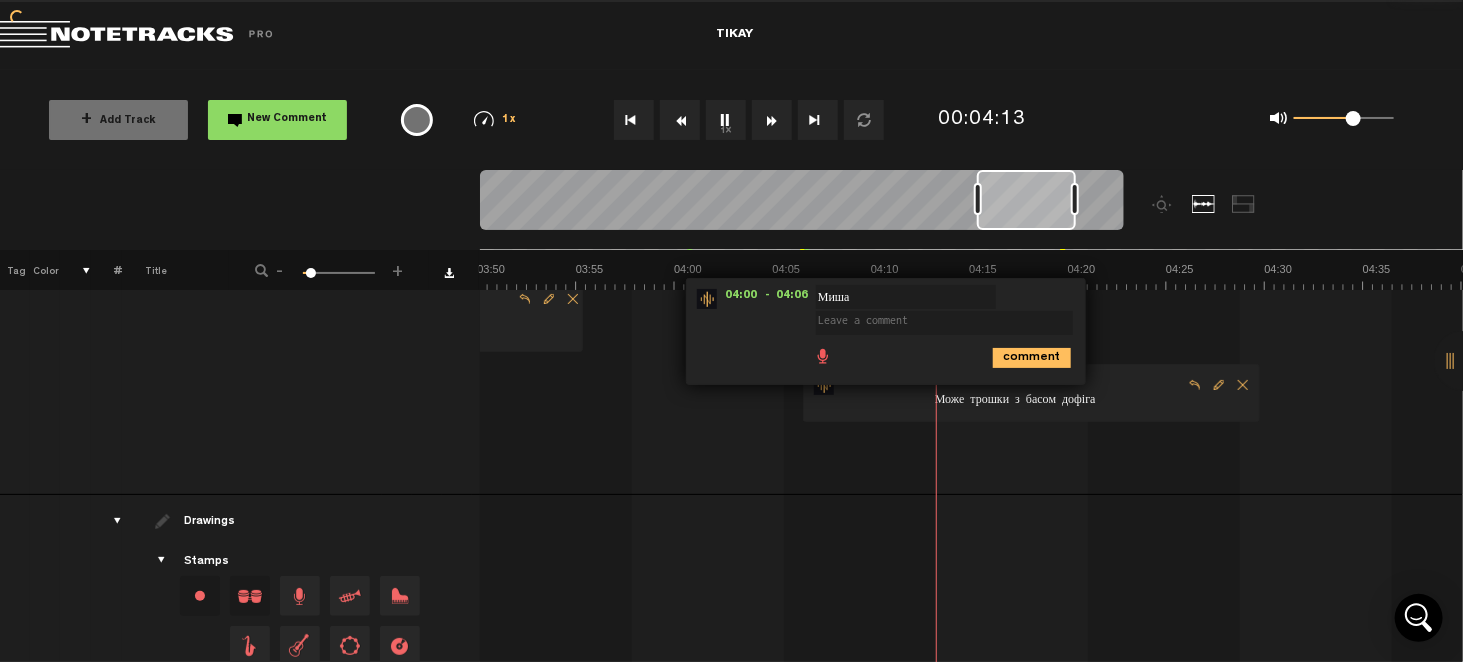 scroll, scrollTop: 100, scrollLeft: 0, axis: vertical 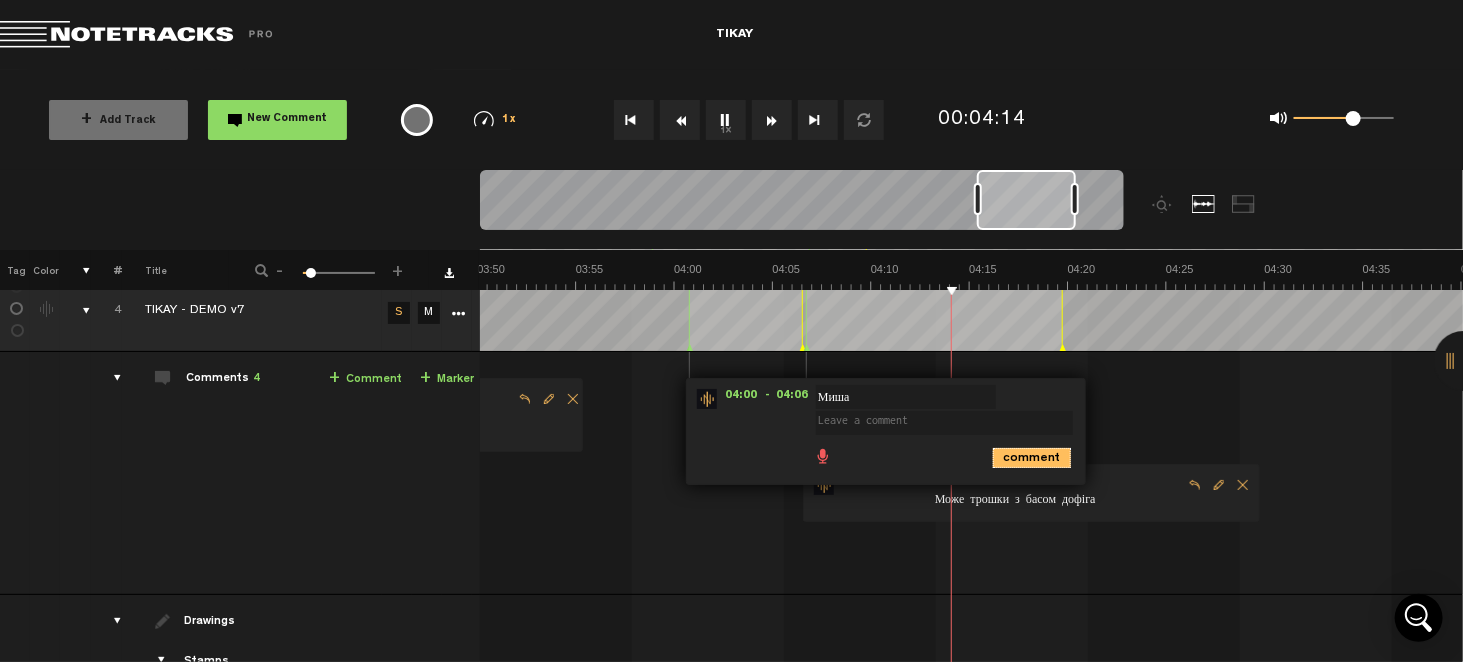 click on "comment" at bounding box center (1032, 458) 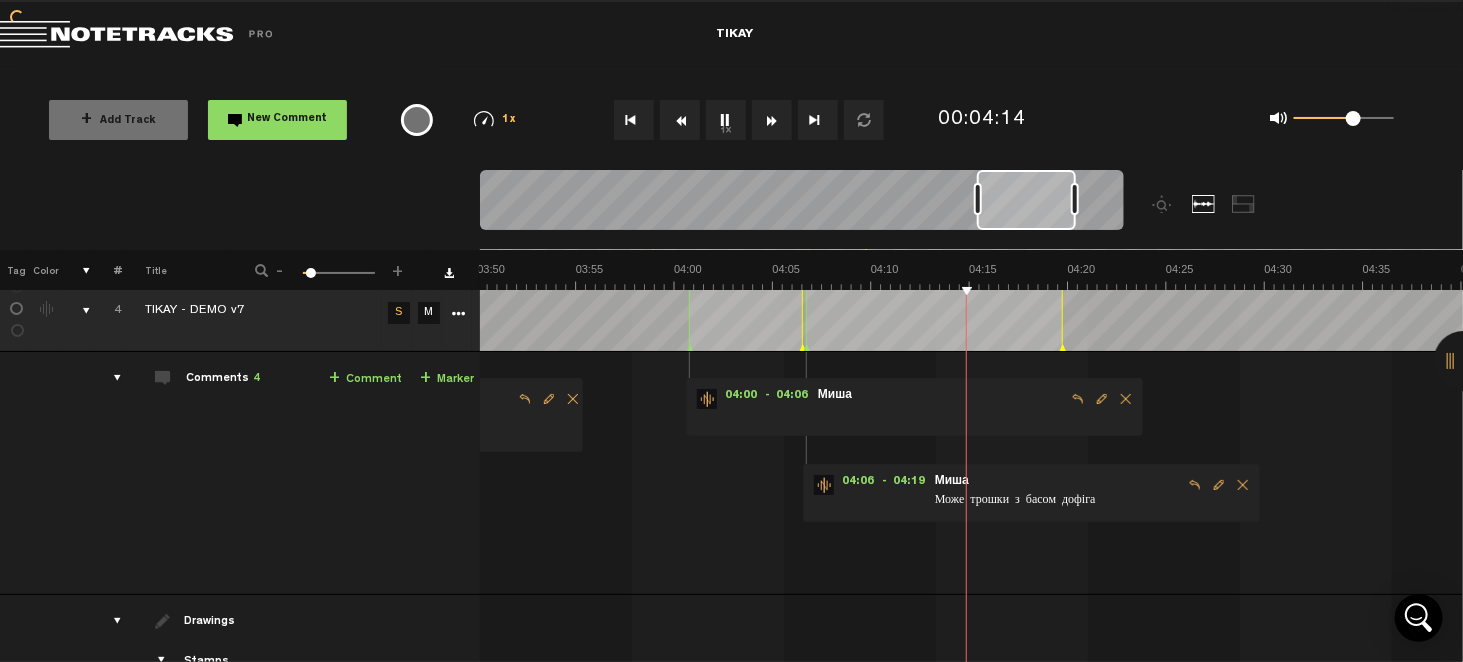 click at bounding box center (1126, 399) 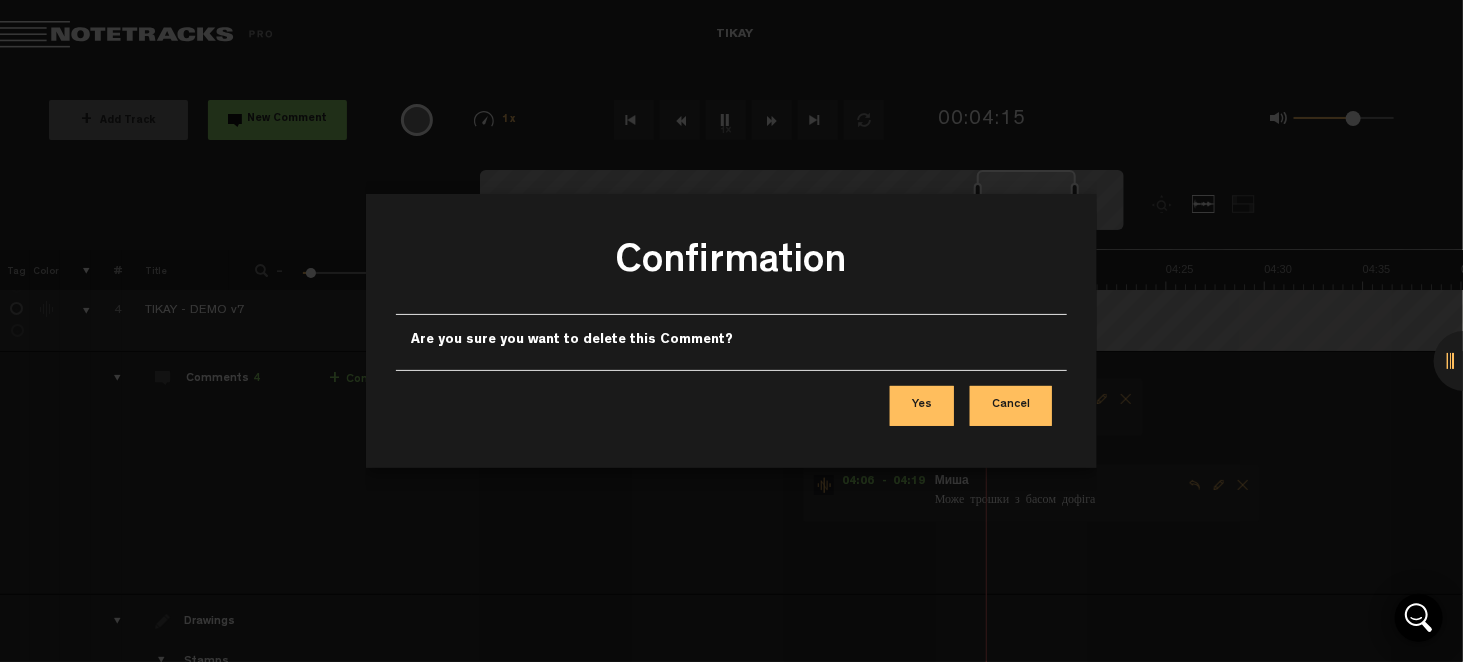 click on "Yes" at bounding box center (922, 406) 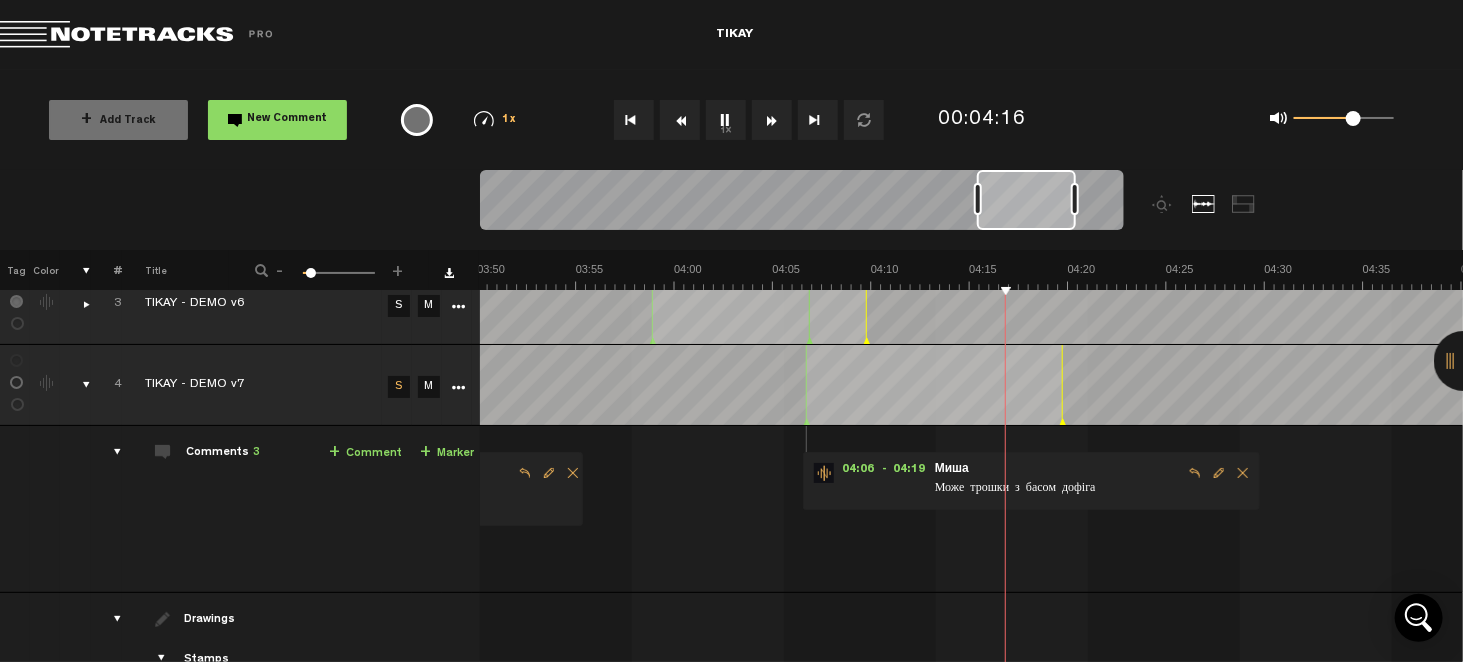 scroll, scrollTop: 0, scrollLeft: 0, axis: both 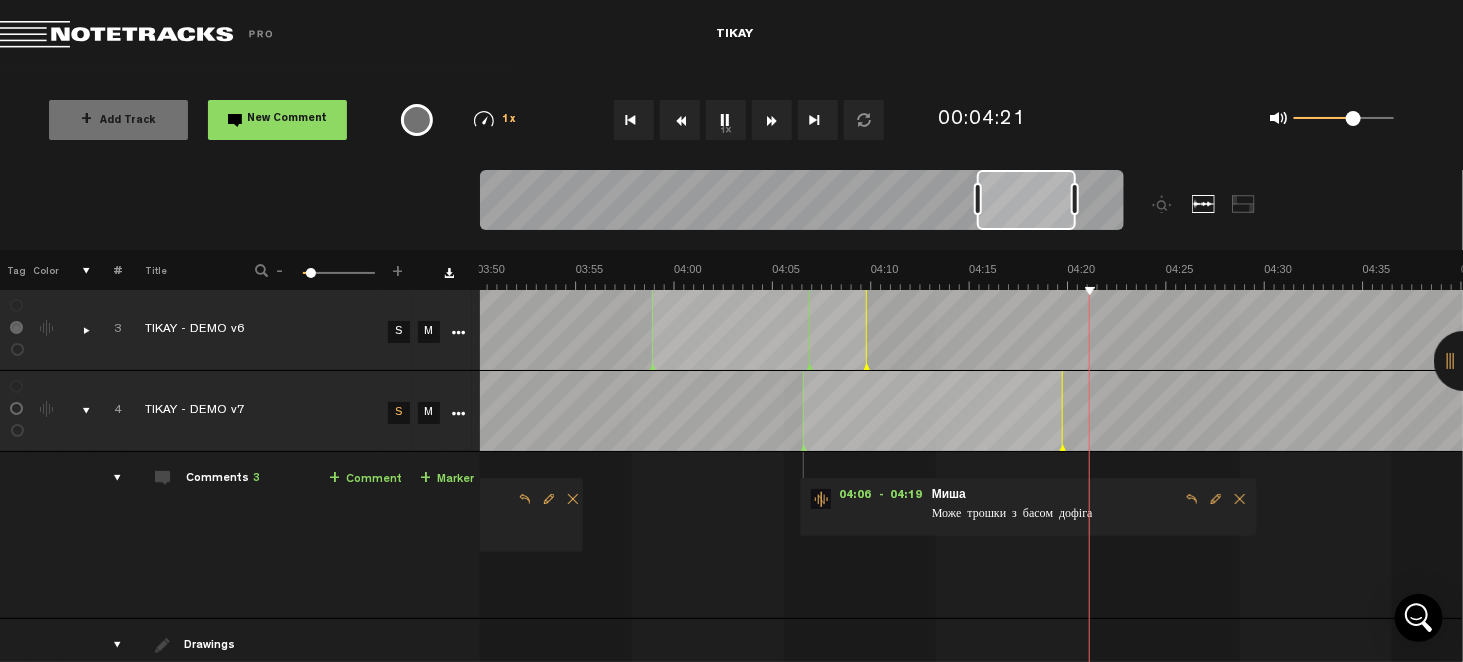 click at bounding box center (803, 411) 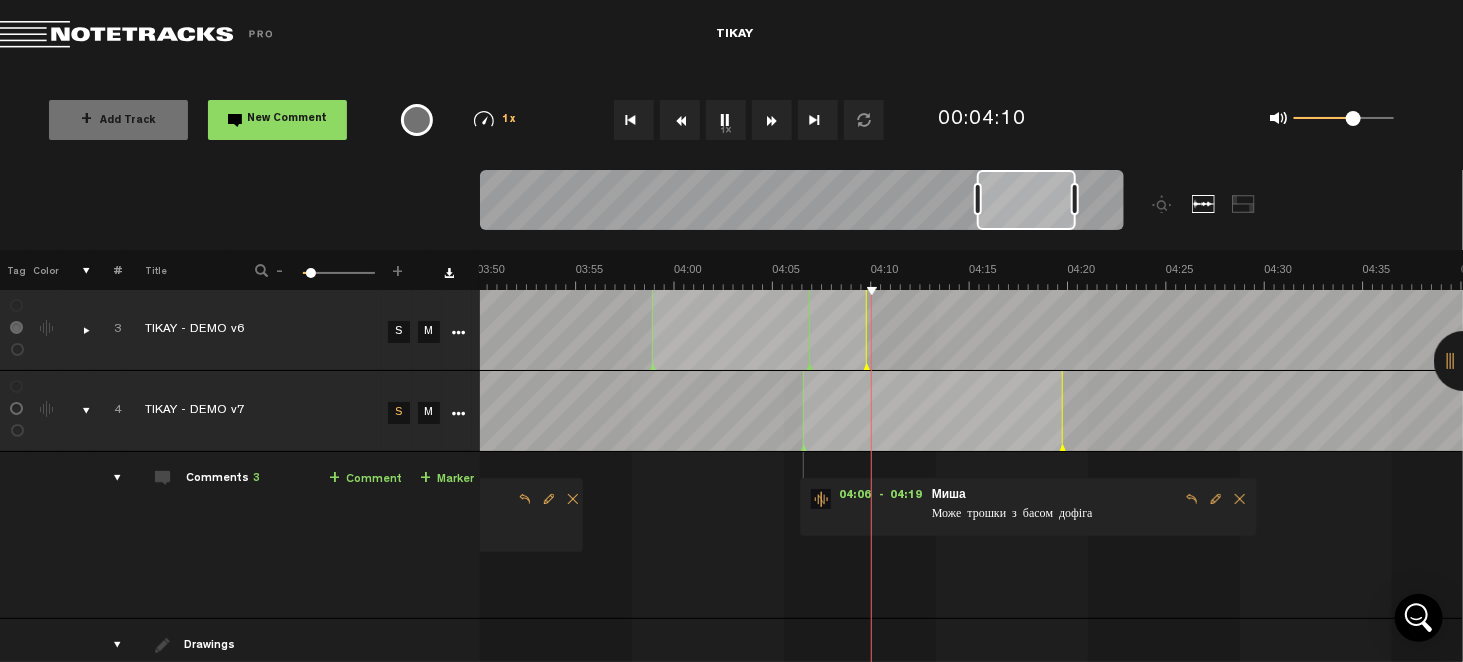 click at bounding box center [882, 210] 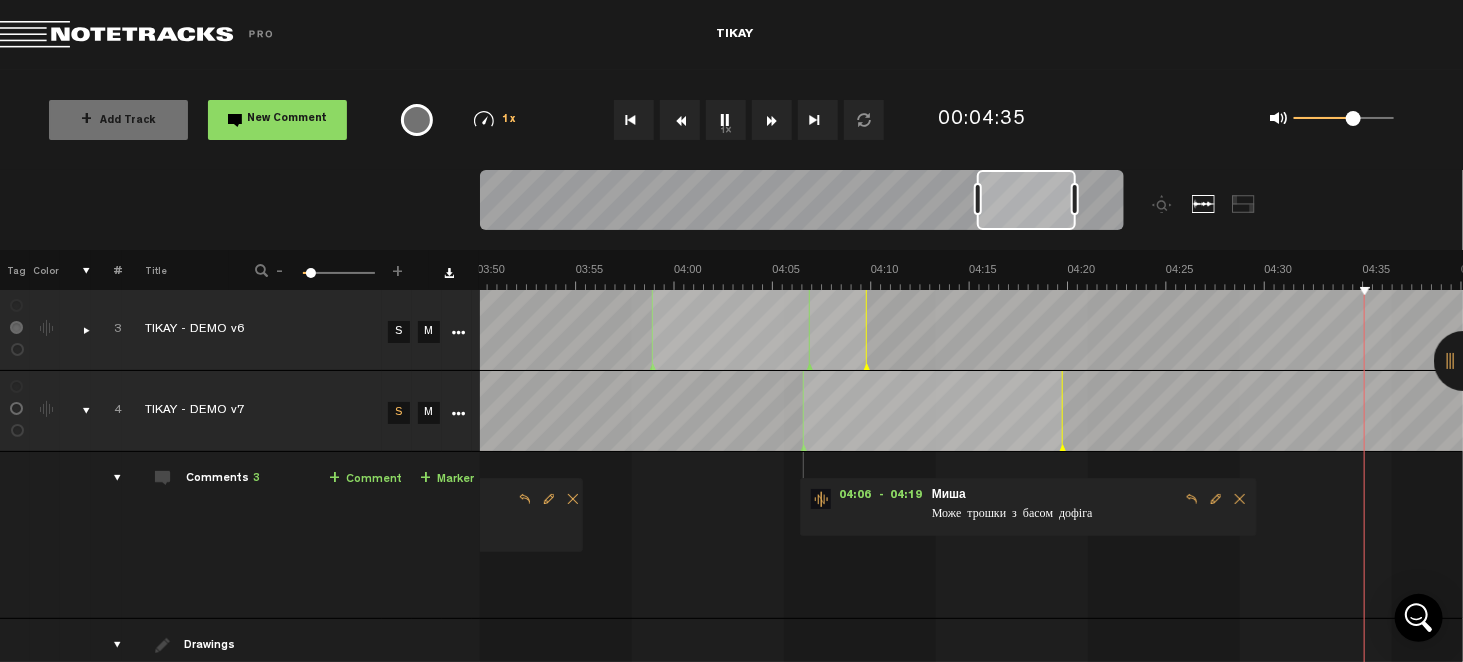 scroll, scrollTop: 0, scrollLeft: 4921, axis: horizontal 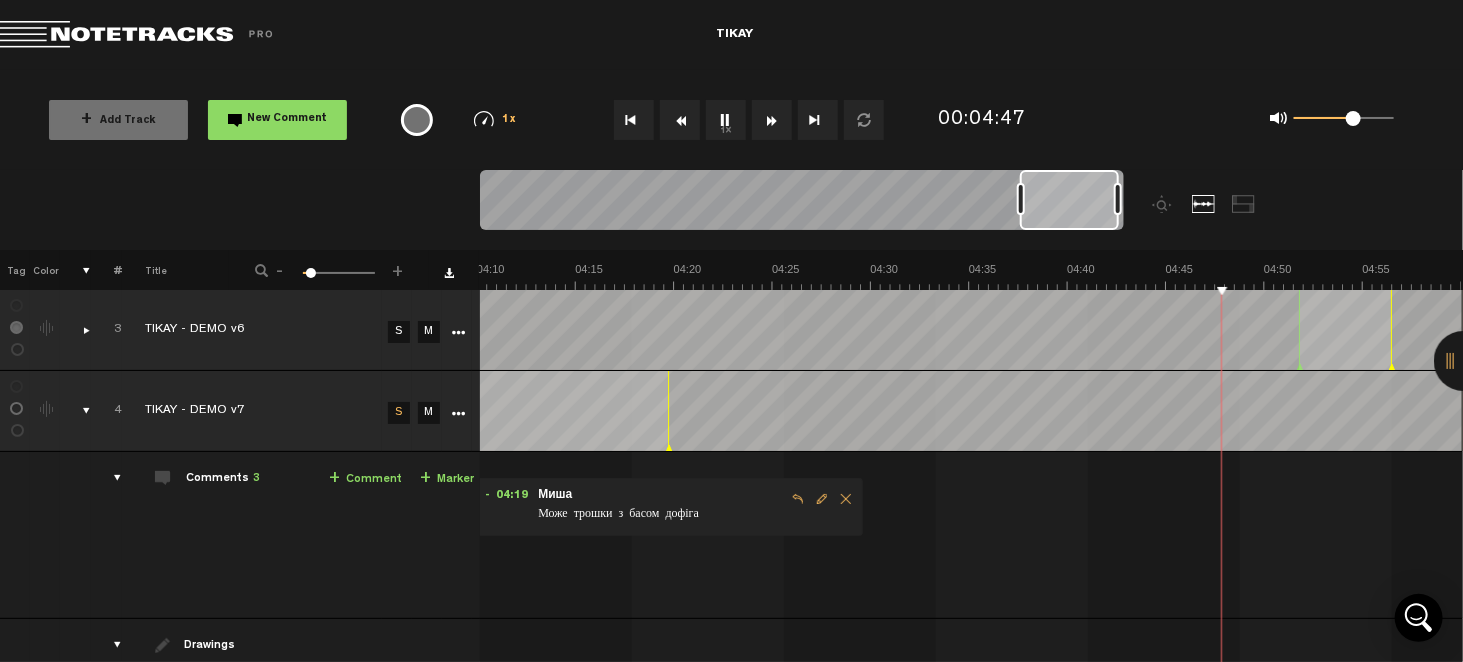 click at bounding box center (822, 499) 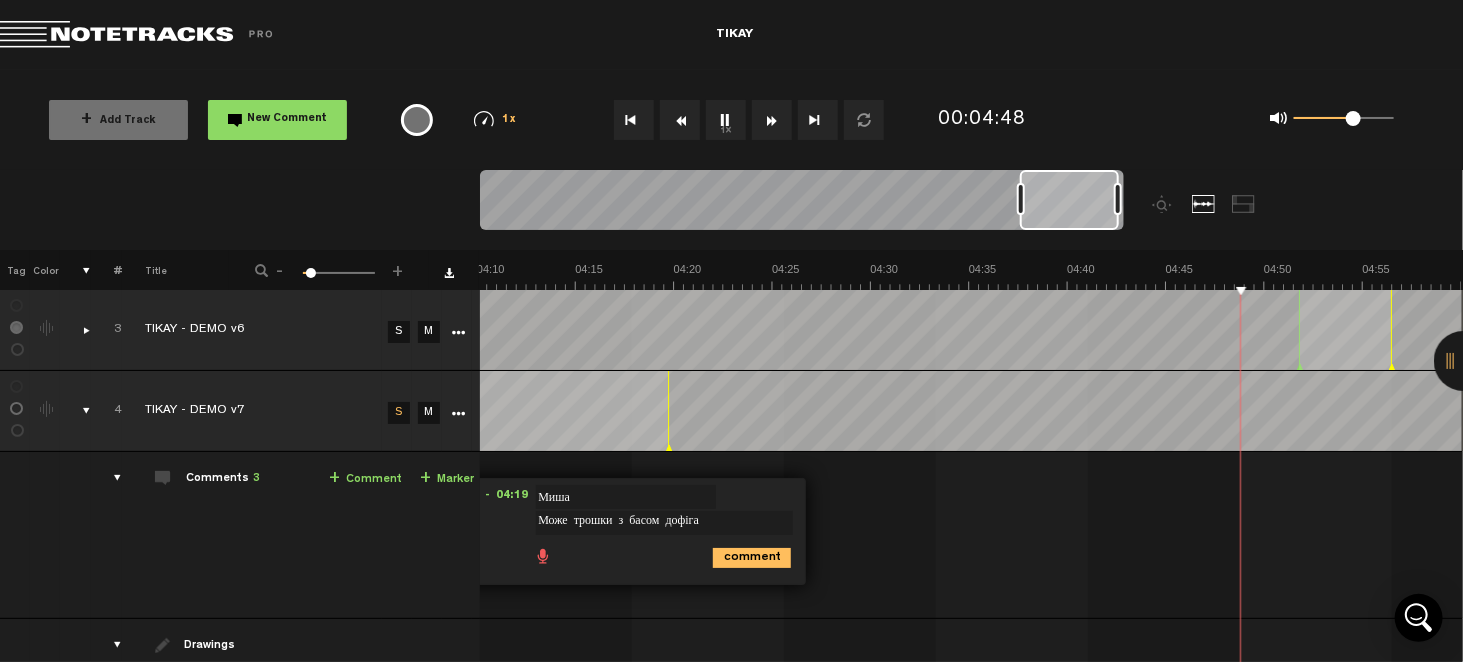 click on "Може трошки з басом дофіга" at bounding box center [664, 523] 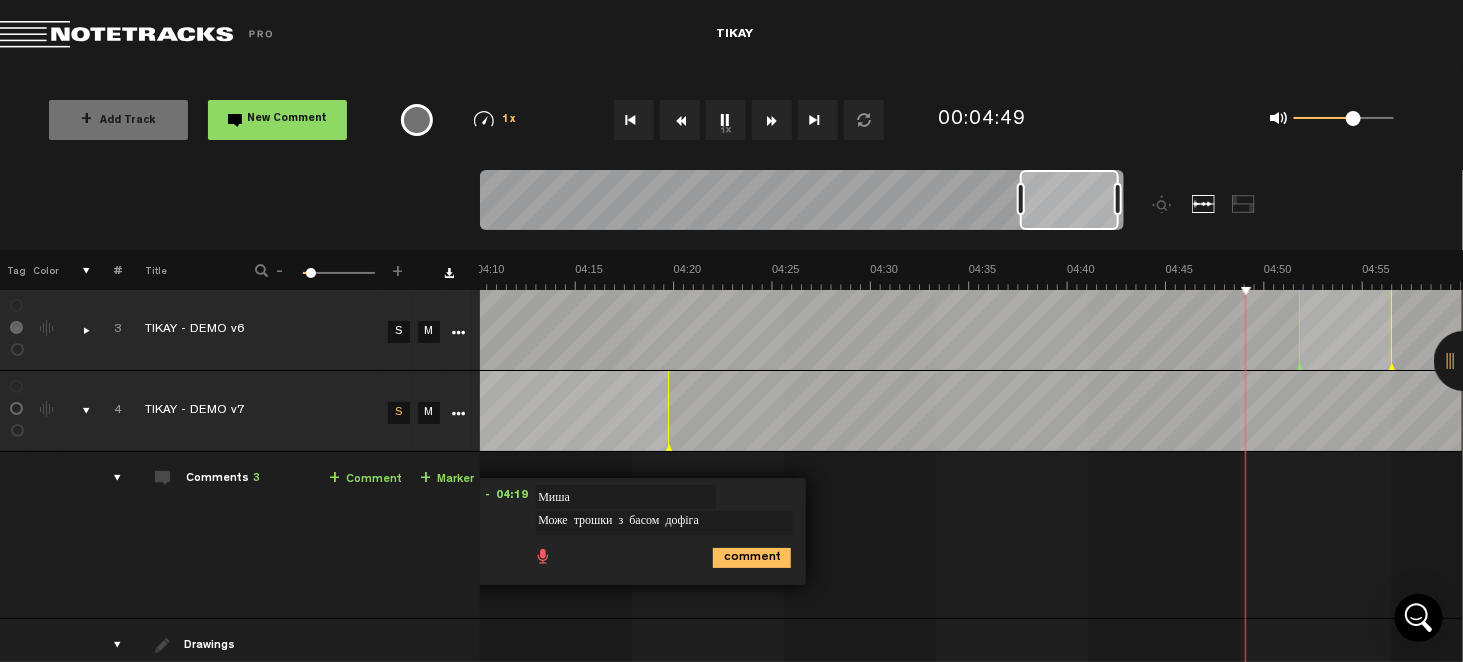 click on "Може трошки з басом дофіга" at bounding box center [664, 523] 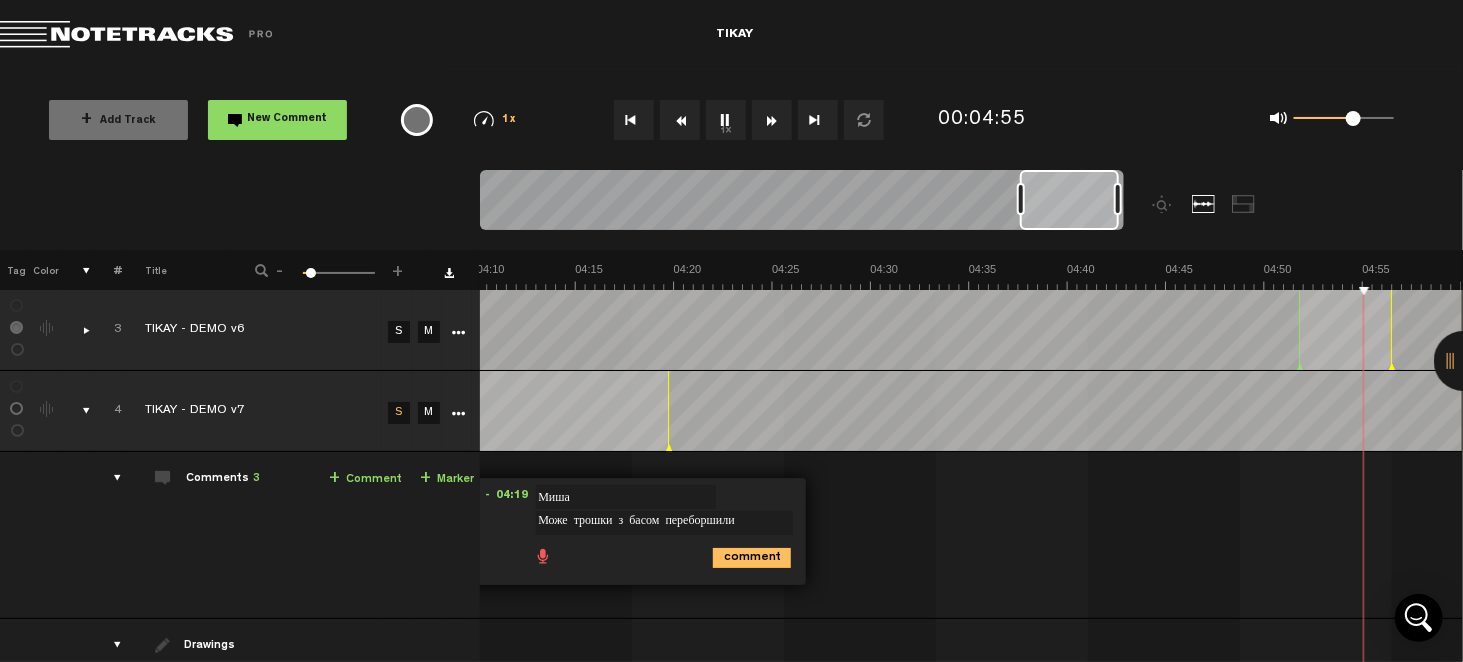 scroll, scrollTop: 0, scrollLeft: 5315, axis: horizontal 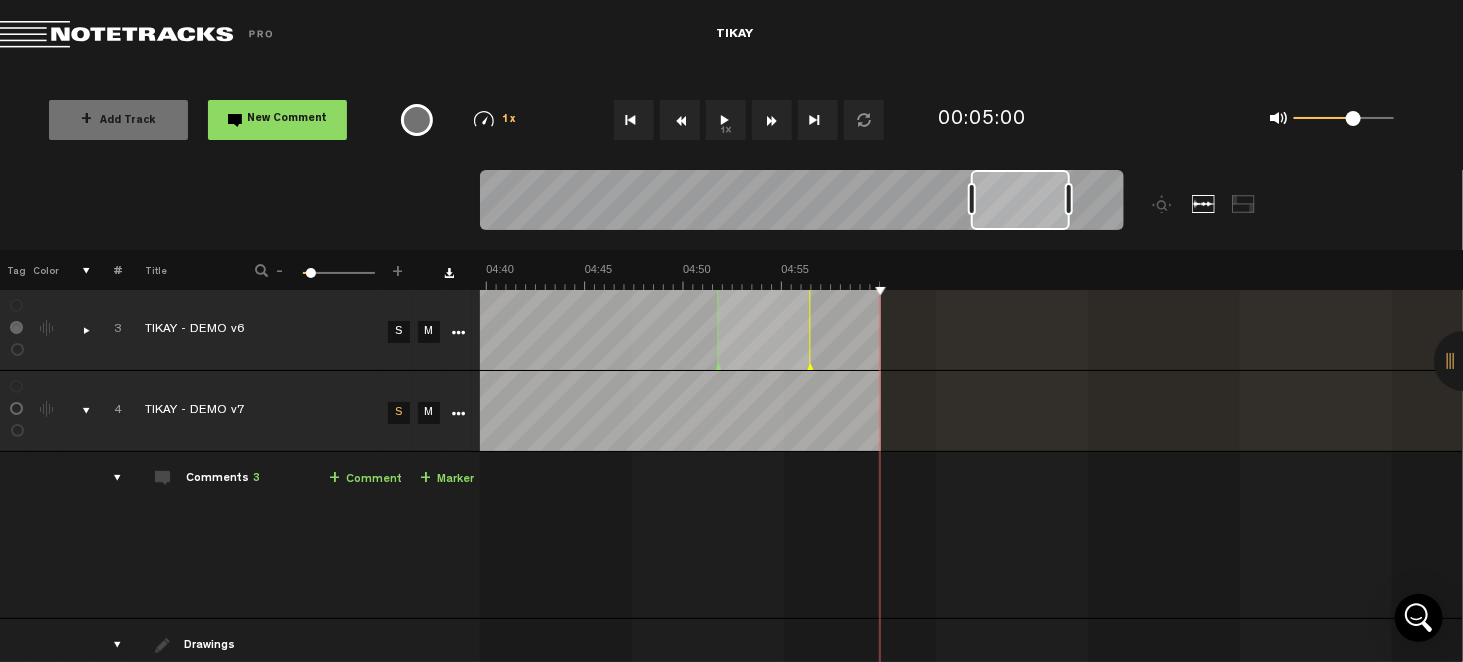 drag, startPoint x: 1057, startPoint y: 198, endPoint x: 1009, endPoint y: 195, distance: 48.09366 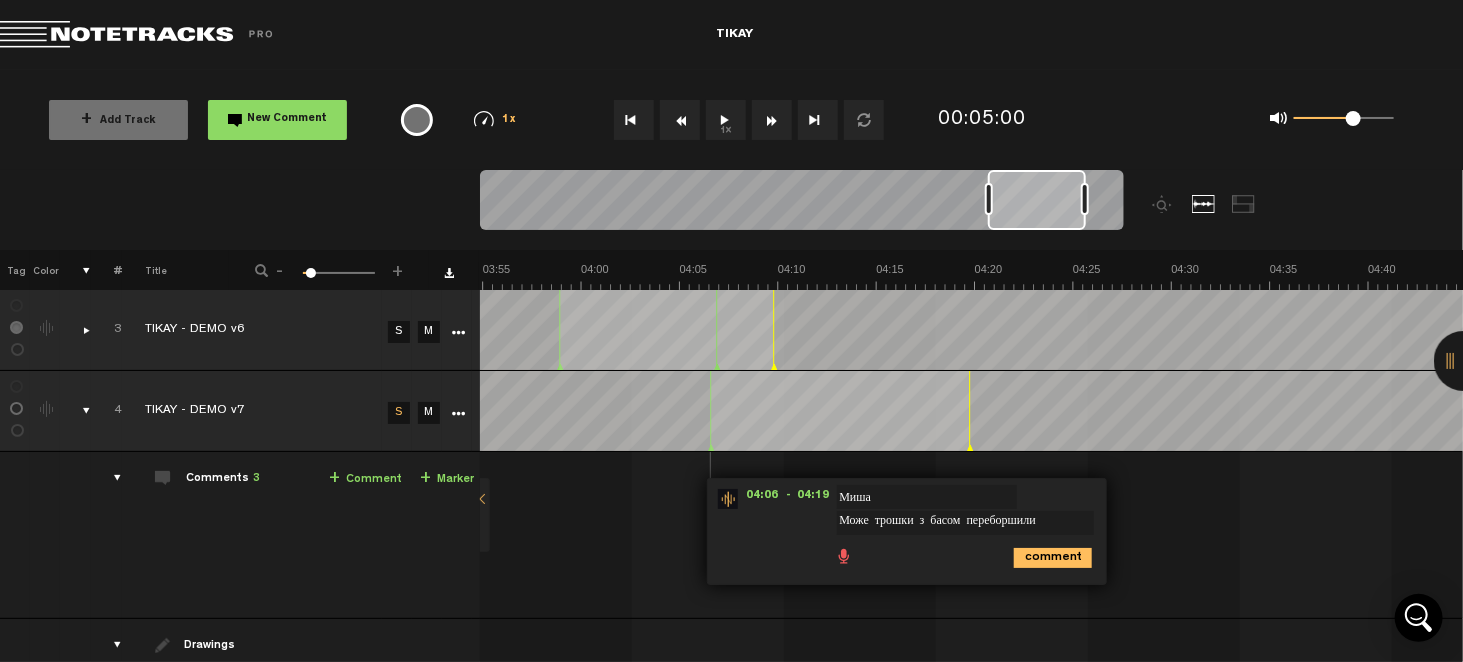 scroll, scrollTop: 0, scrollLeft: 4629, axis: horizontal 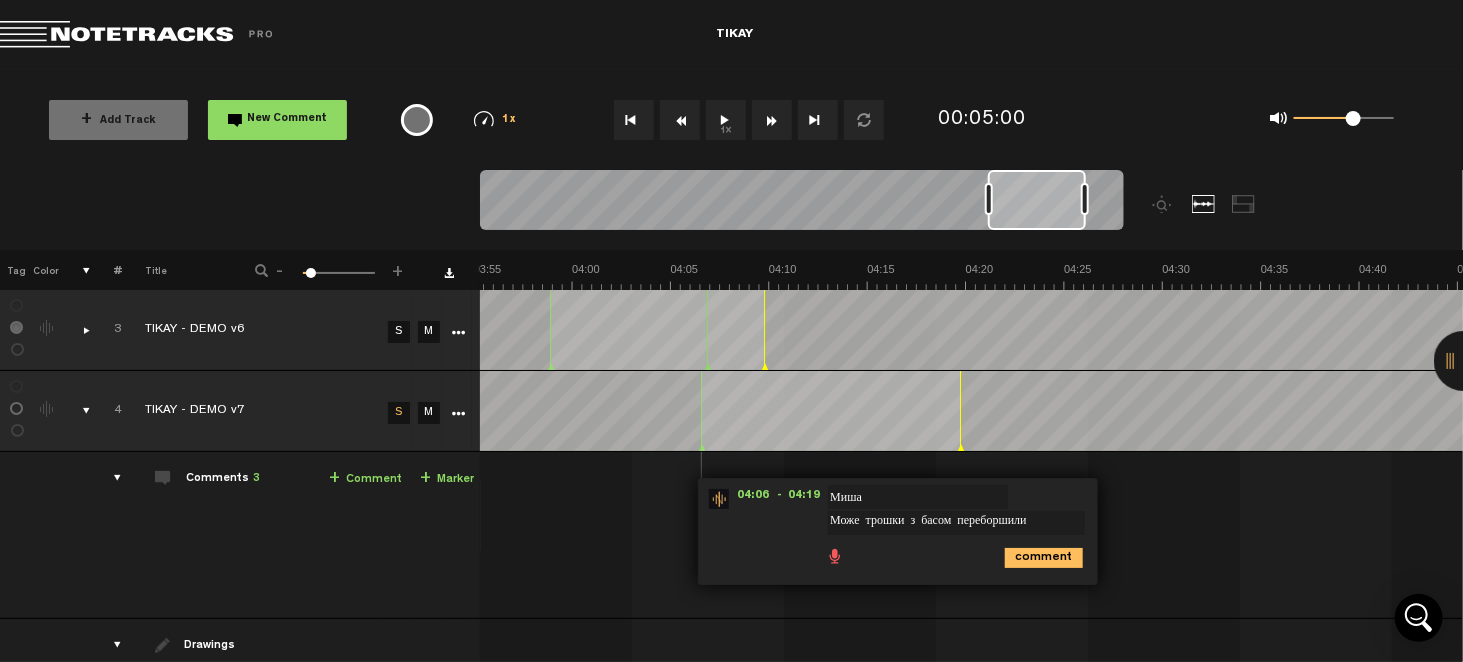 type on "Може трошки з басом переборшили" 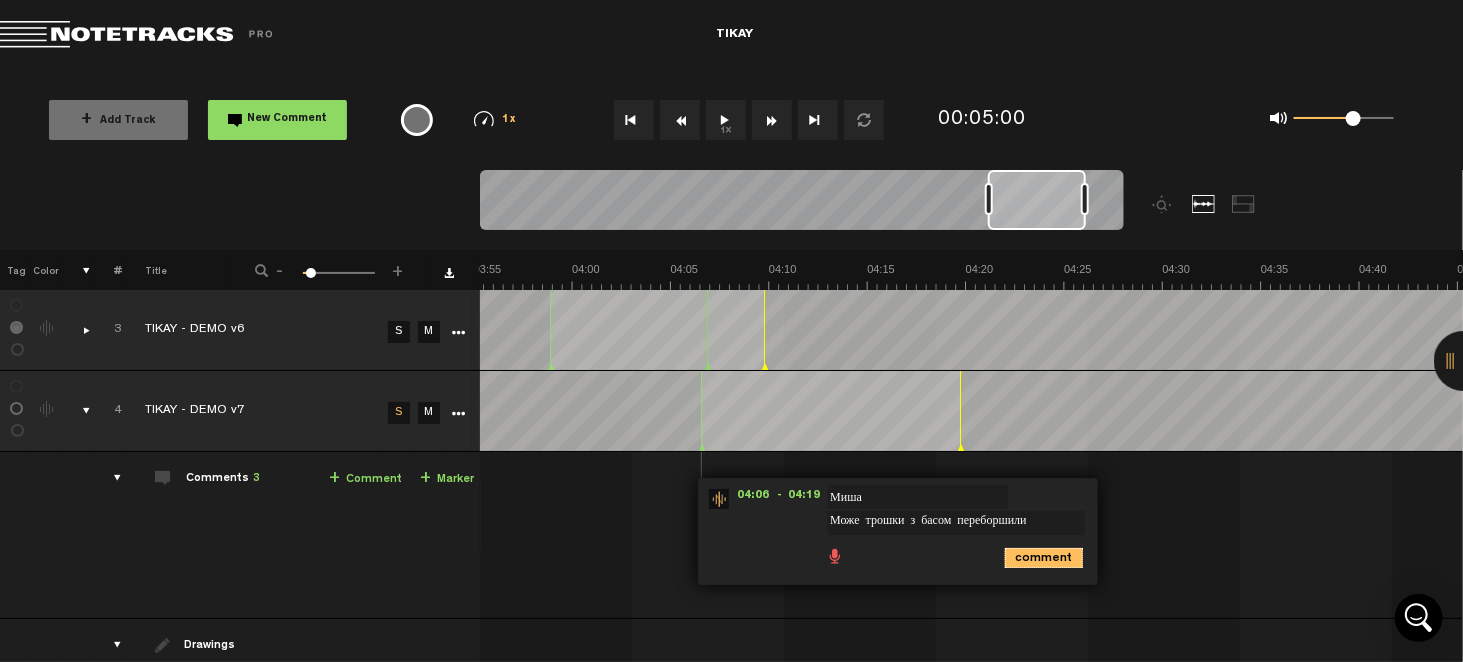 click on "comment" at bounding box center [1044, 558] 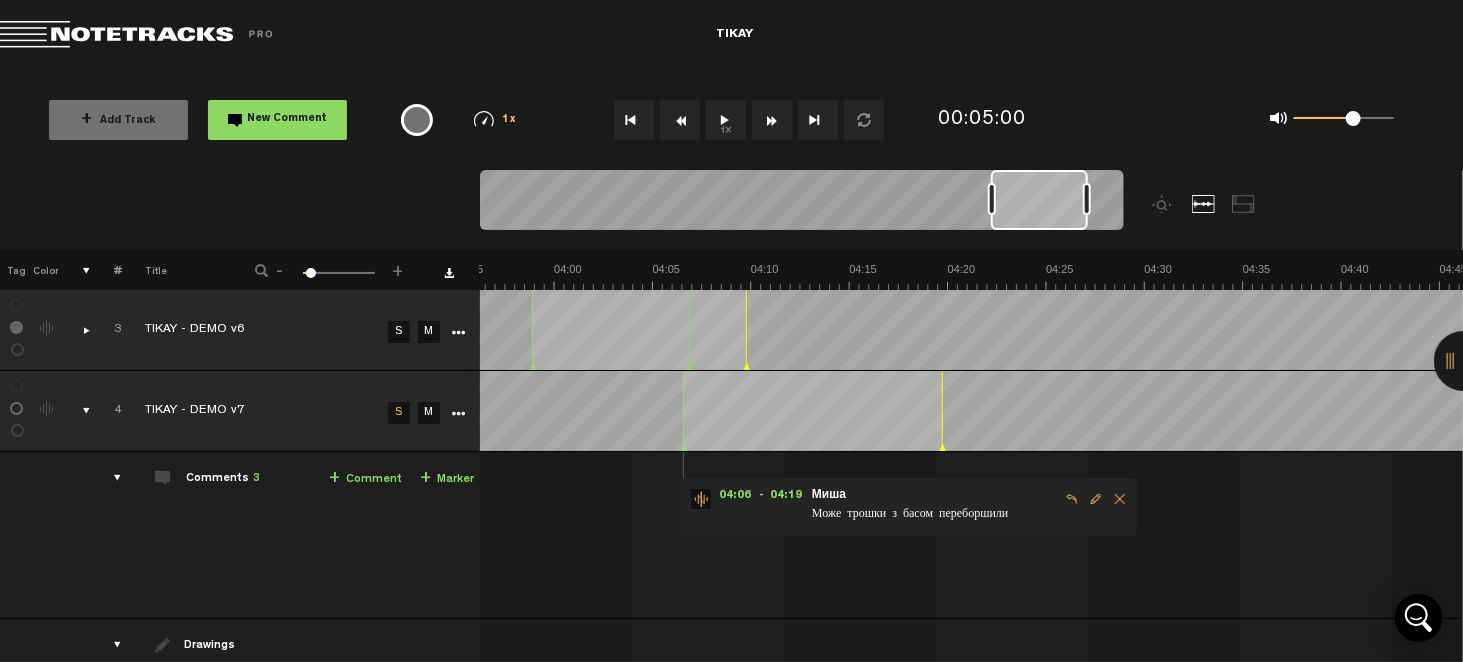 scroll, scrollTop: 0, scrollLeft: 4996, axis: horizontal 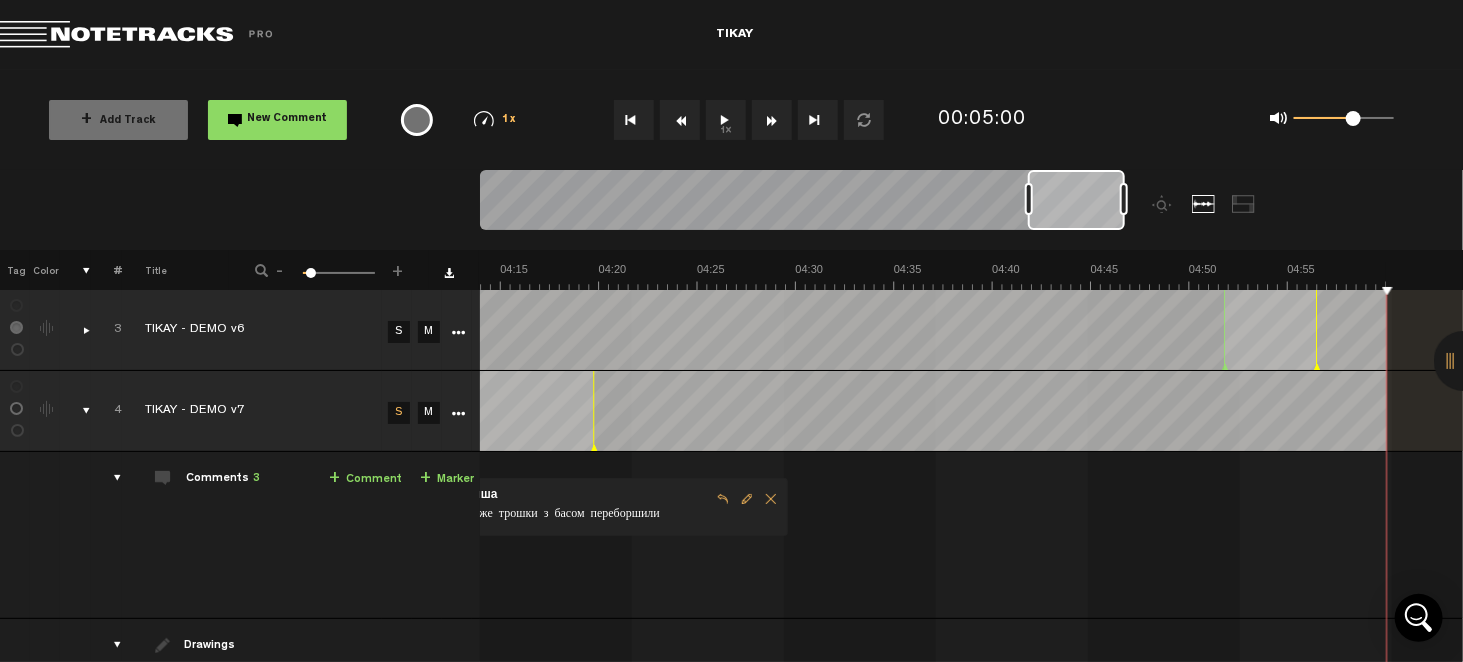 drag, startPoint x: 1026, startPoint y: 207, endPoint x: 1162, endPoint y: 252, distance: 143.25153 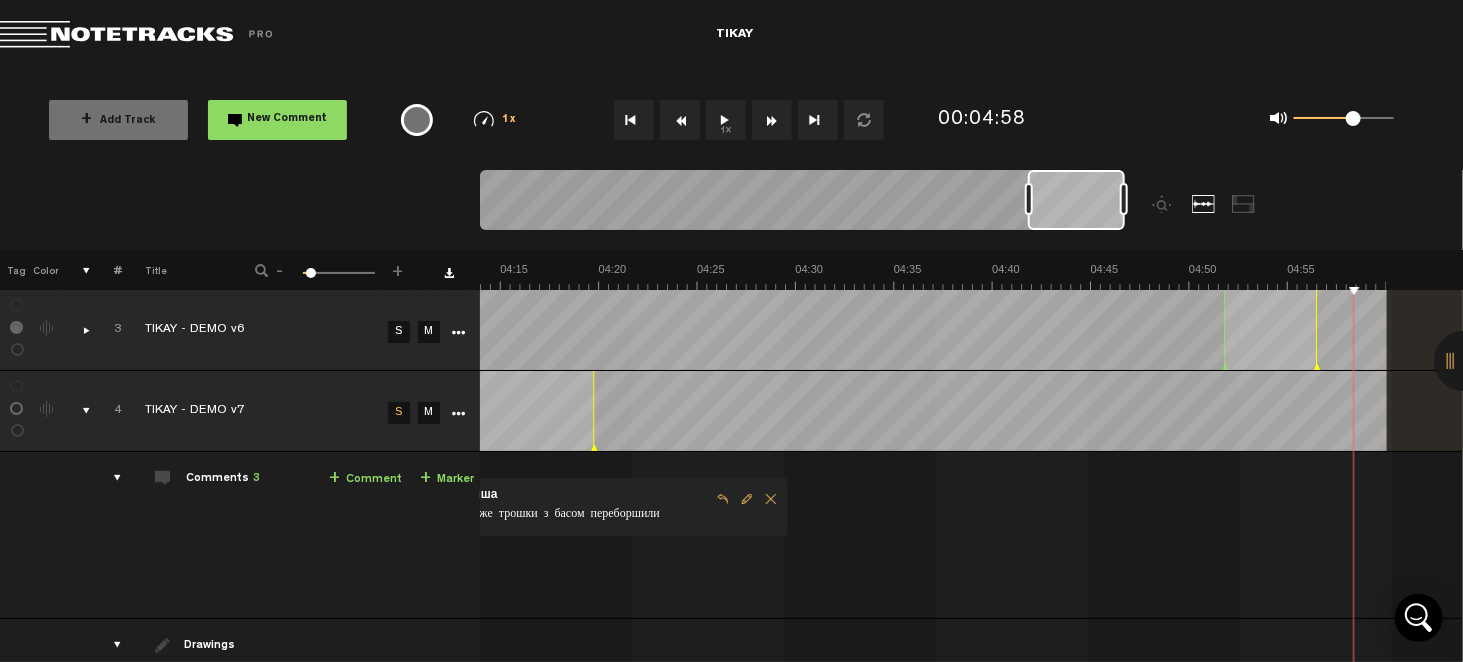 click on "1x" at bounding box center (726, 120) 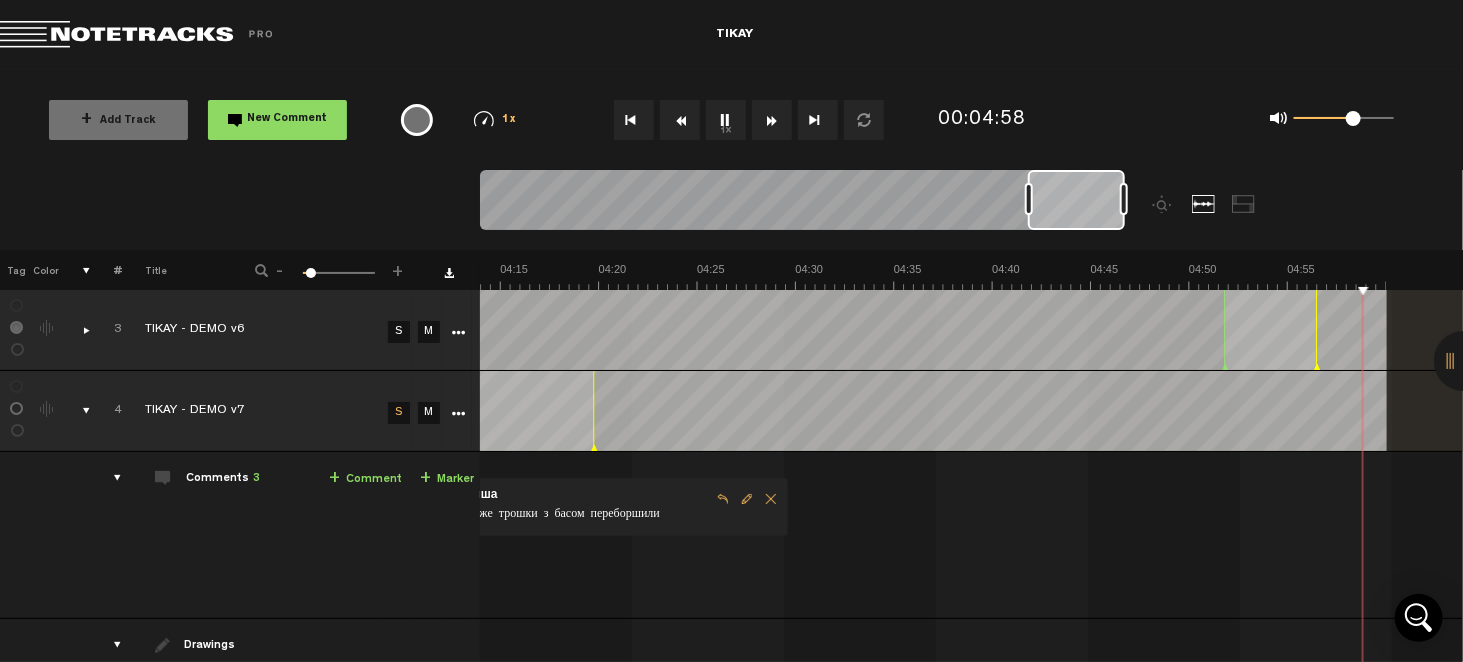 scroll, scrollTop: 0, scrollLeft: 5390, axis: horizontal 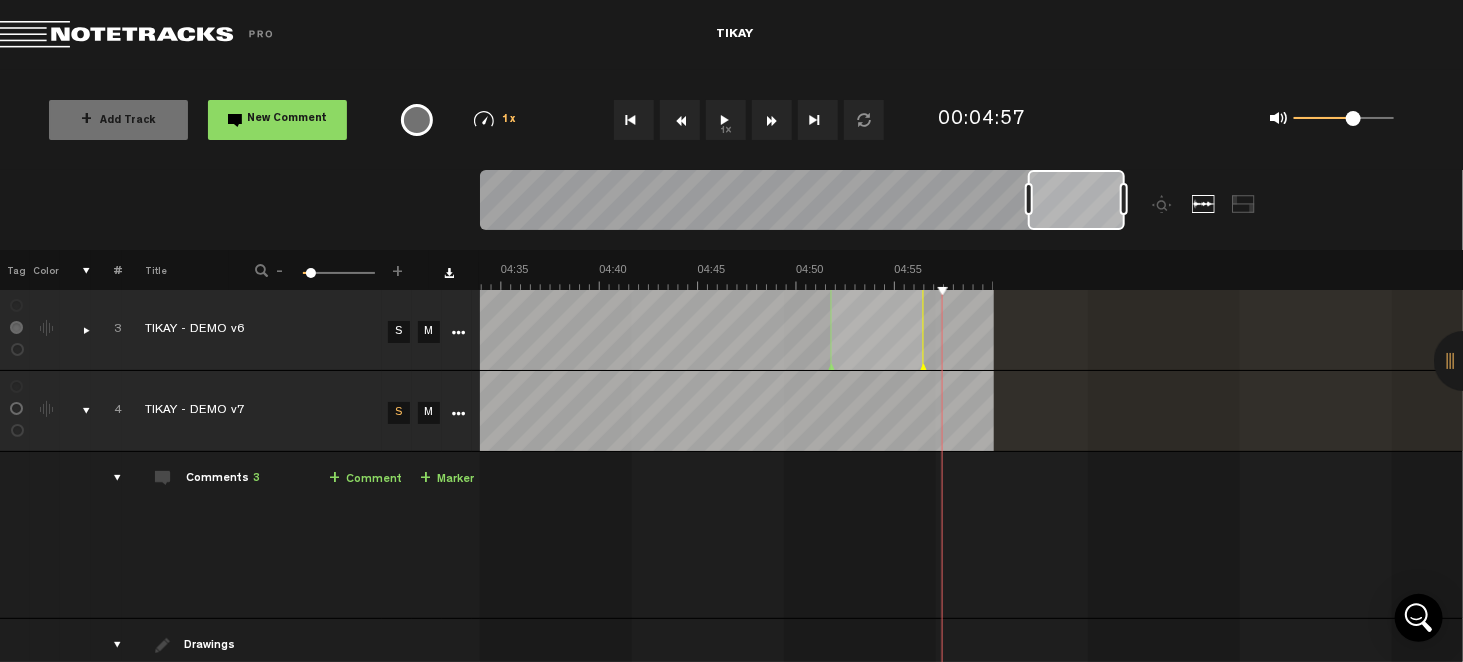 click on "1x" at bounding box center [726, 120] 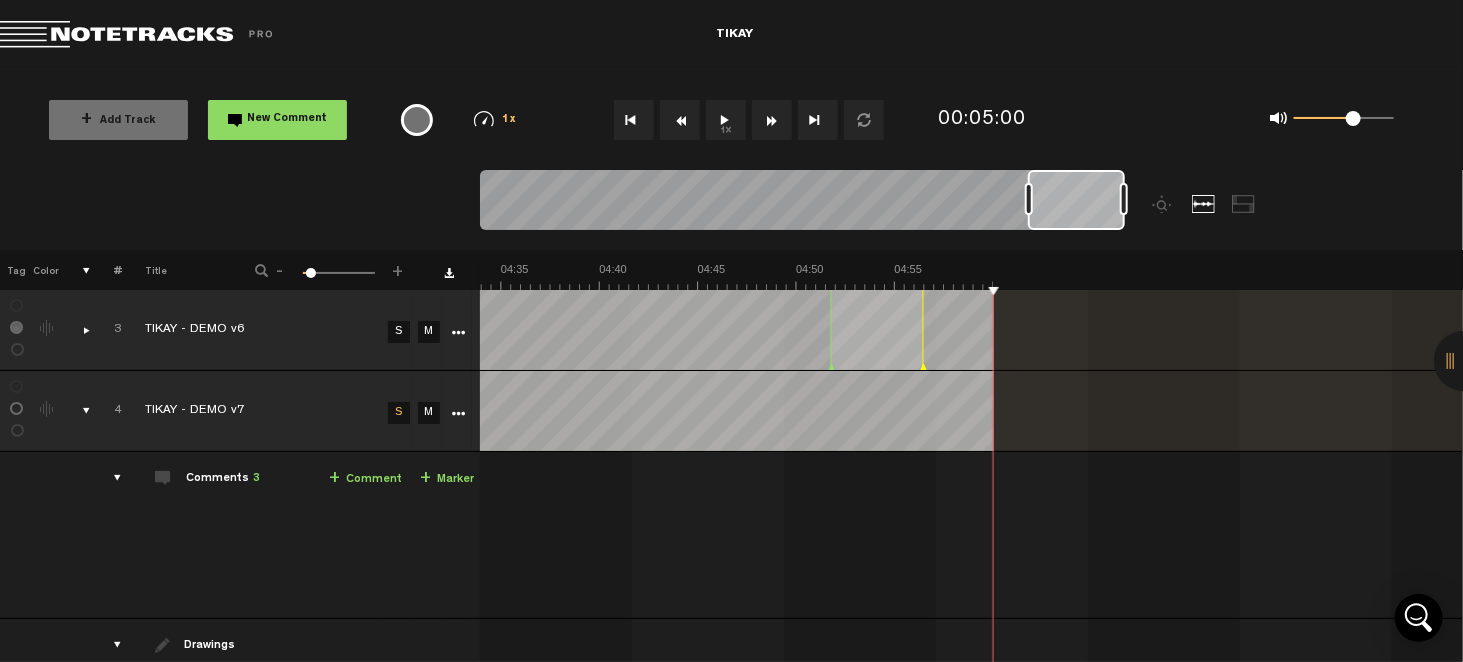 click on "1x" at bounding box center [726, 120] 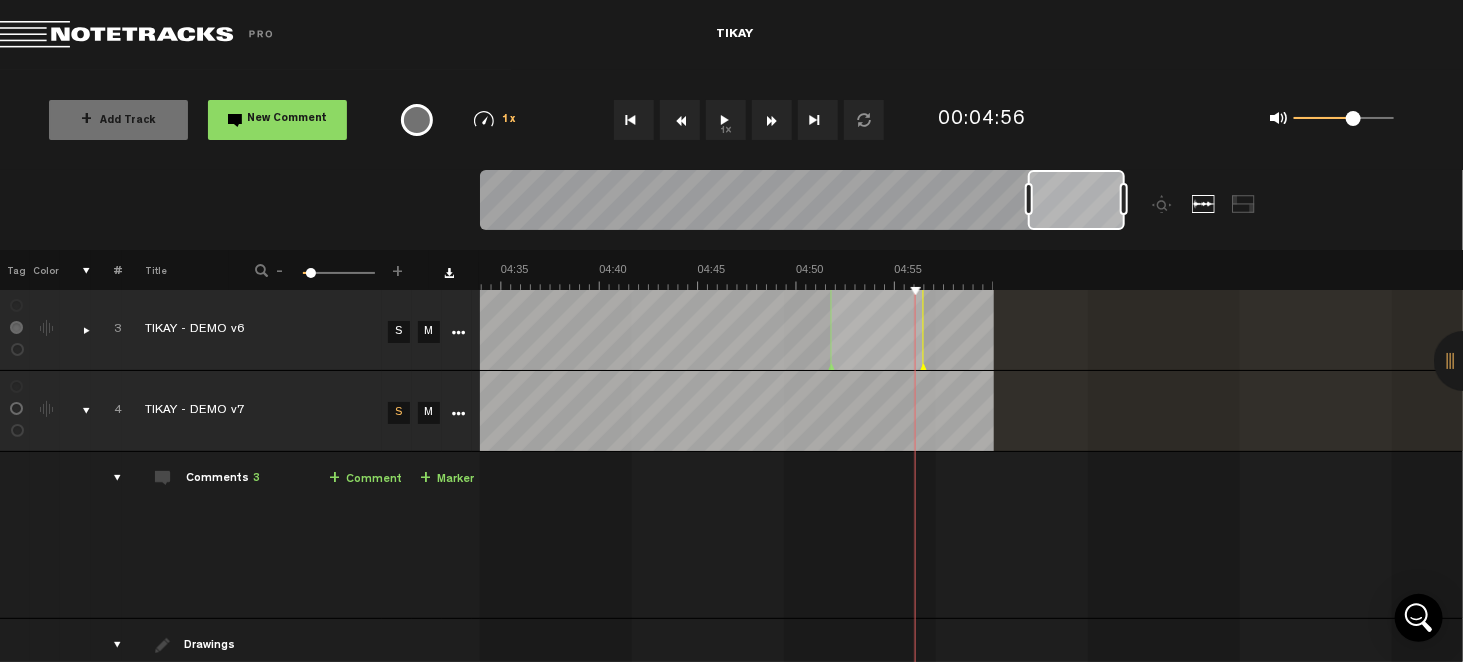 click on "1x" at bounding box center [726, 120] 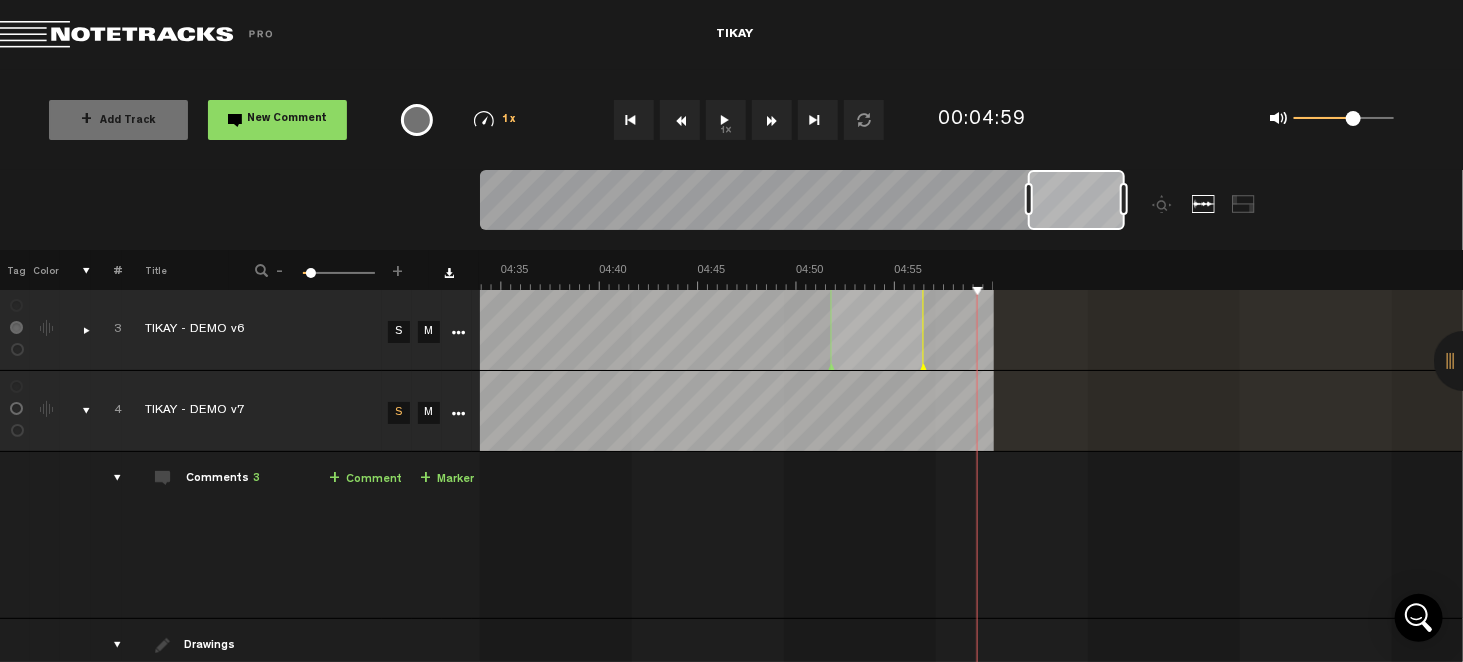 click at bounding box center (972, 411) 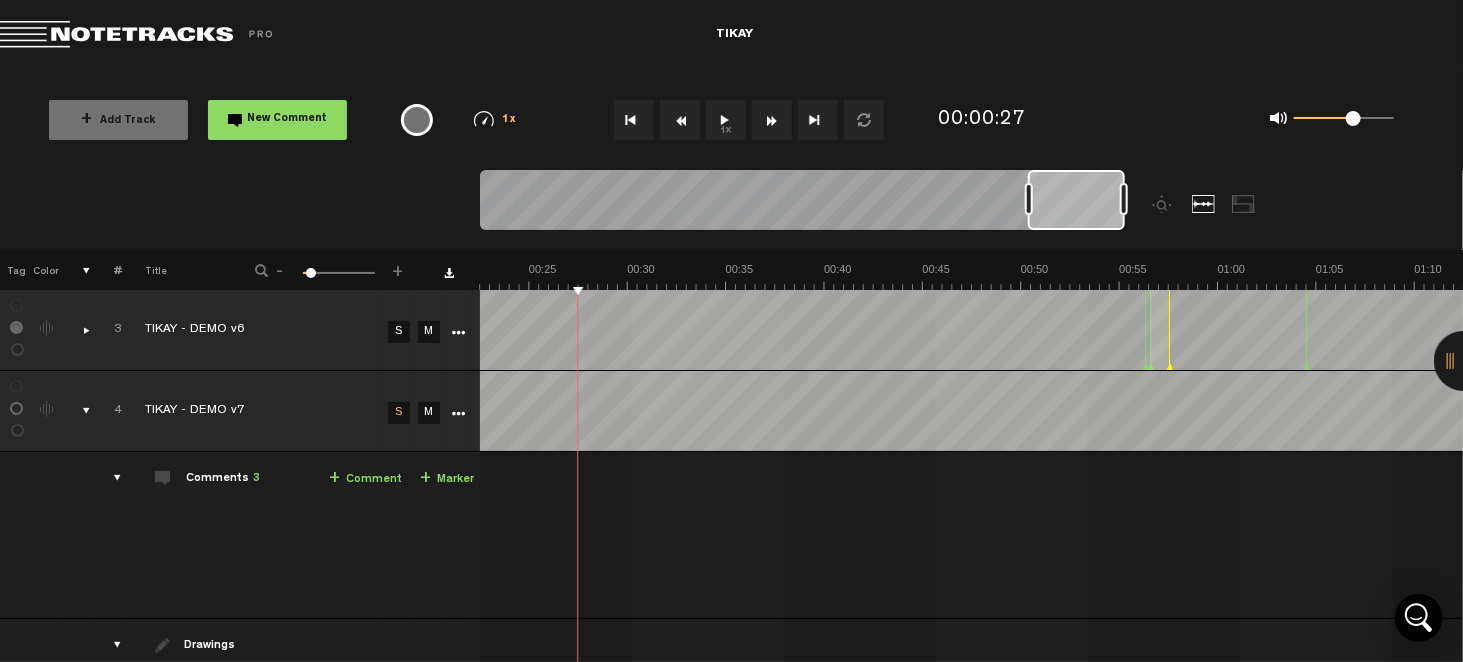 scroll, scrollTop: 0, scrollLeft: 441, axis: horizontal 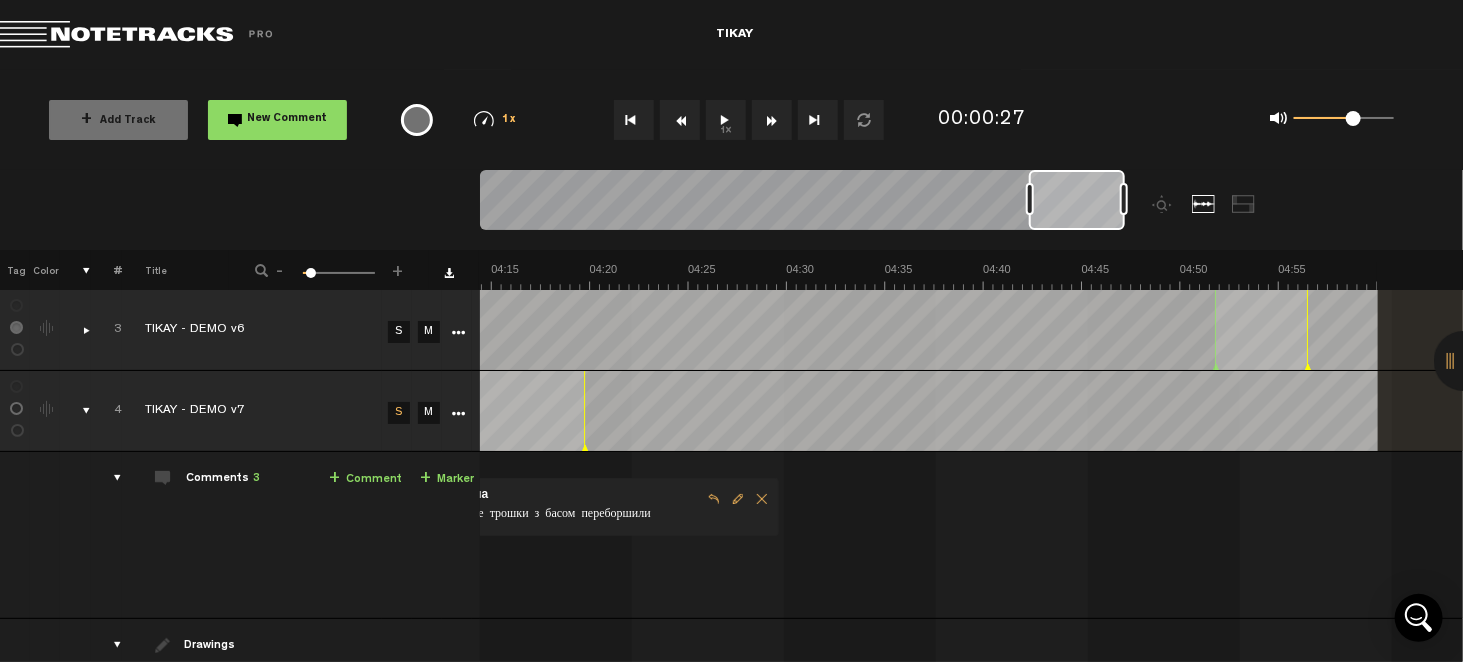 drag, startPoint x: 1089, startPoint y: 194, endPoint x: 1127, endPoint y: 207, distance: 40.16217 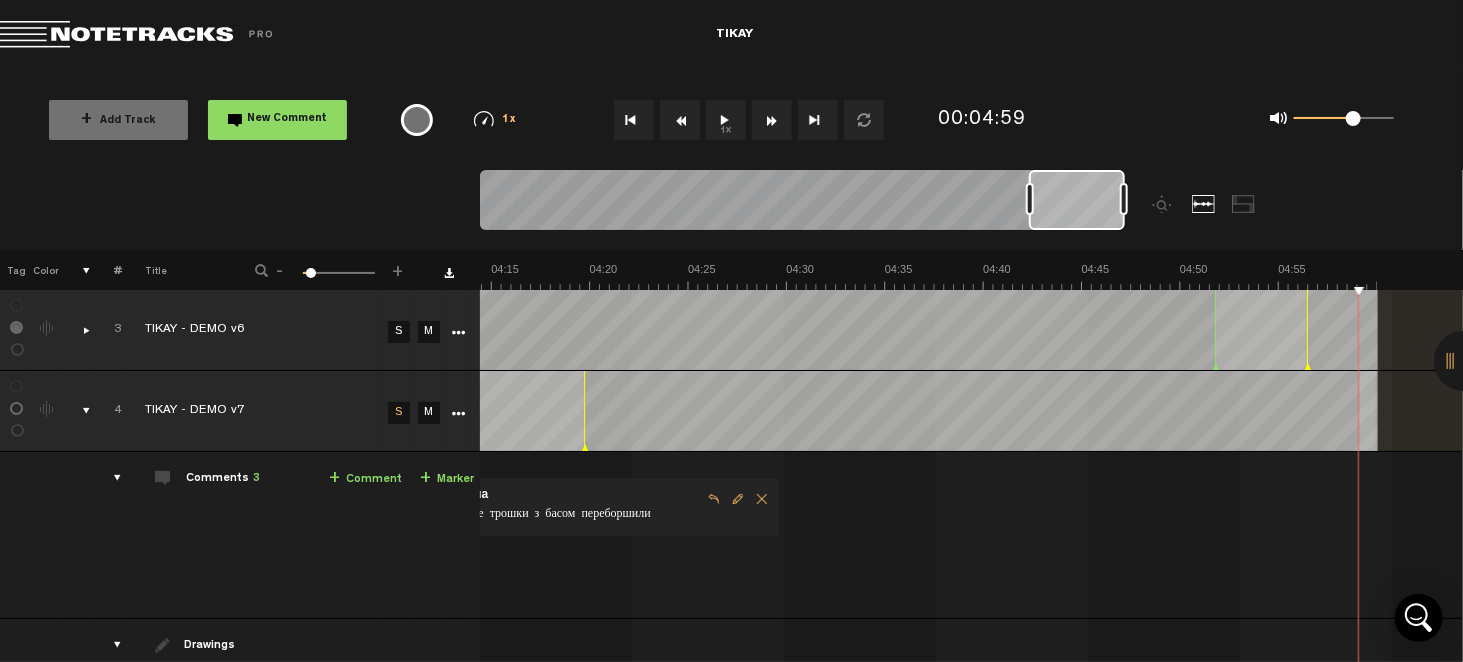 click at bounding box center (972, 411) 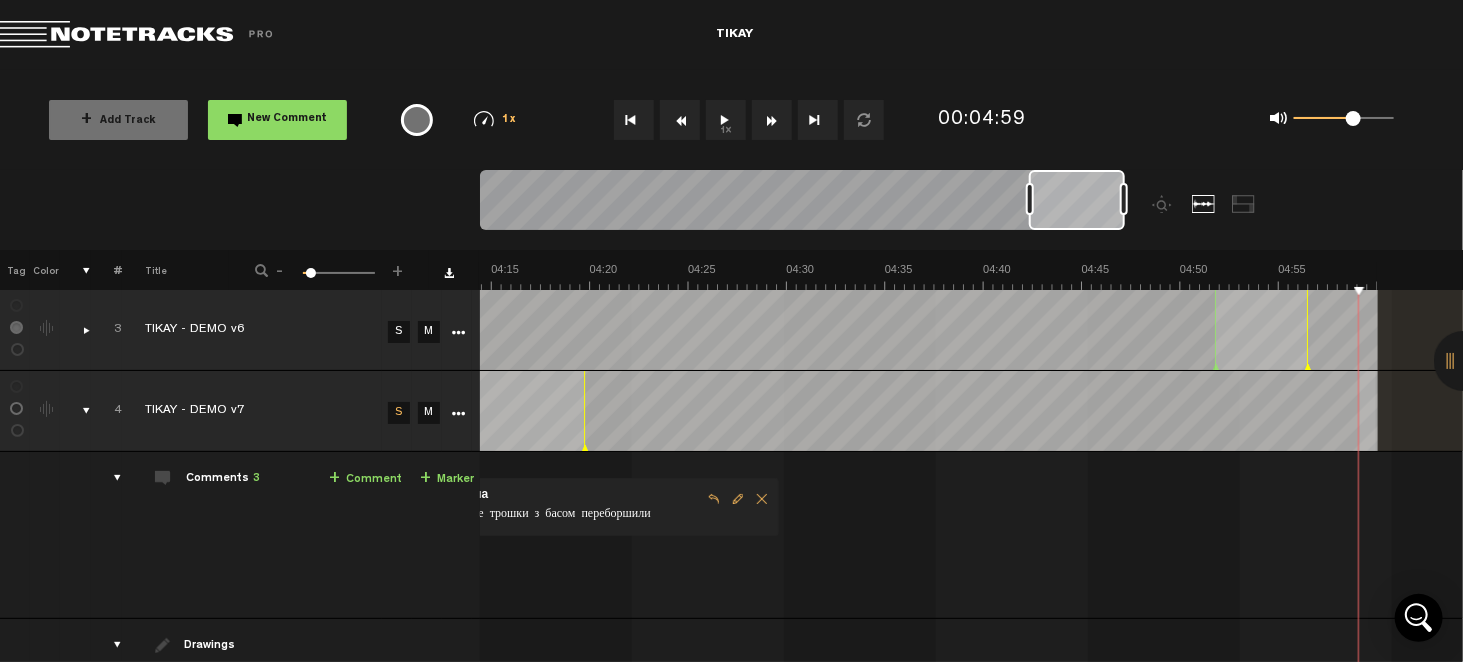 click at bounding box center [972, 411] 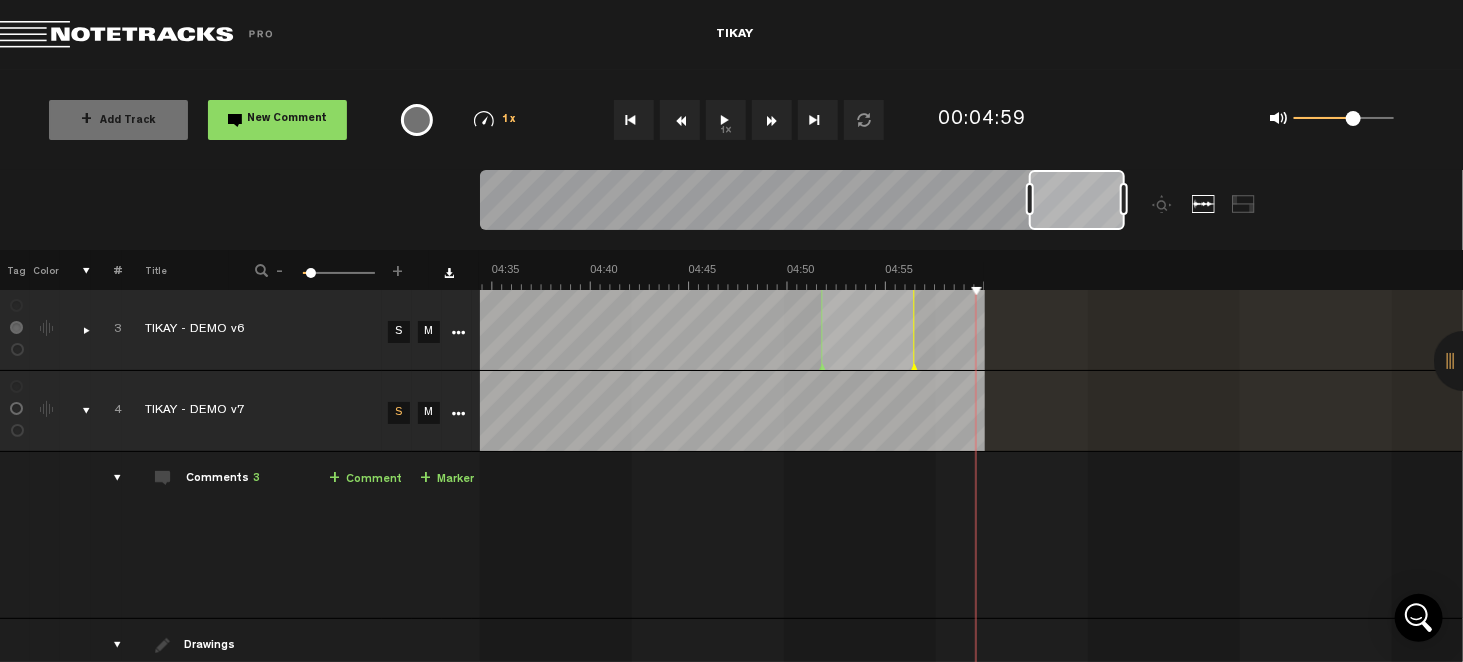 click at bounding box center [972, 411] 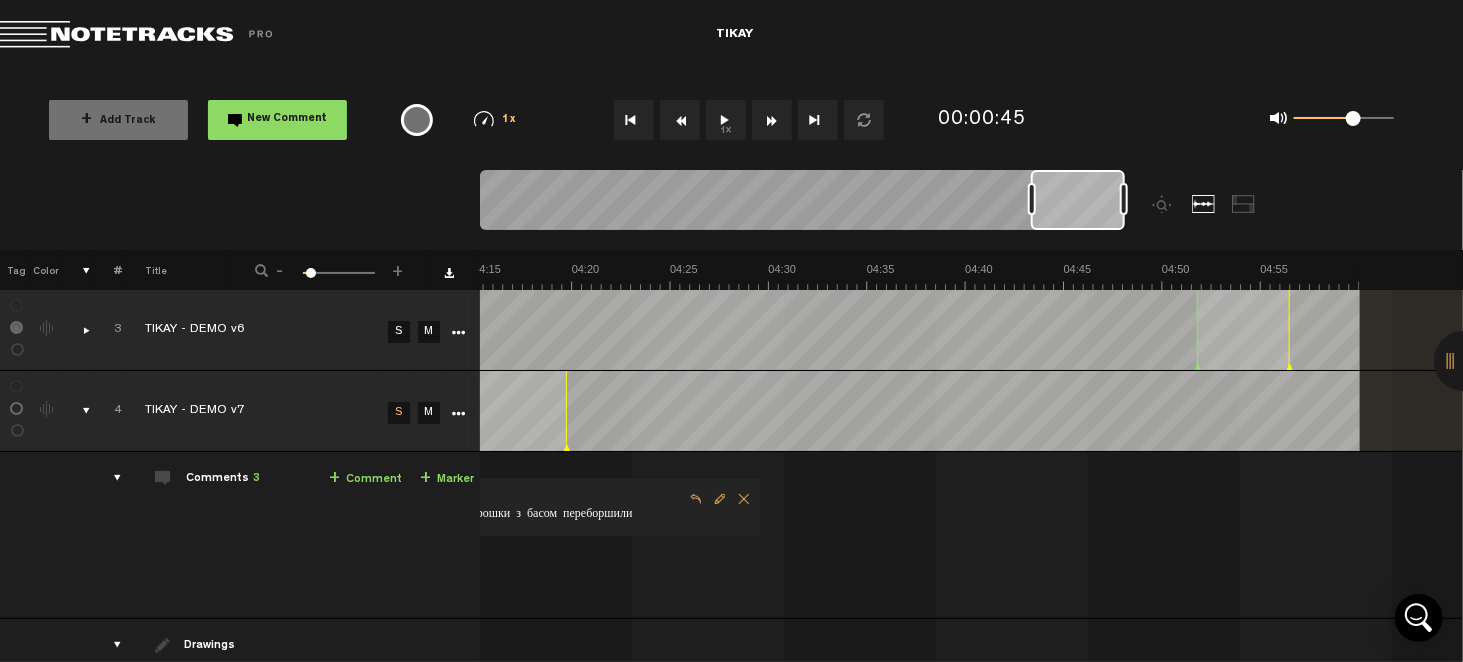 scroll, scrollTop: 0, scrollLeft: 5024, axis: horizontal 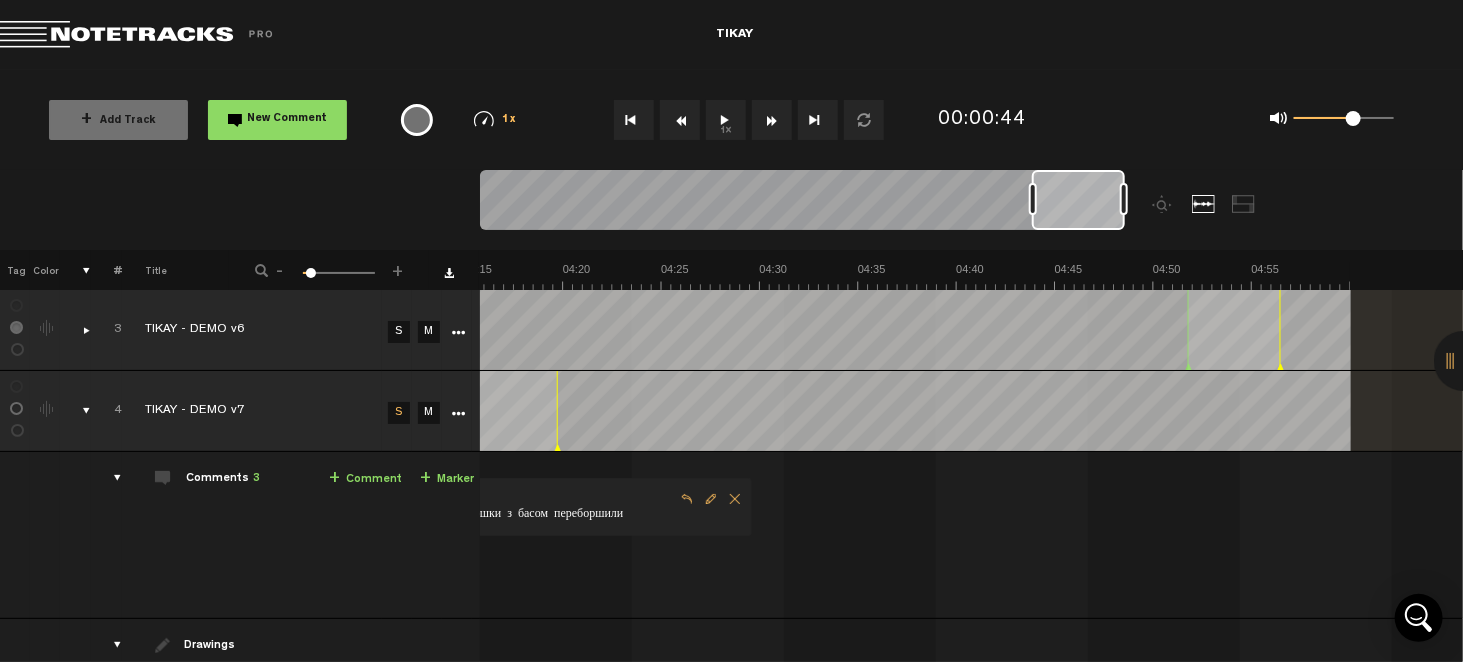 drag, startPoint x: 1067, startPoint y: 207, endPoint x: 1237, endPoint y: 229, distance: 171.41762 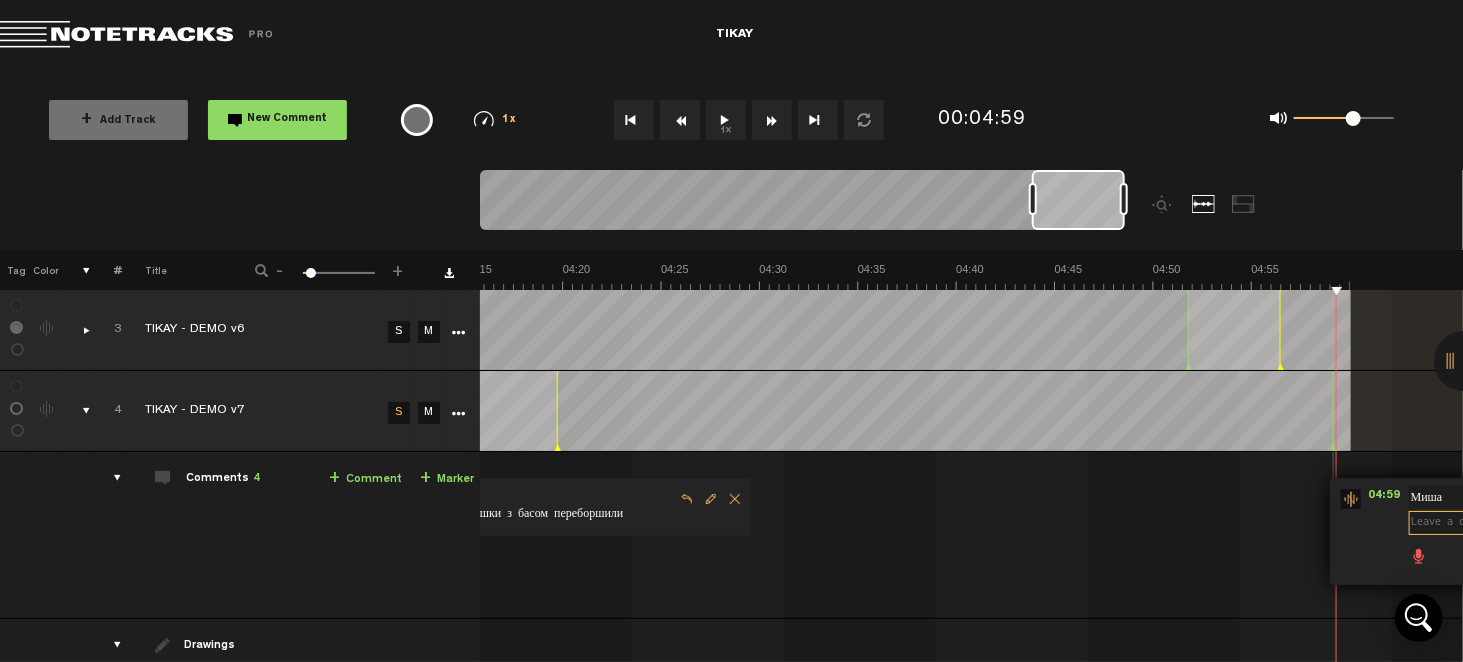 click at bounding box center (1537, 523) 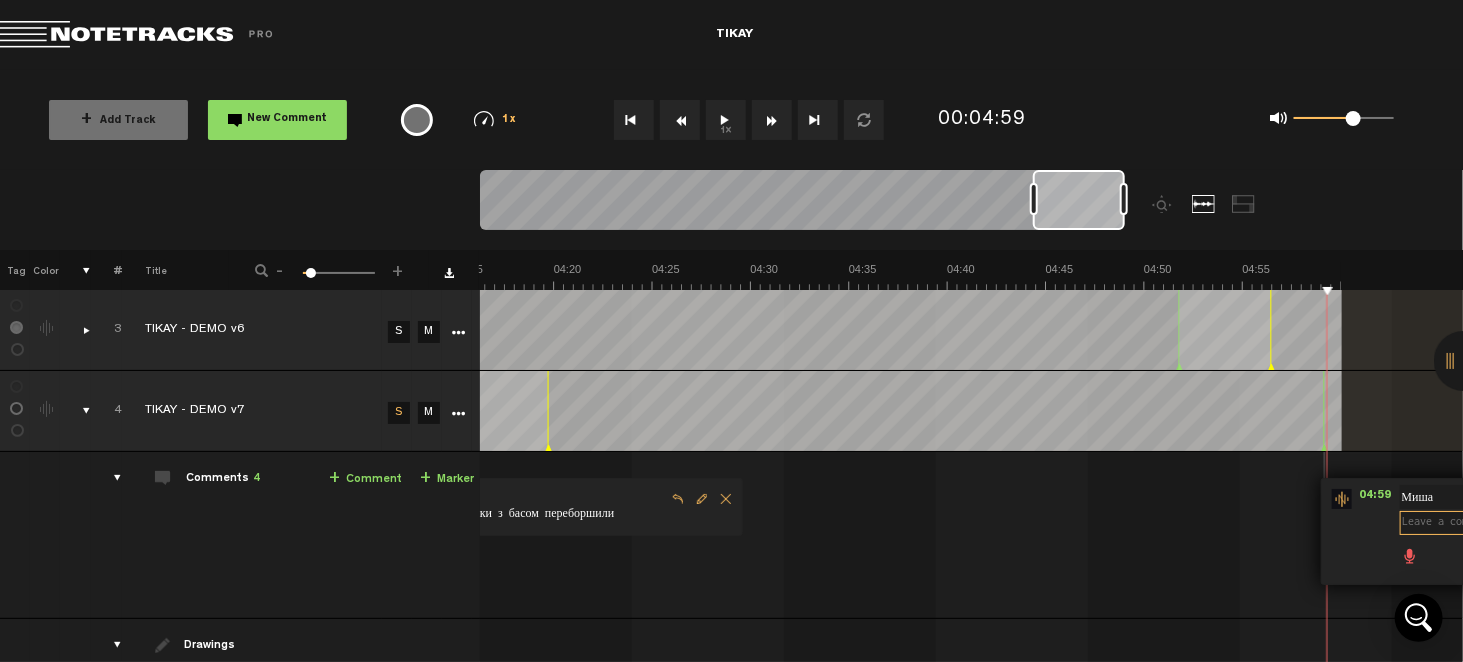 drag, startPoint x: 1082, startPoint y: 199, endPoint x: 1132, endPoint y: 209, distance: 50.990196 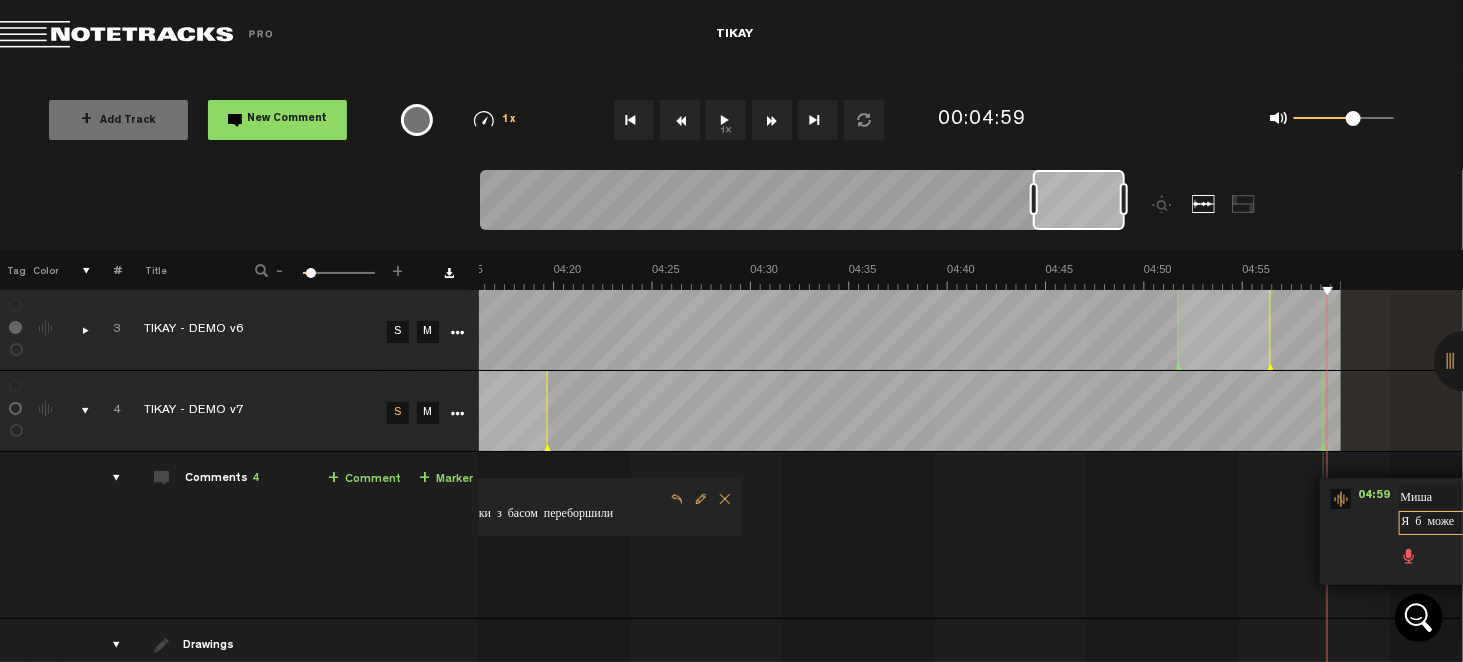 scroll, scrollTop: 0, scrollLeft: 12, axis: horizontal 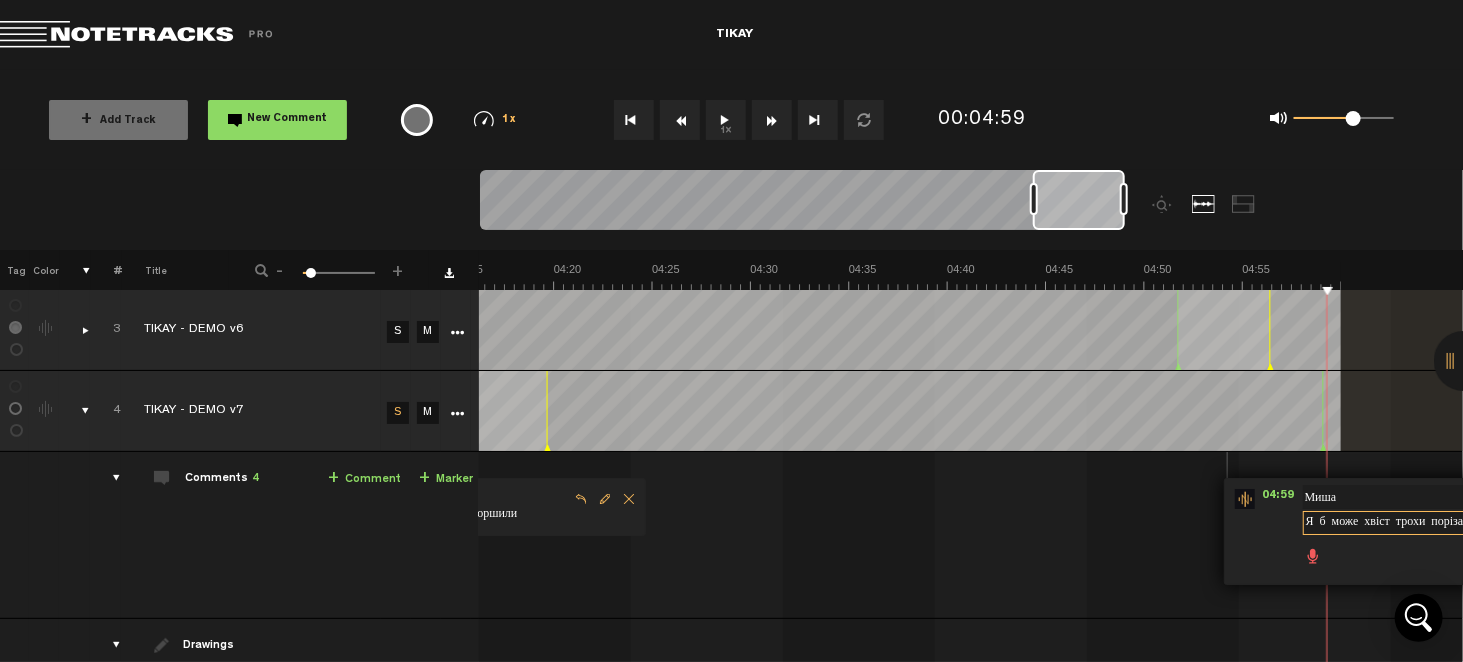 type on "Я б може хвіст трохи порізав" 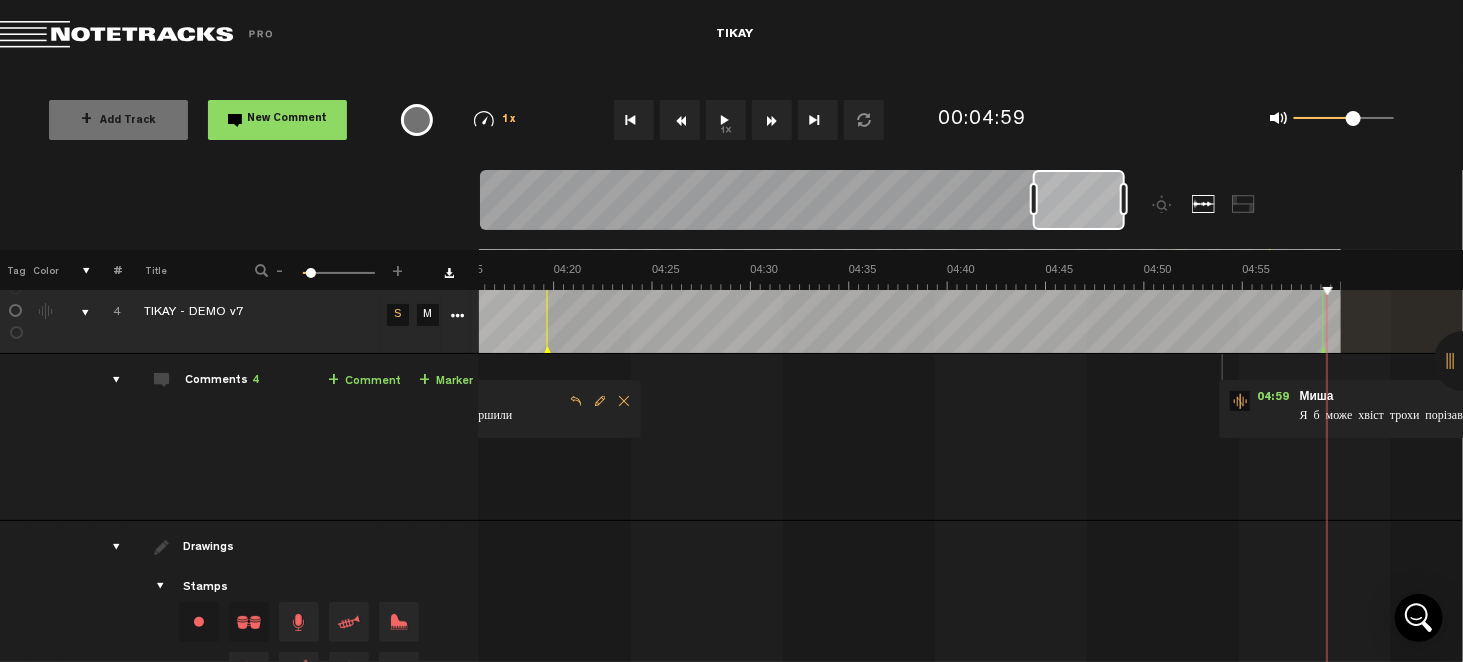 scroll, scrollTop: 100, scrollLeft: 15, axis: both 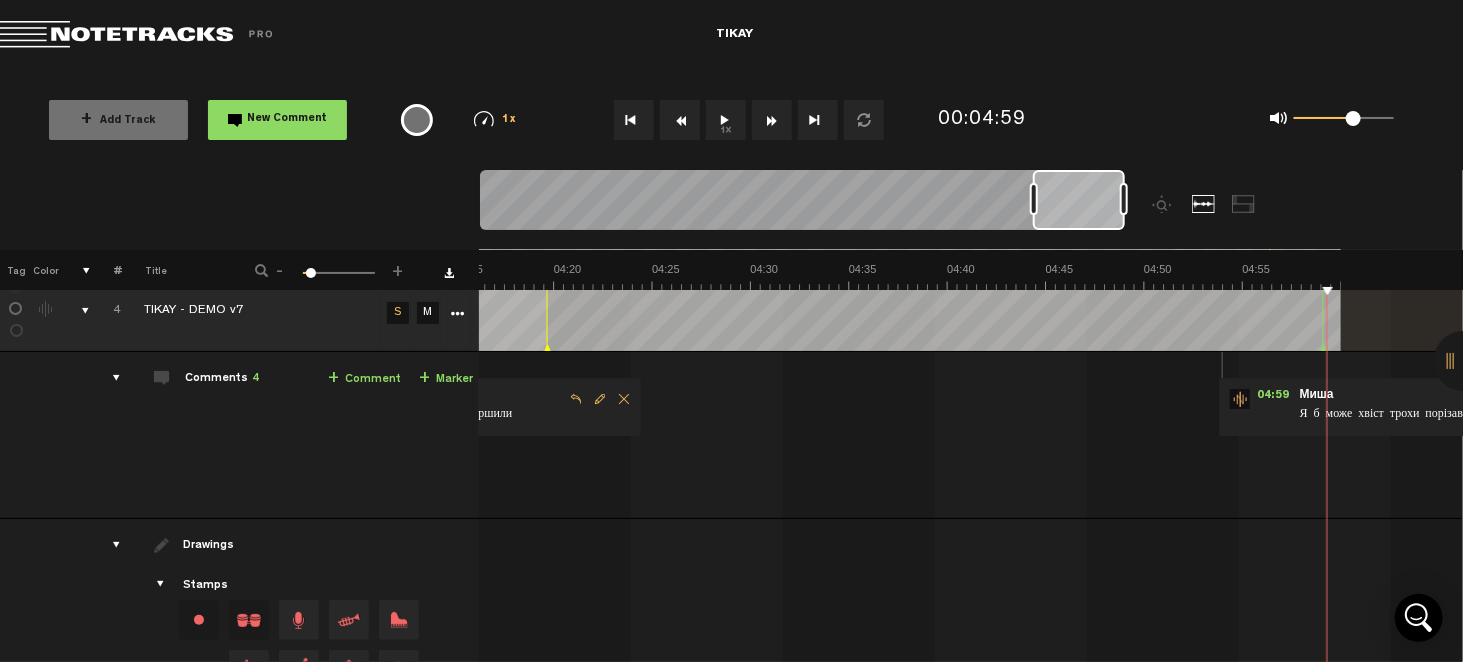 click at bounding box center [108, 378] 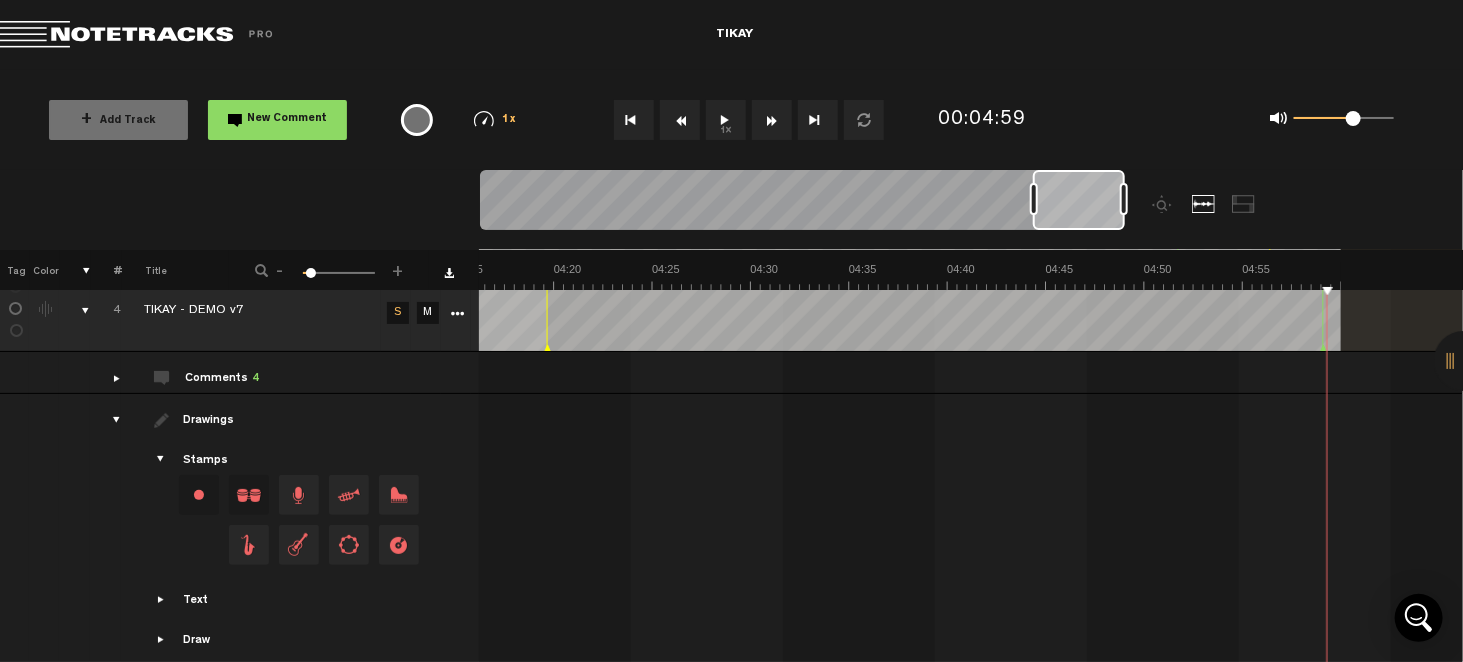 click at bounding box center (108, 378) 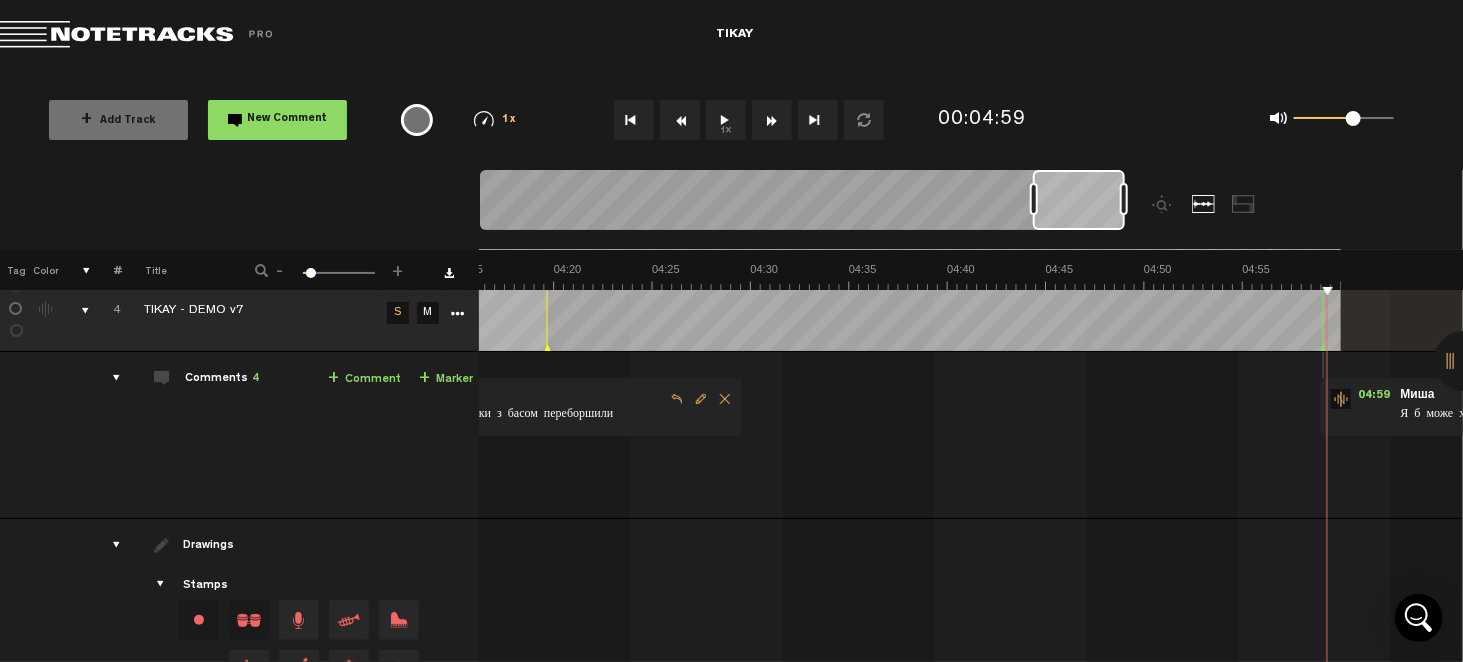 click on "Drawings                                               Stamps                                                                                                                                                                                                                                                                                                                                                                                                                                                                                                                                                                                                                                                                                                             Text                                                                                                                                                                             Intro                                                                        +" at bounding box center [300, 661] 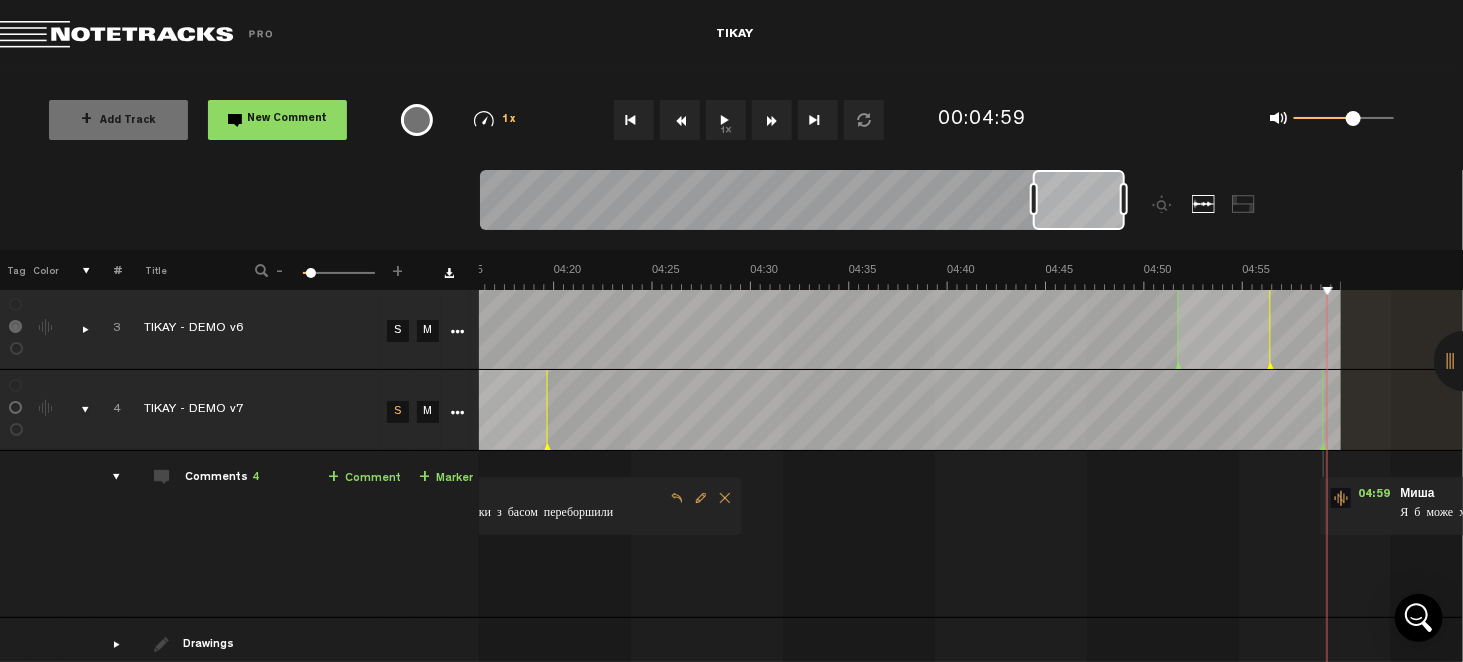 scroll, scrollTop: 0, scrollLeft: 15, axis: horizontal 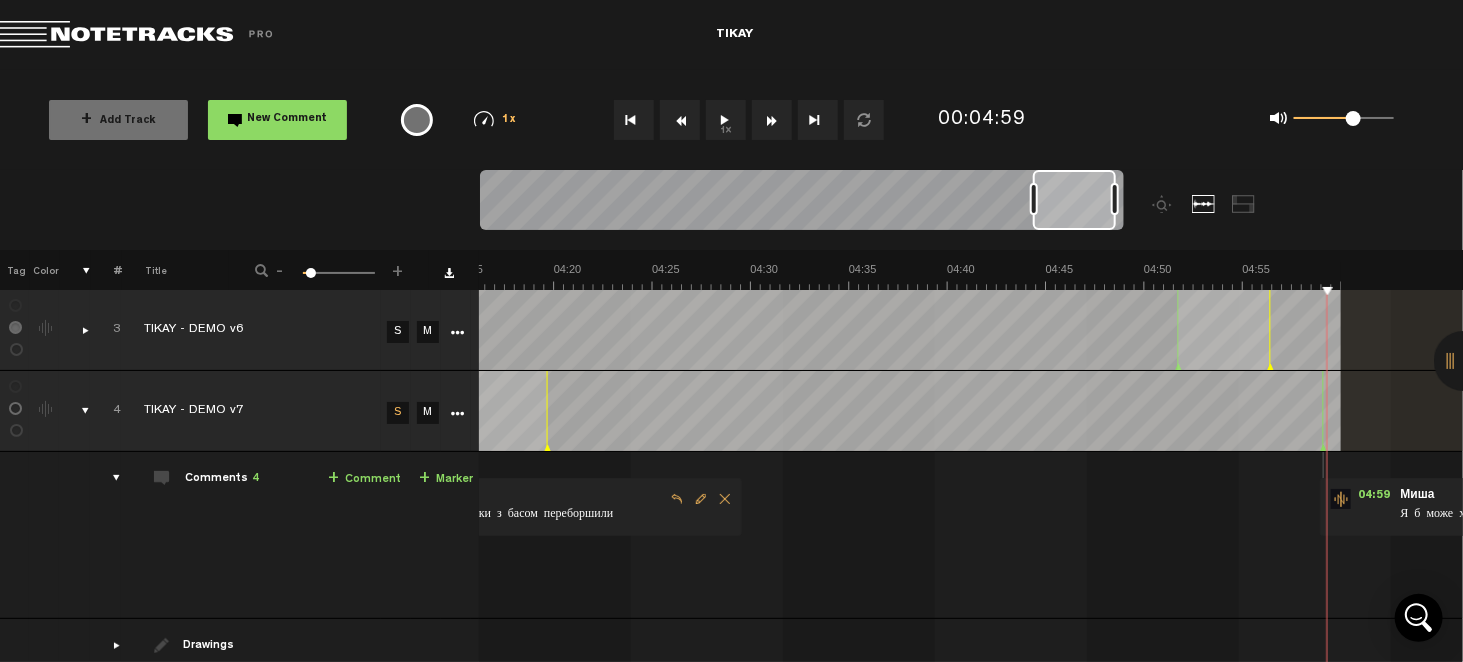drag, startPoint x: 1125, startPoint y: 201, endPoint x: 1141, endPoint y: 244, distance: 45.88028 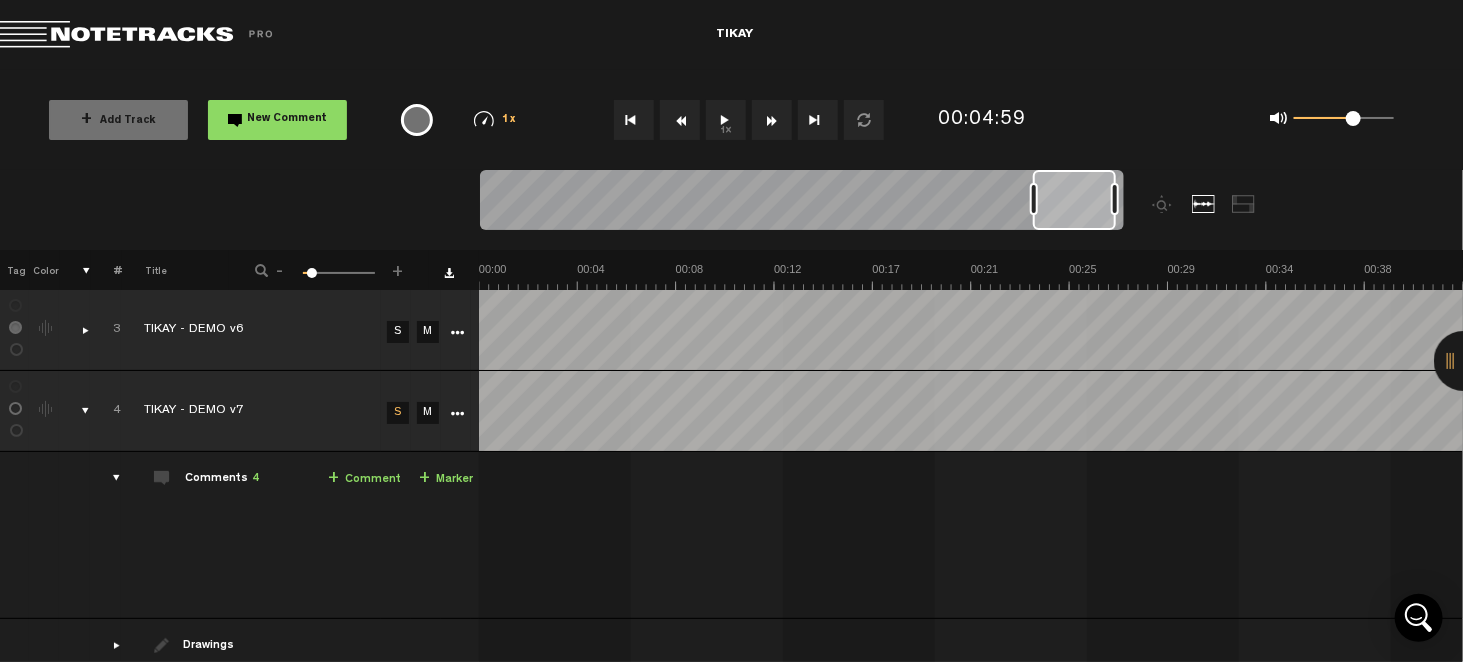 scroll, scrollTop: 0, scrollLeft: 5989, axis: horizontal 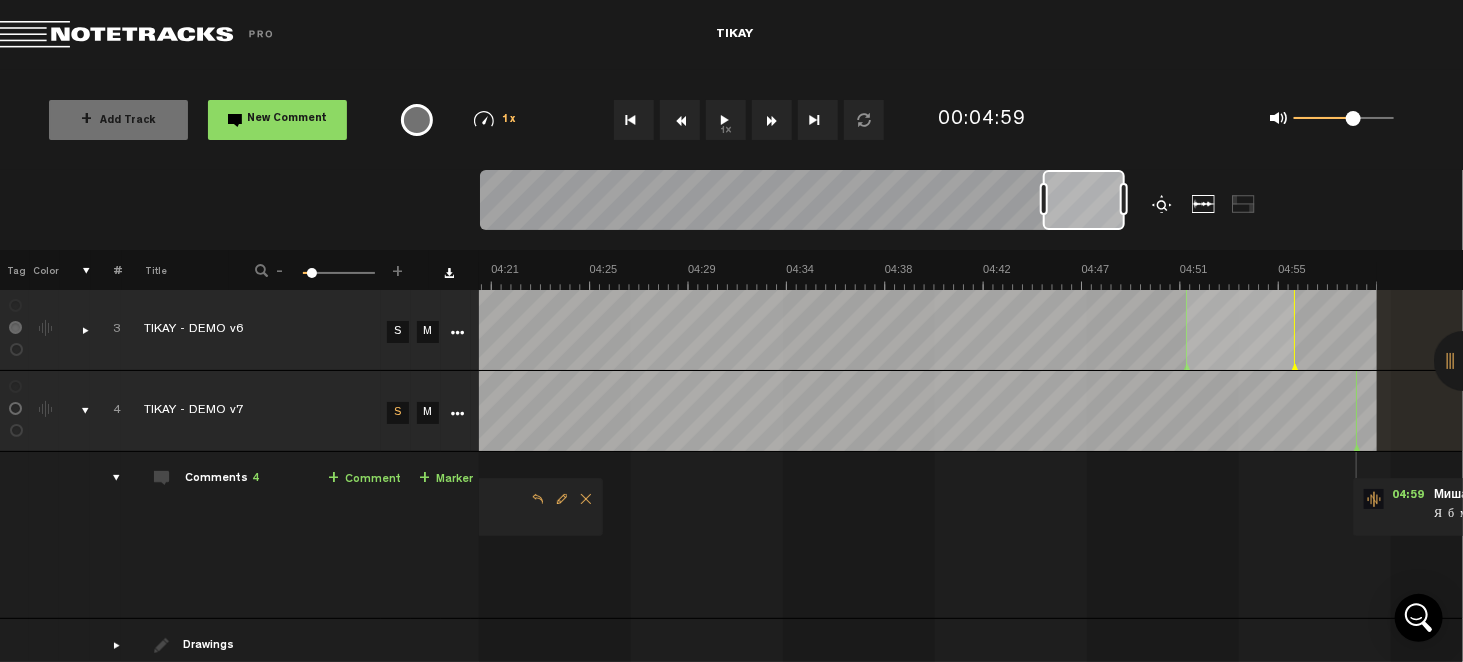 drag, startPoint x: 1110, startPoint y: 199, endPoint x: 1153, endPoint y: 206, distance: 43.56604 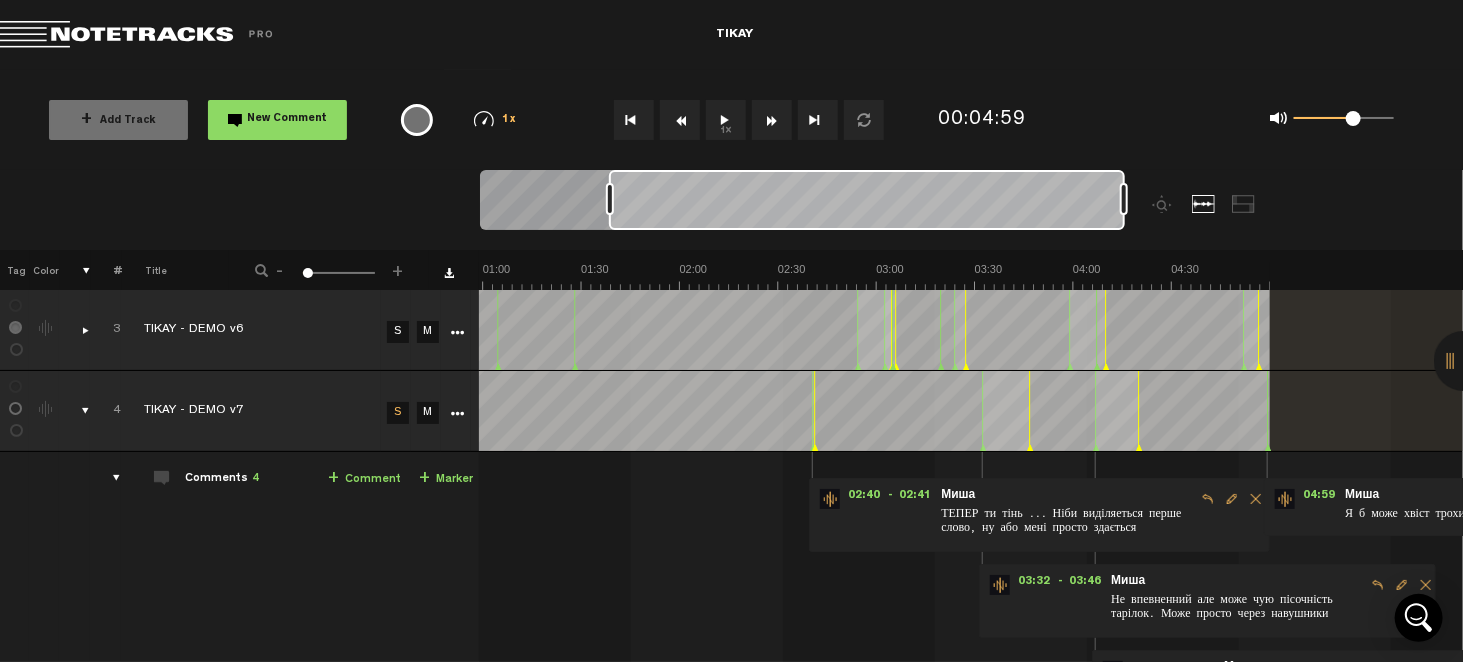 click at bounding box center [802, 203] 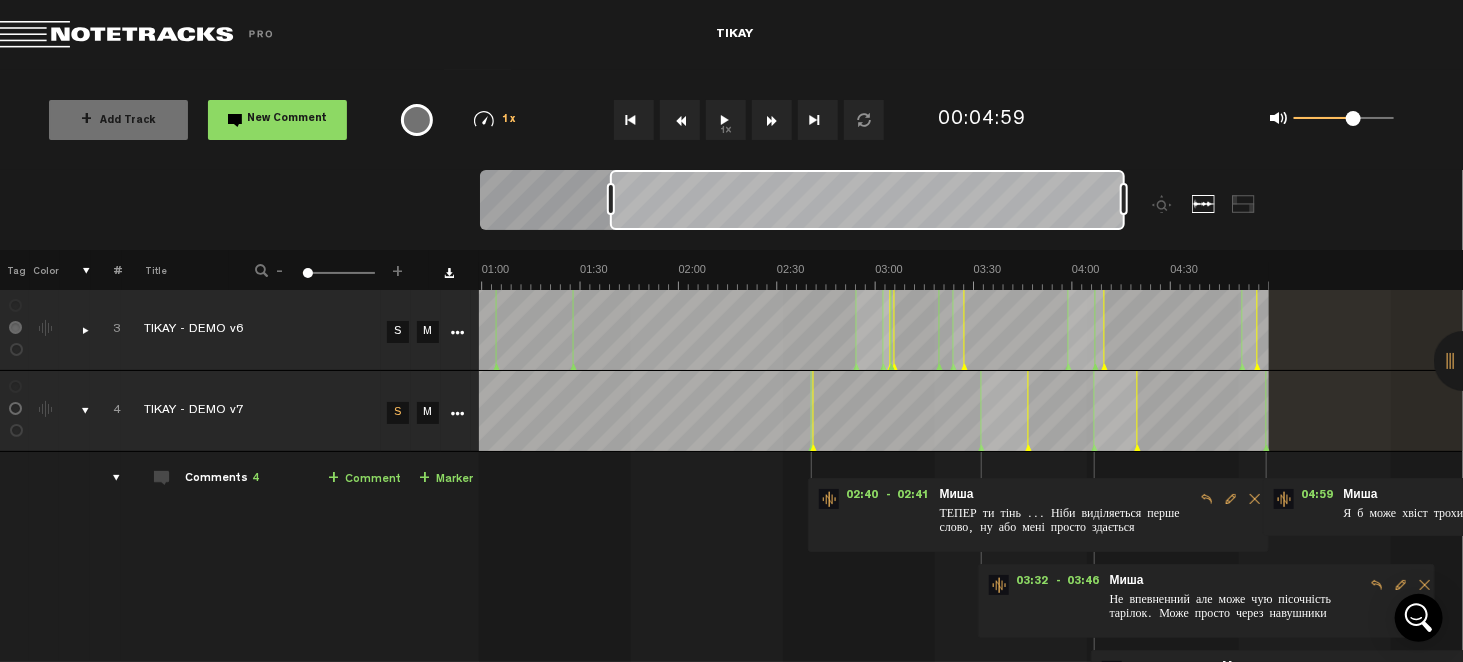 scroll, scrollTop: 0, scrollLeft: 194, axis: horizontal 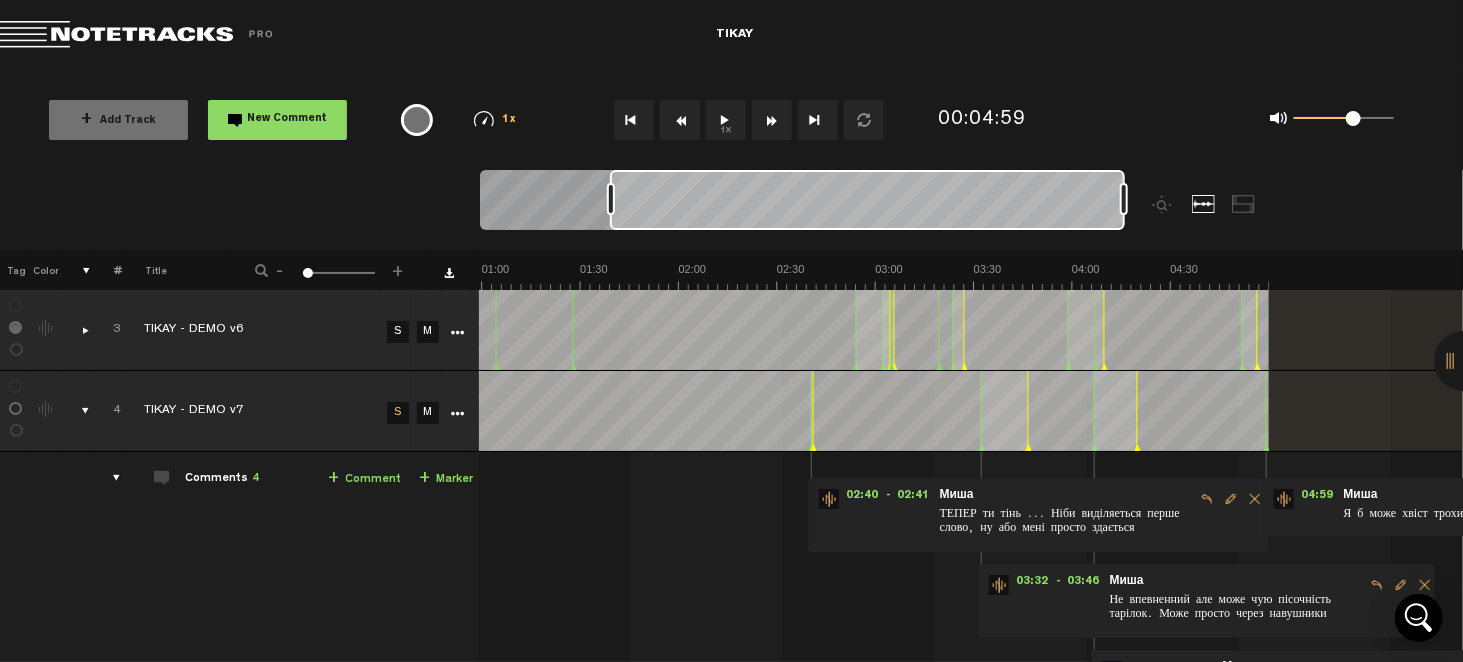 click at bounding box center (867, 200) 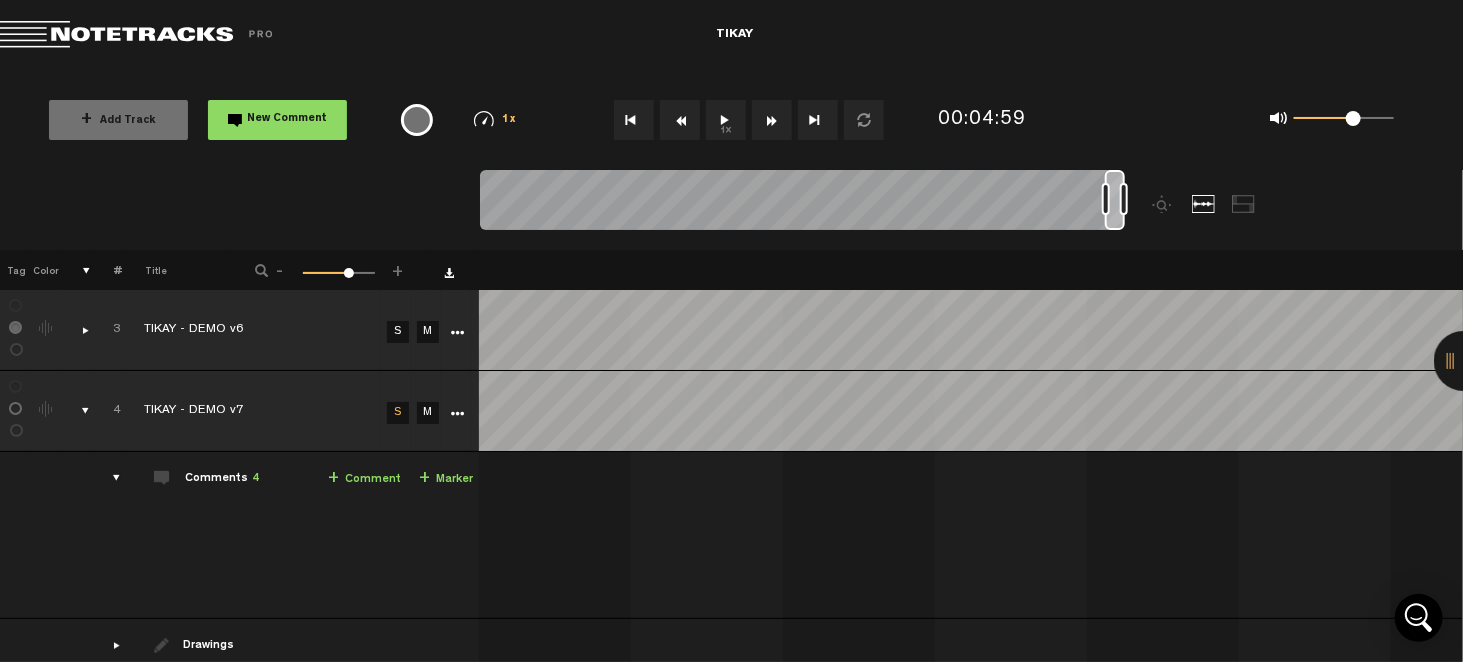 scroll, scrollTop: 0, scrollLeft: 0, axis: both 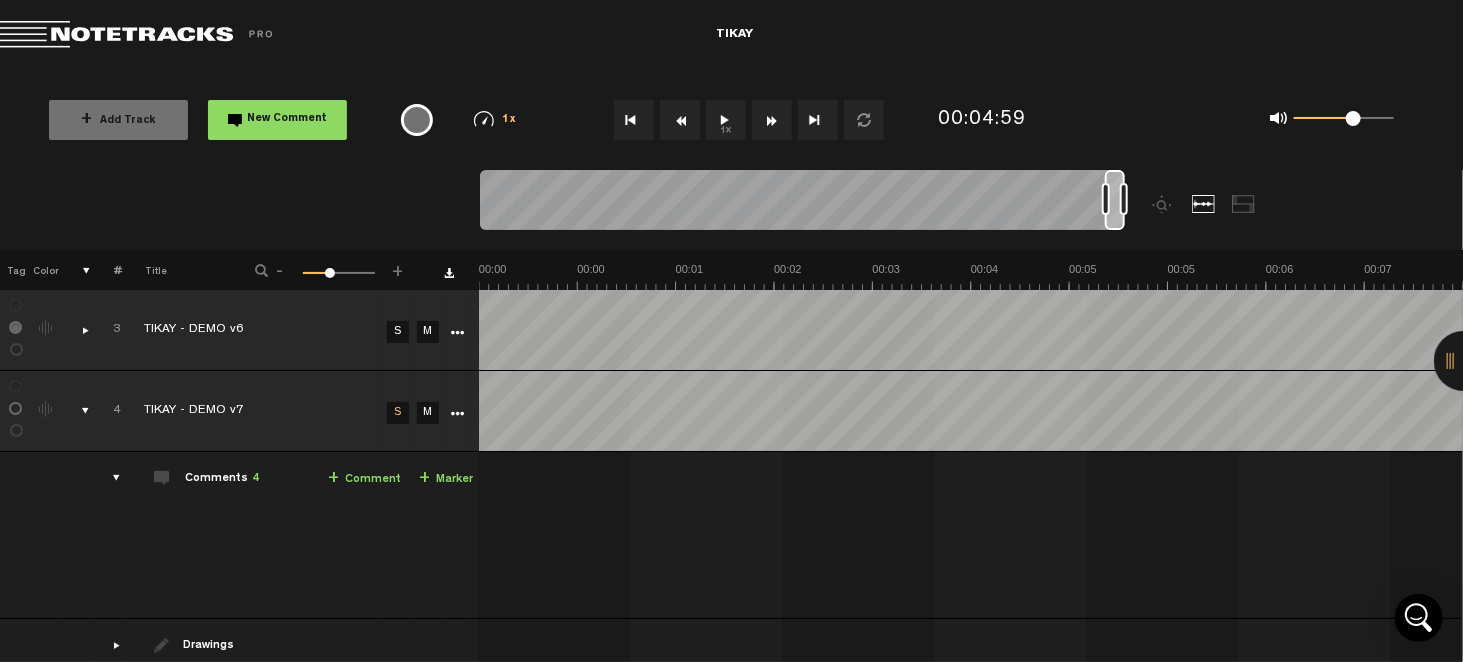 drag, startPoint x: 613, startPoint y: 196, endPoint x: 1108, endPoint y: 205, distance: 495.08182 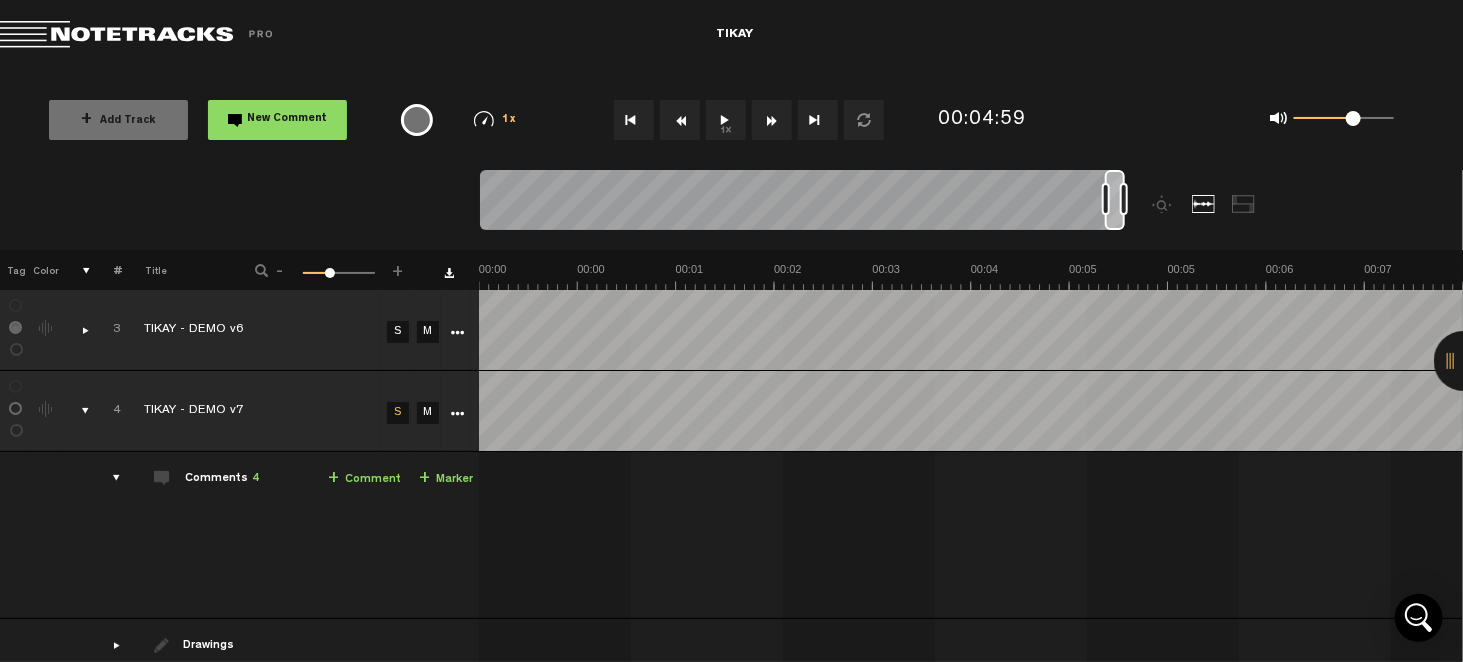 scroll, scrollTop: 0, scrollLeft: 34269, axis: horizontal 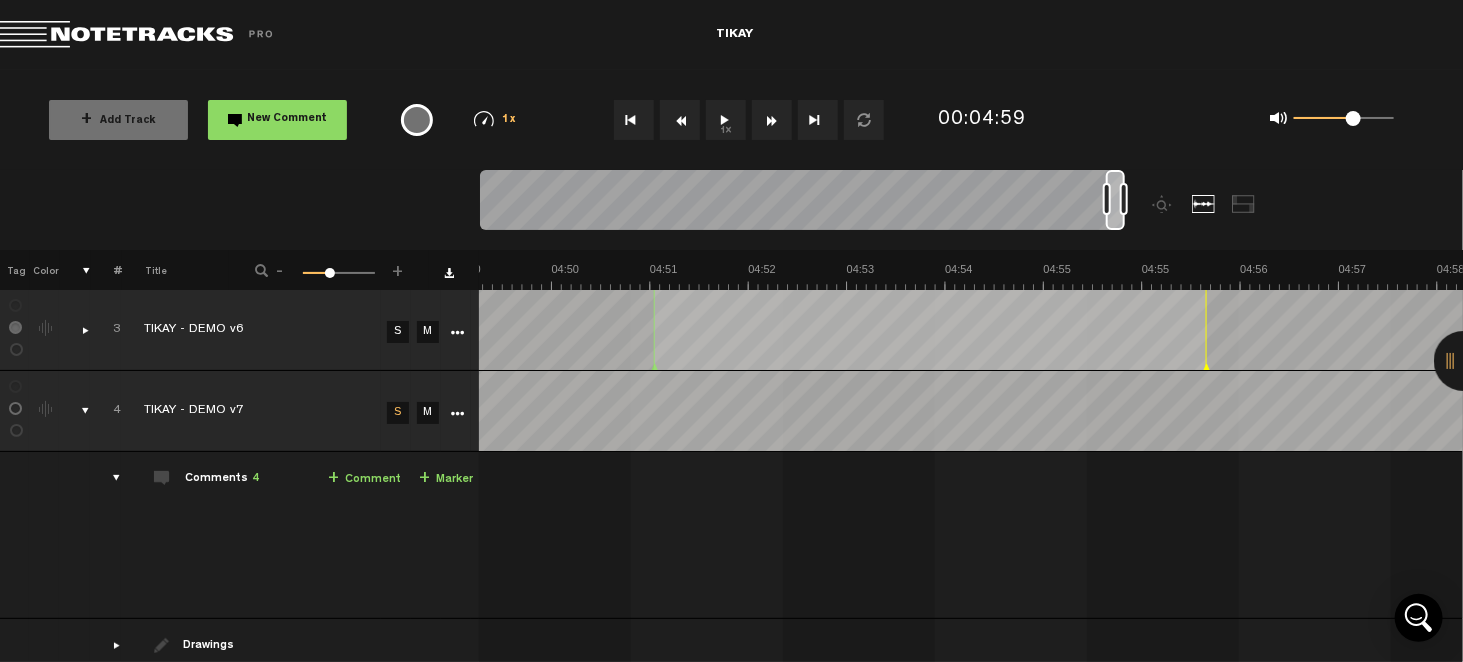 drag, startPoint x: 1116, startPoint y: 200, endPoint x: 1130, endPoint y: 201, distance: 14.035668 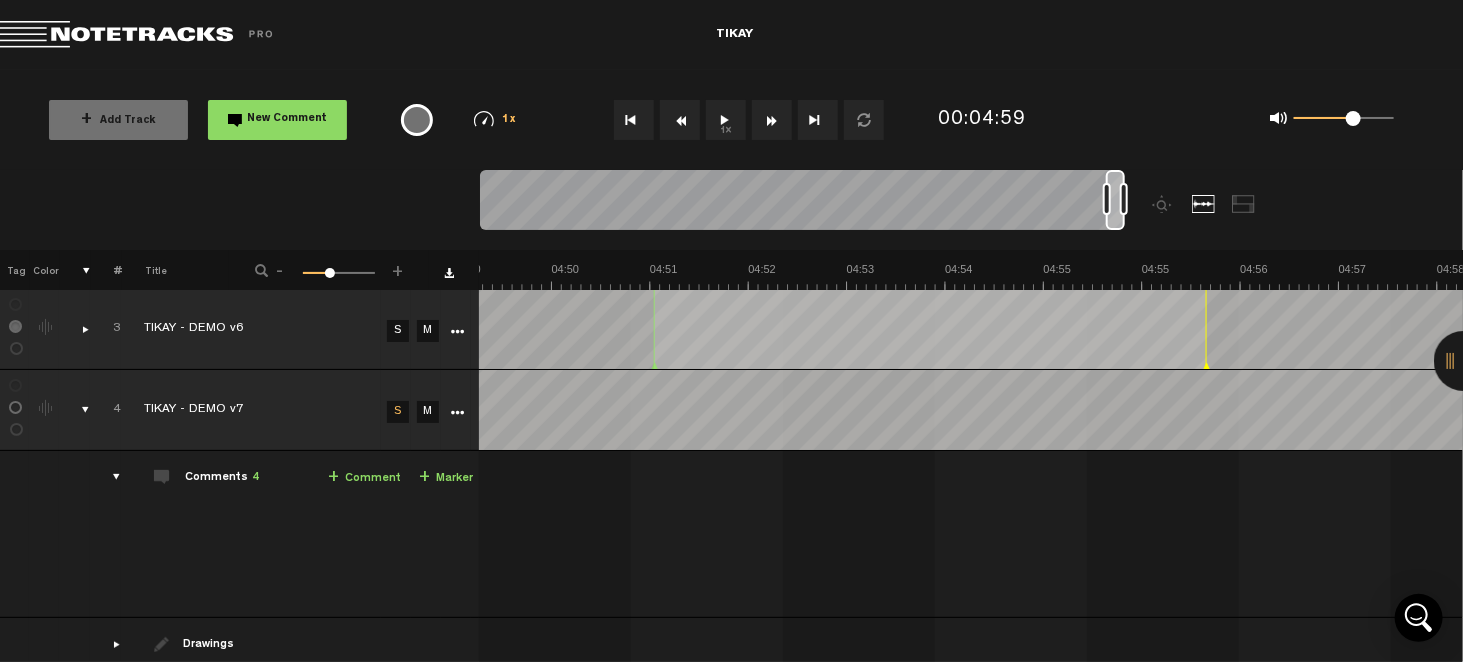 scroll, scrollTop: 0, scrollLeft: 15, axis: horizontal 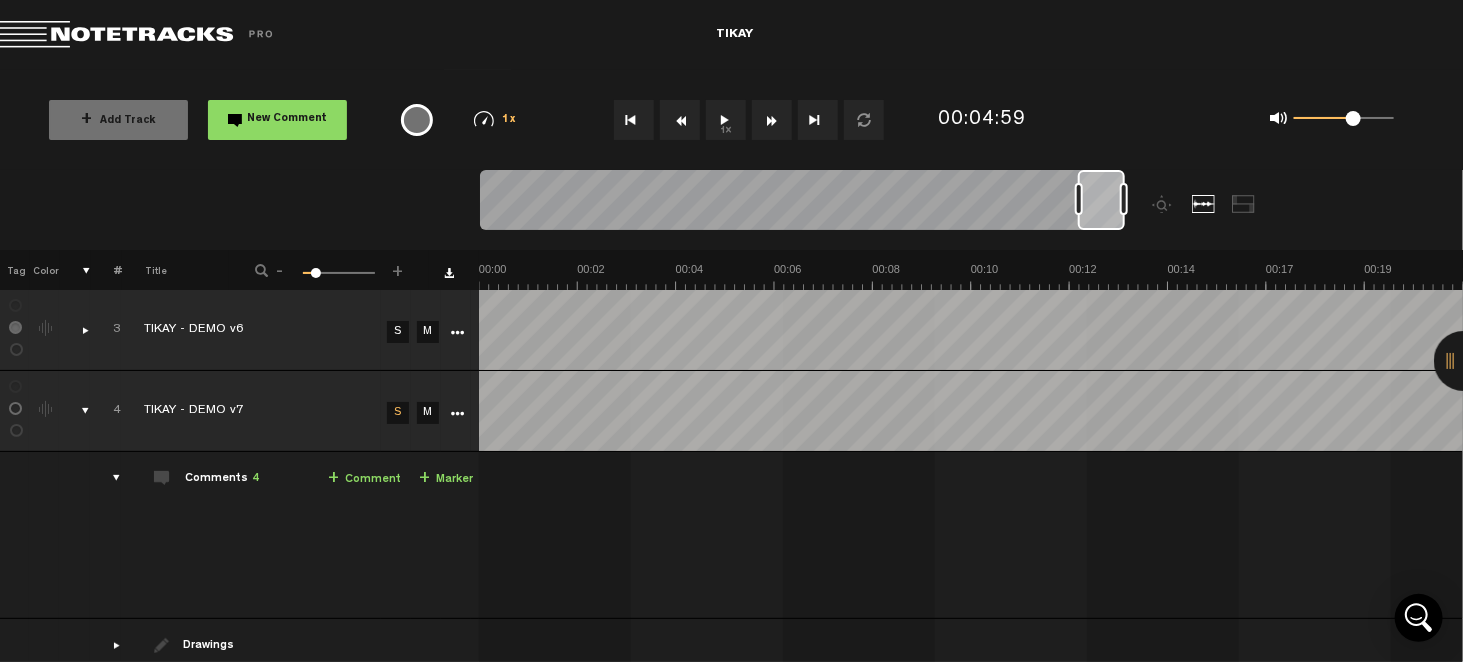 drag, startPoint x: 1107, startPoint y: 198, endPoint x: 1079, endPoint y: 197, distance: 28.01785 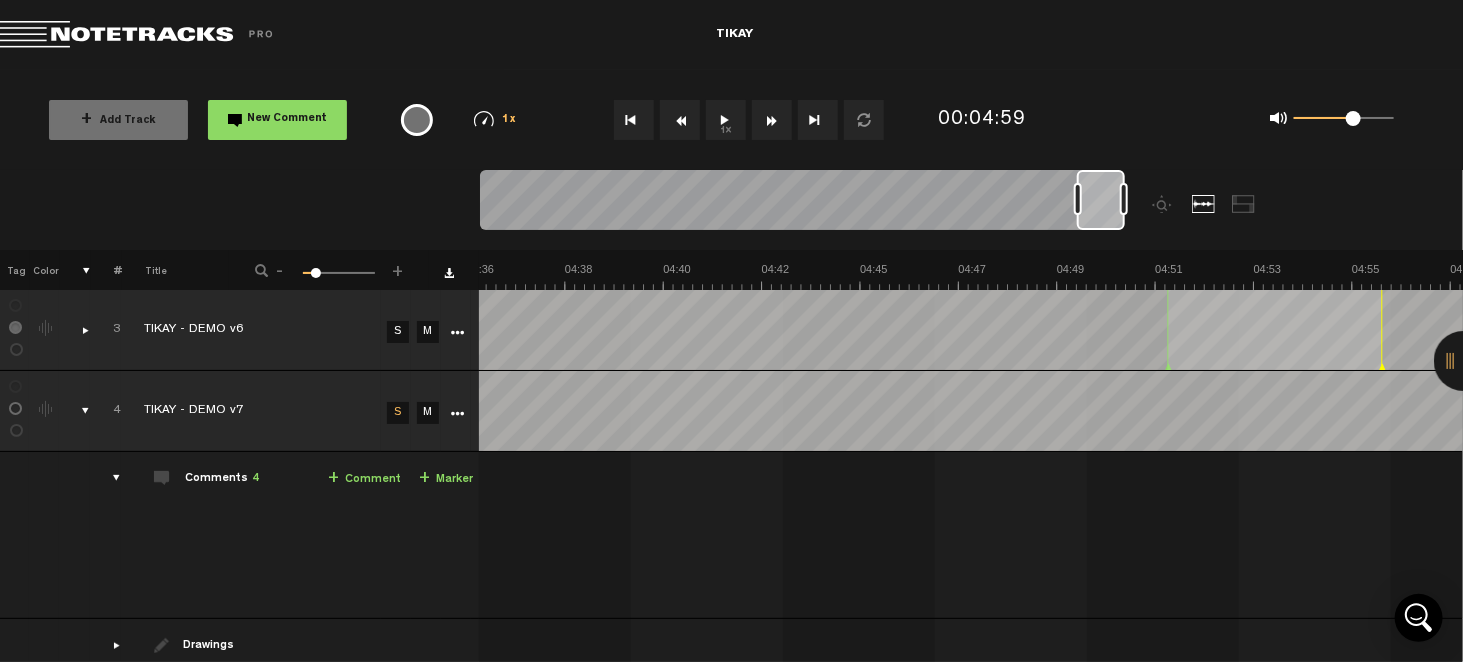 scroll, scrollTop: 0, scrollLeft: 11758, axis: horizontal 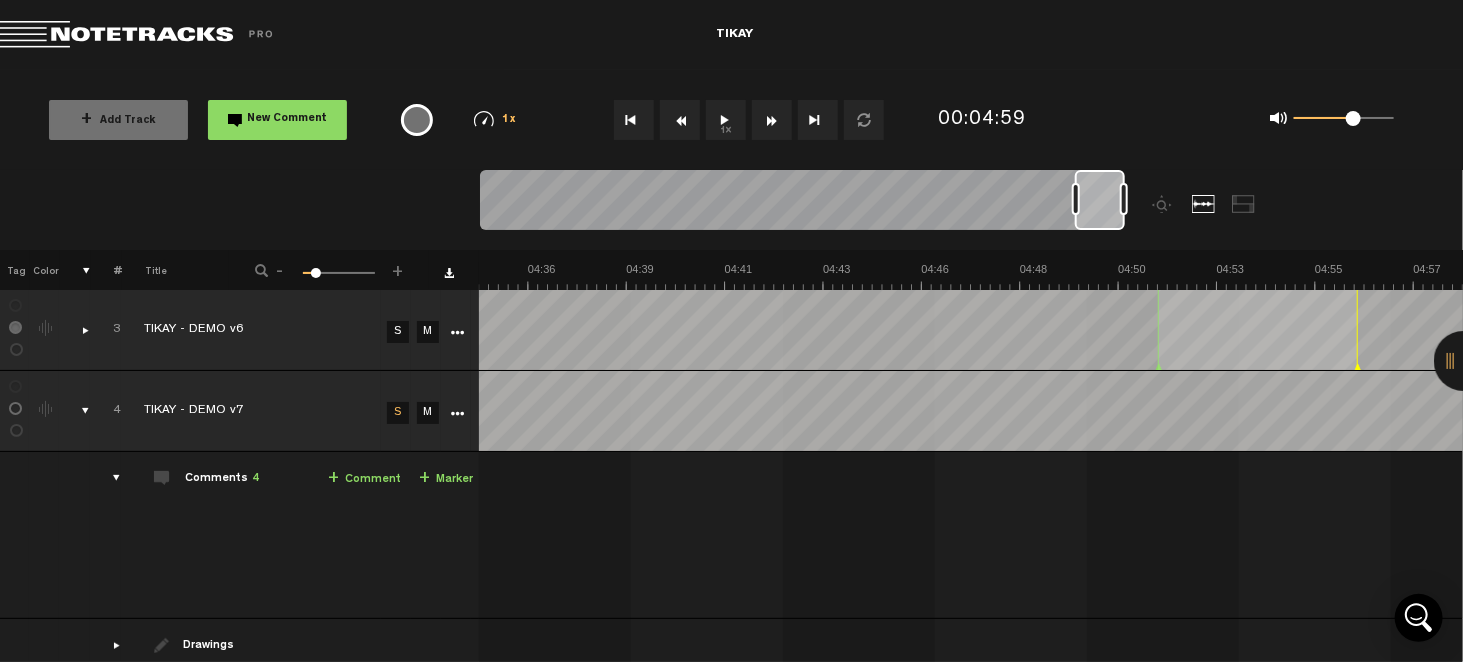click at bounding box center (1076, 199) 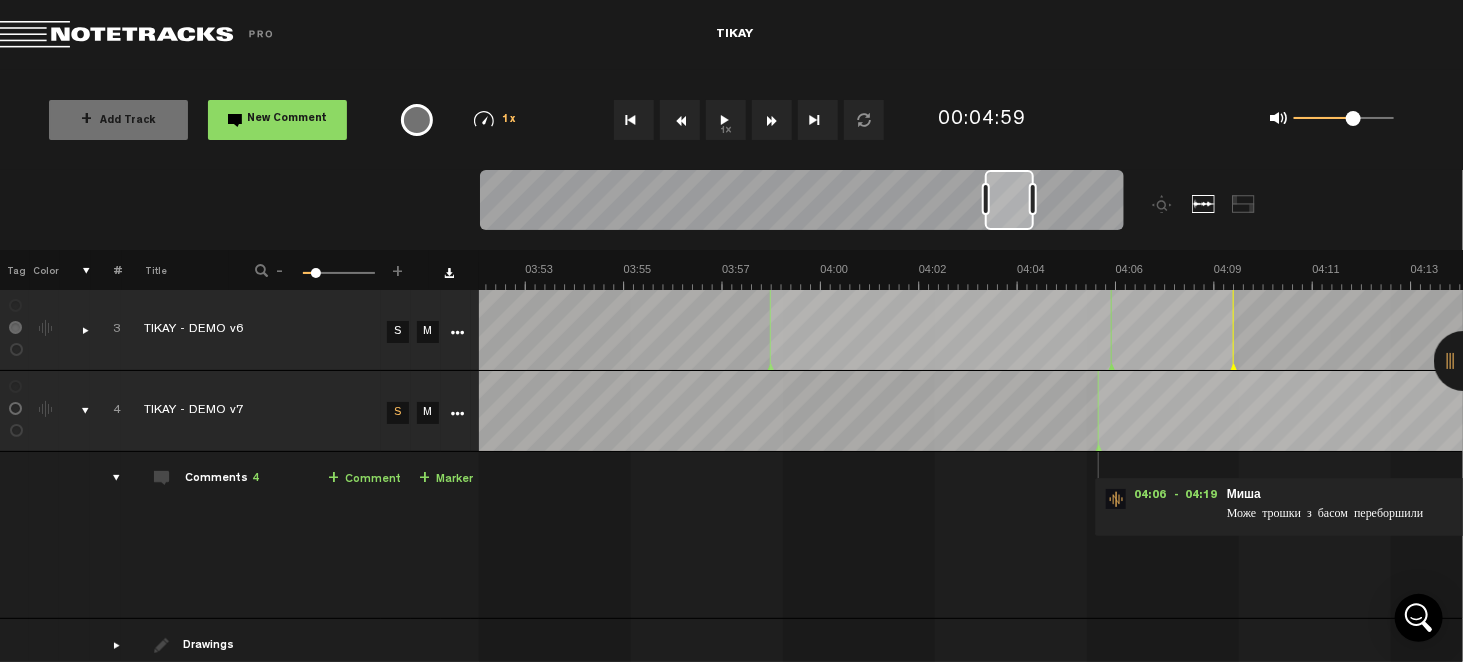 scroll, scrollTop: 0, scrollLeft: 10249, axis: horizontal 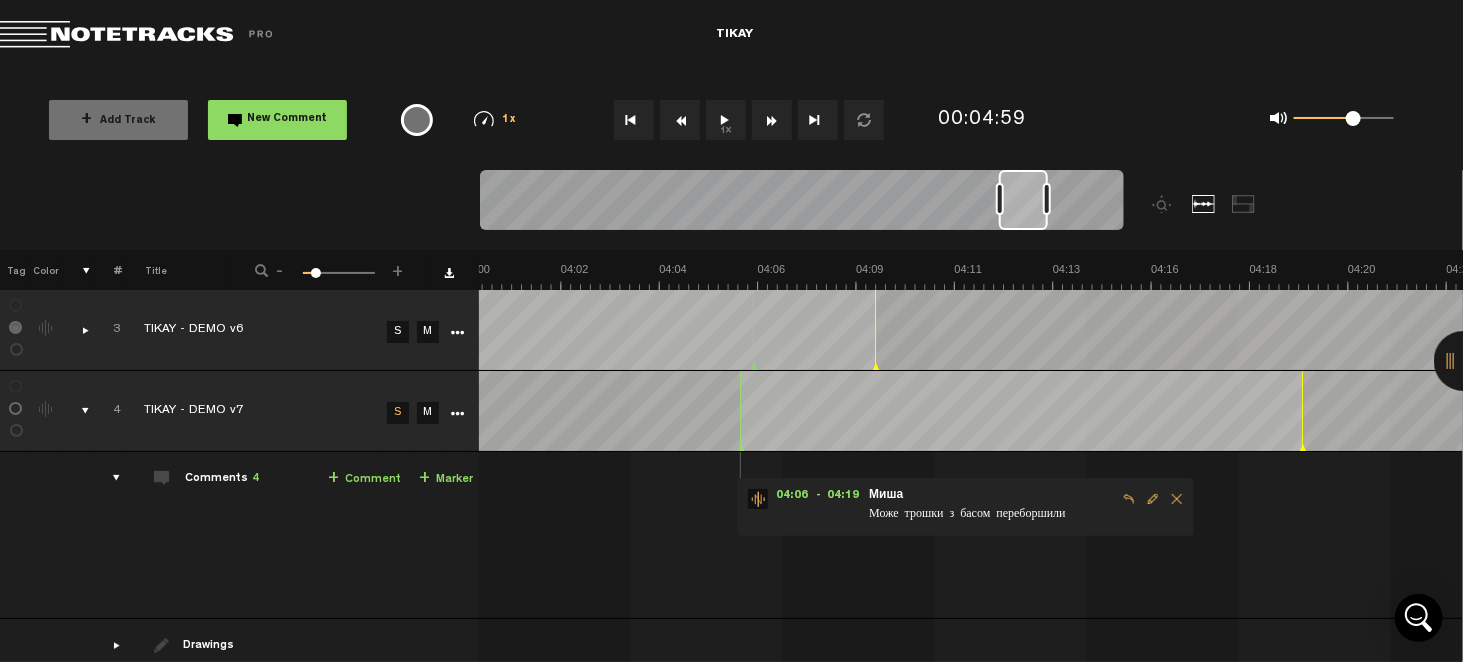 drag, startPoint x: 1096, startPoint y: 197, endPoint x: 1020, endPoint y: 215, distance: 78.10249 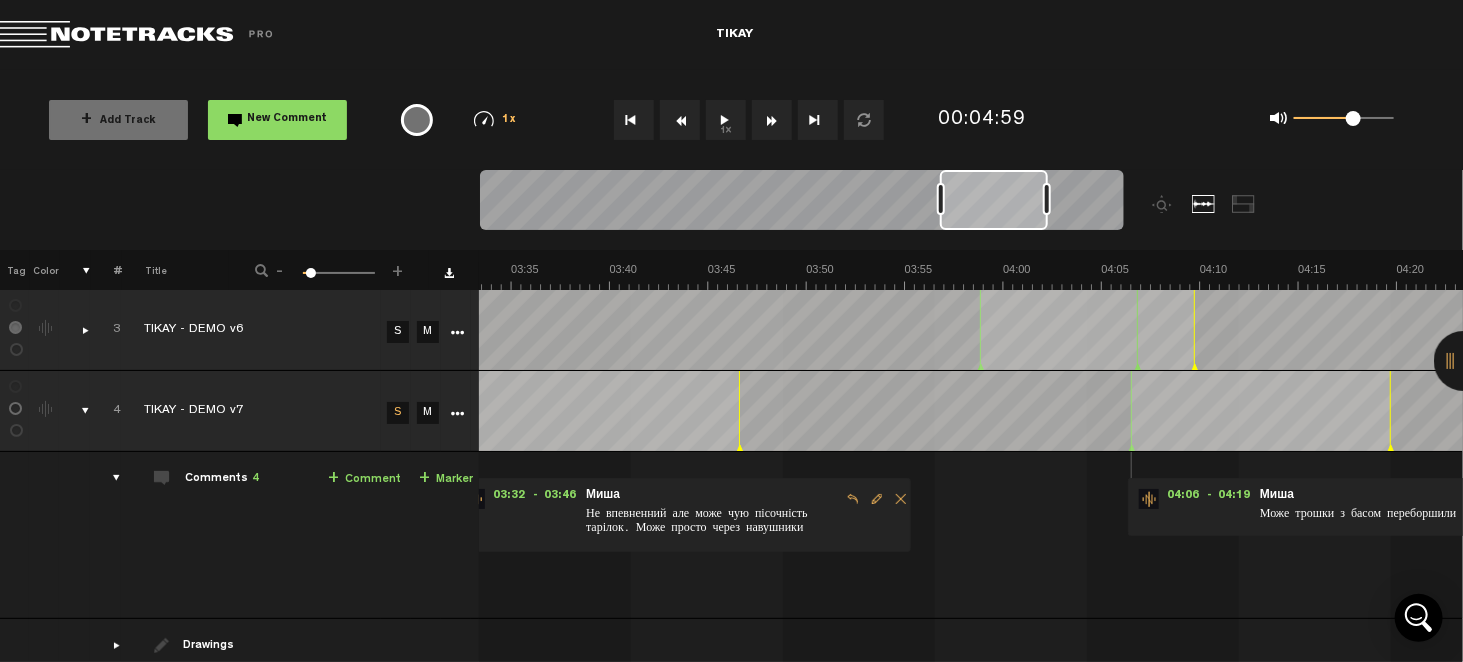 scroll, scrollTop: 0, scrollLeft: 0, axis: both 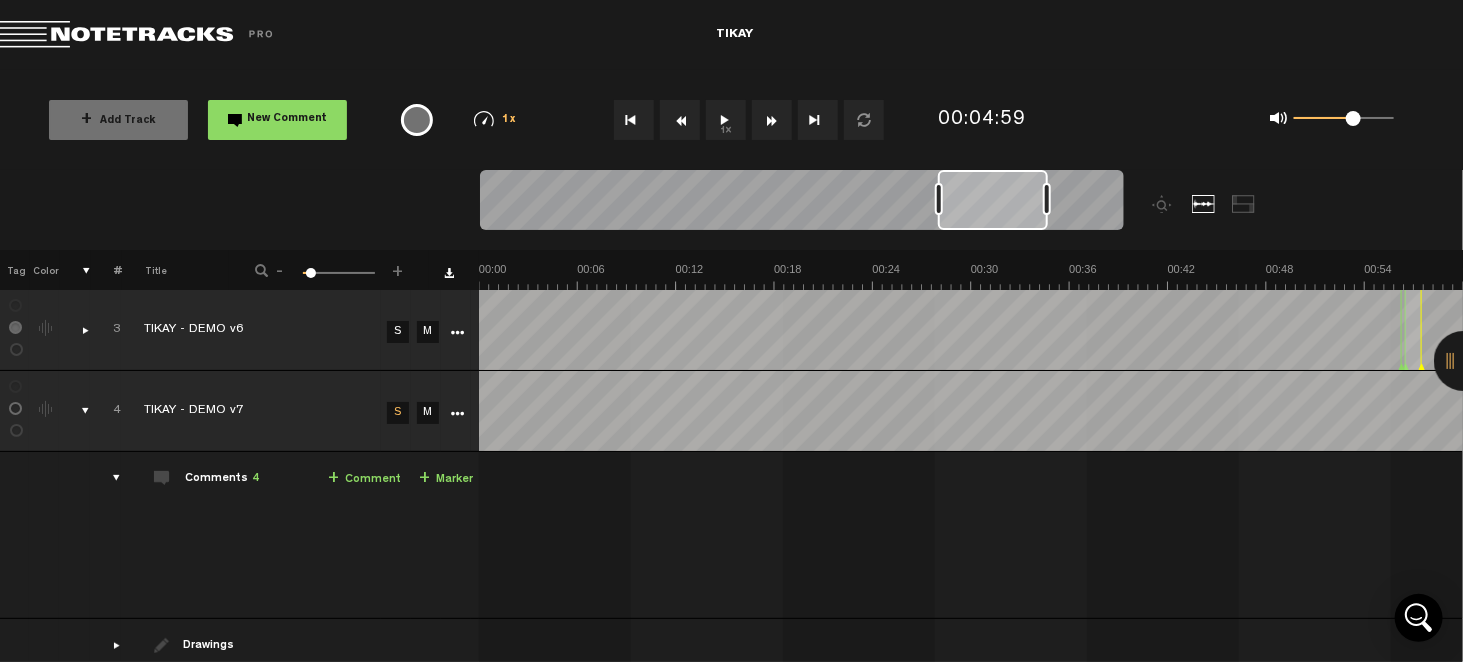 drag, startPoint x: 1001, startPoint y: 204, endPoint x: 940, endPoint y: 201, distance: 61.073727 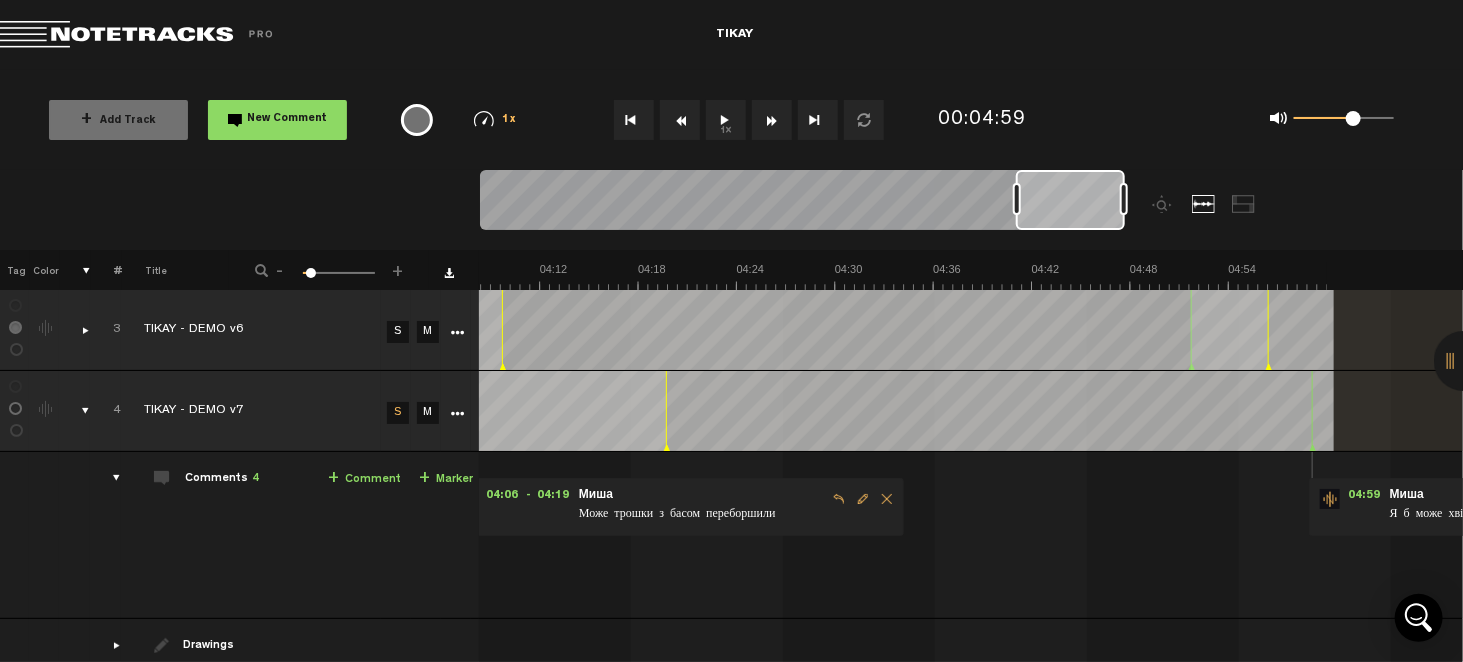 scroll, scrollTop: 0, scrollLeft: 4072, axis: horizontal 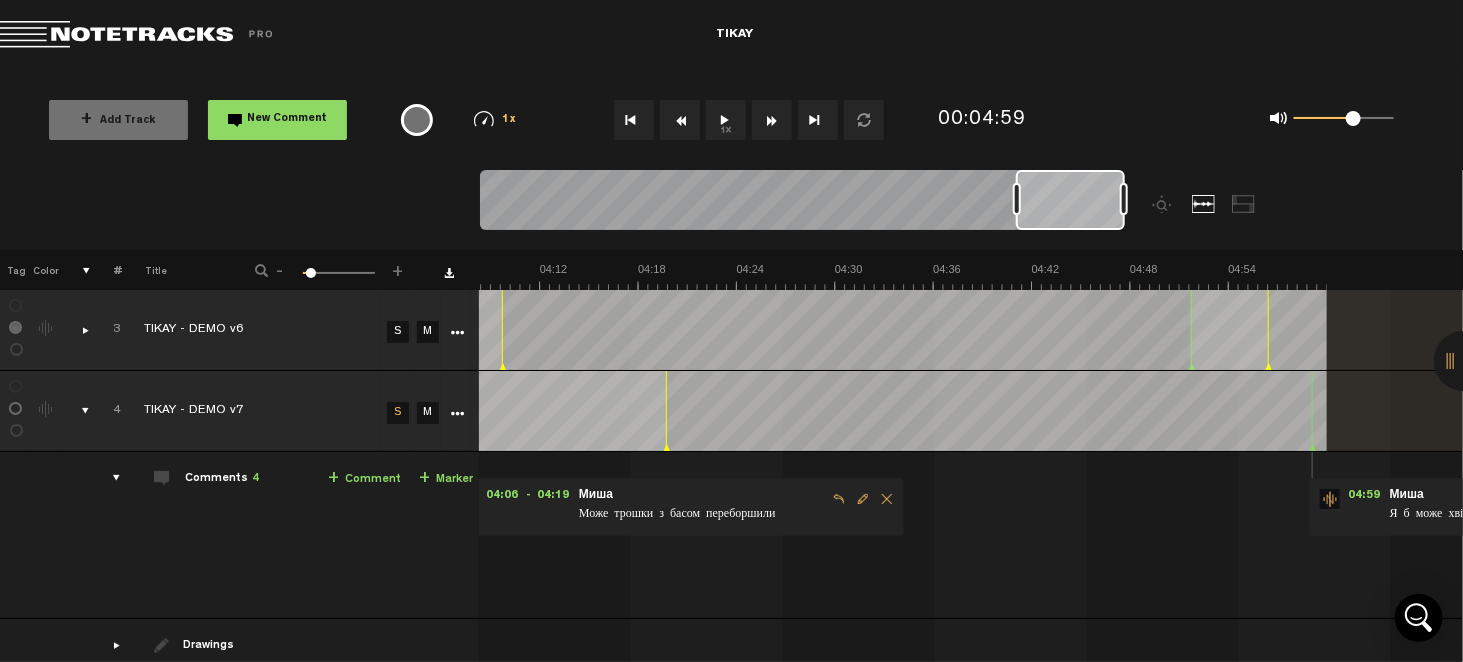 drag, startPoint x: 978, startPoint y: 199, endPoint x: 1094, endPoint y: 203, distance: 116.06895 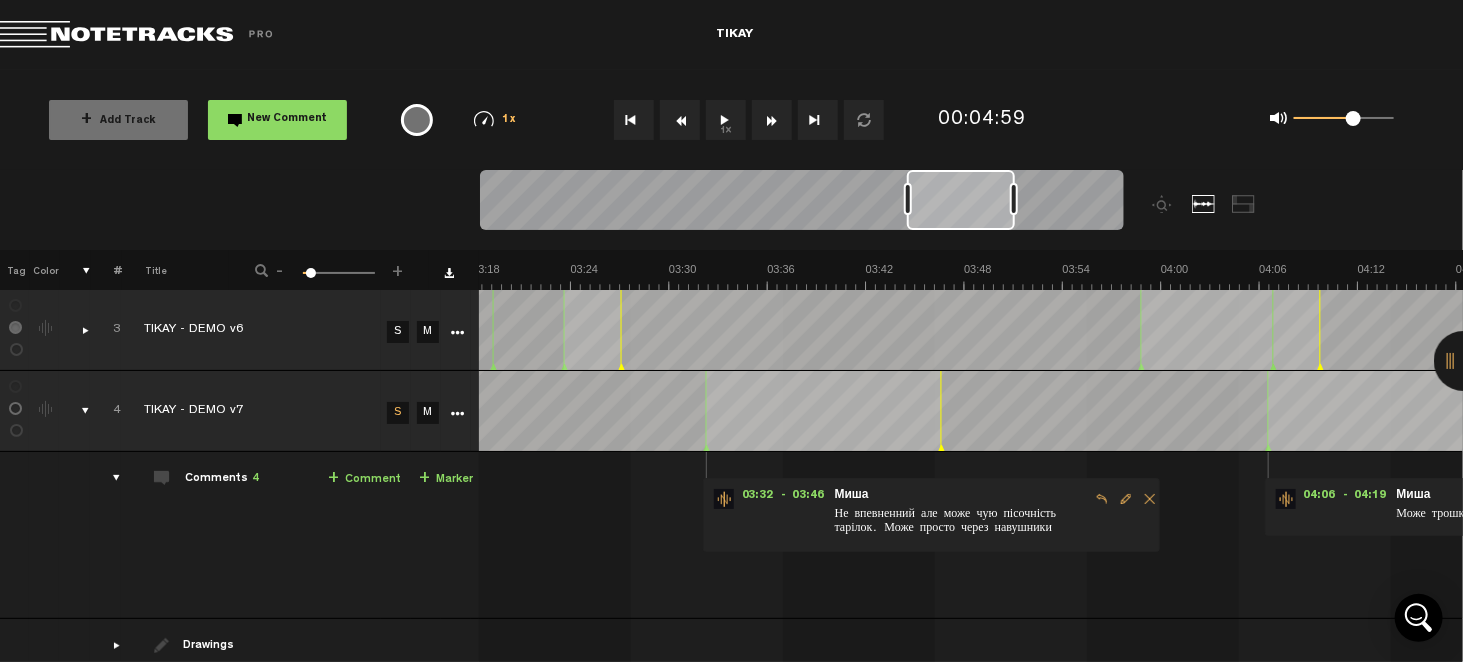 scroll, scrollTop: 0, scrollLeft: 3201, axis: horizontal 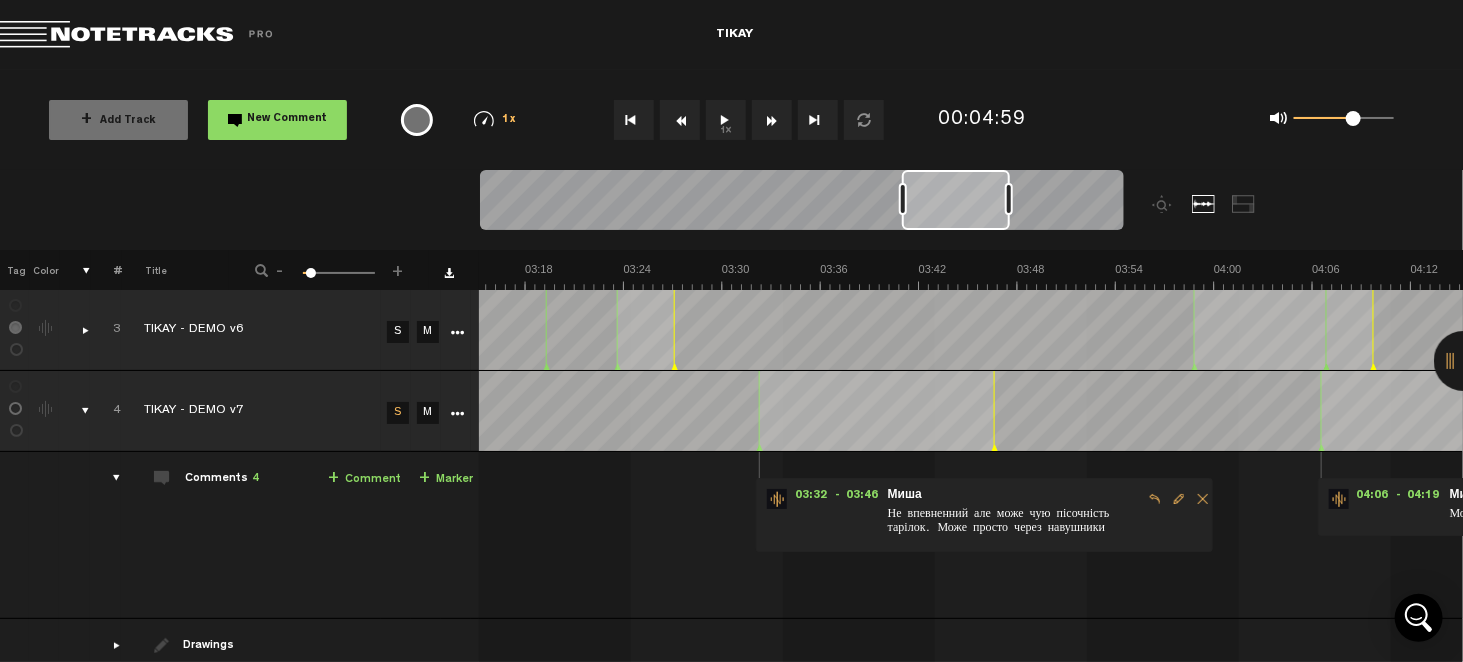 drag, startPoint x: 1071, startPoint y: 208, endPoint x: 957, endPoint y: 199, distance: 114.35471 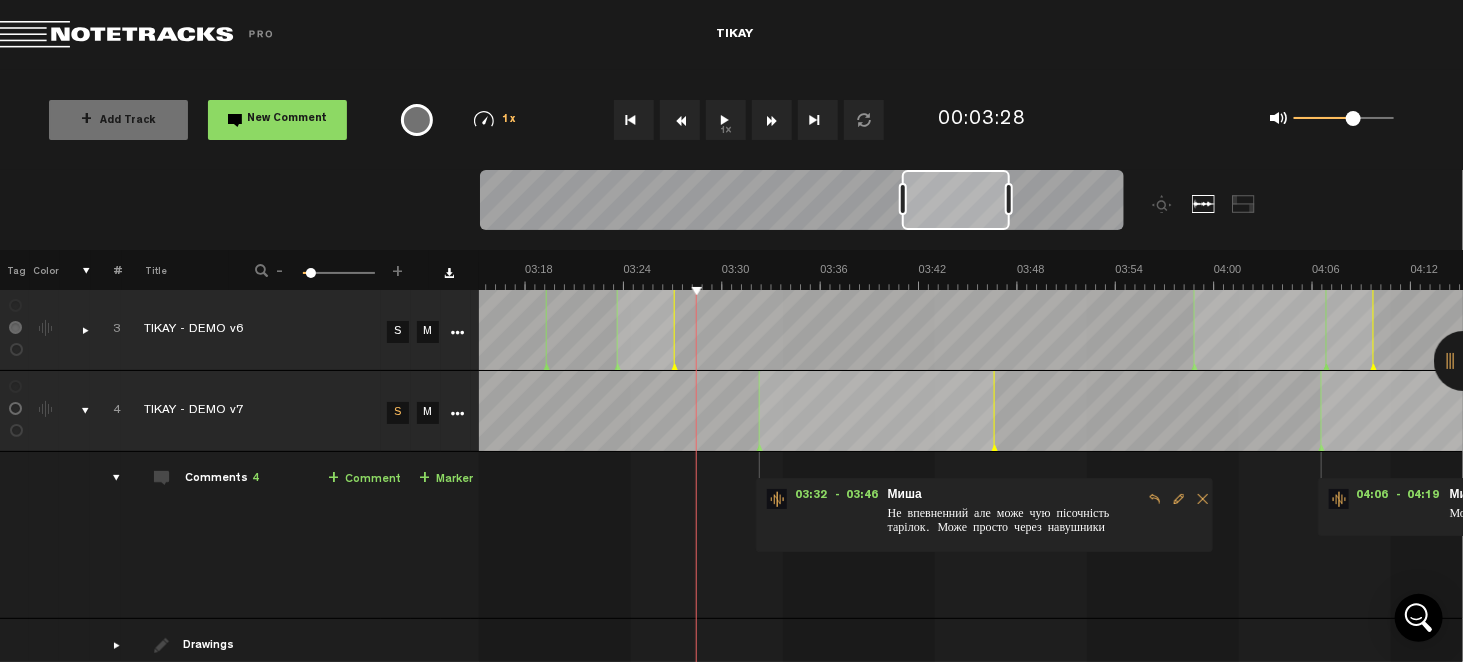click on "1x" at bounding box center (726, 120) 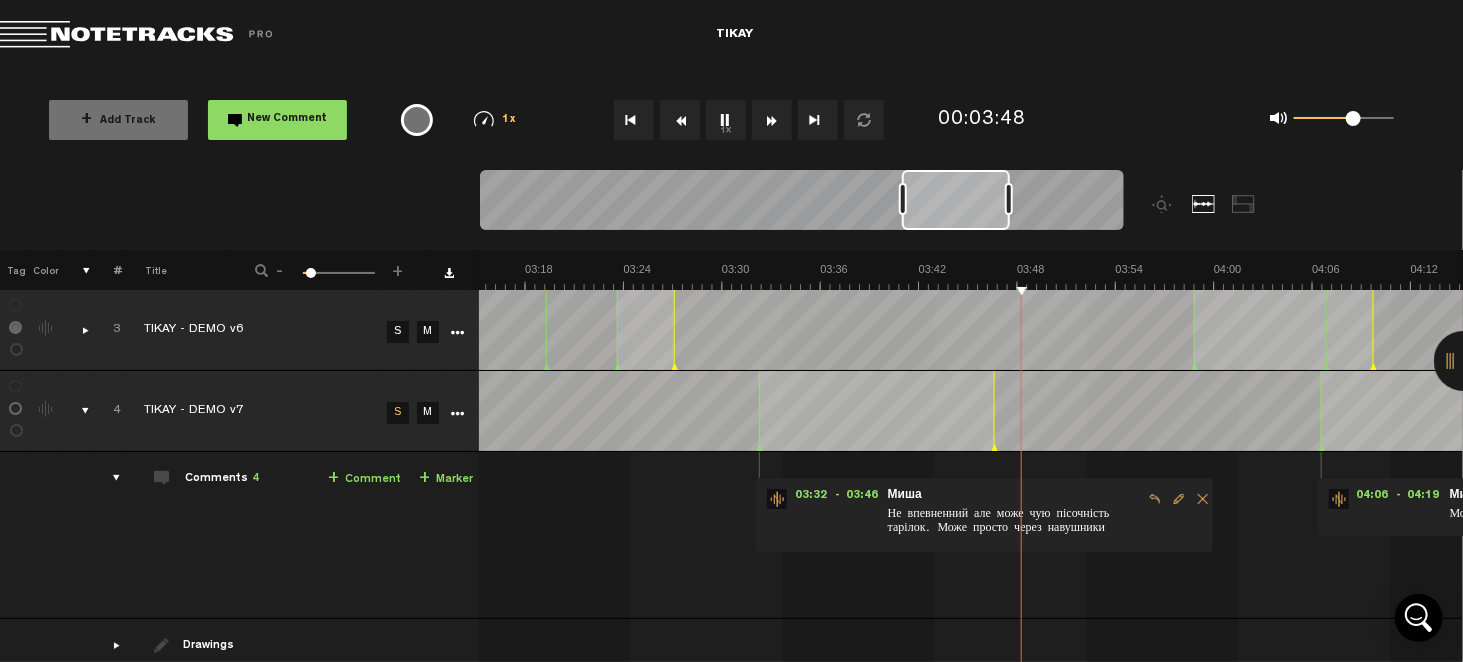 click on "1x" at bounding box center (726, 120) 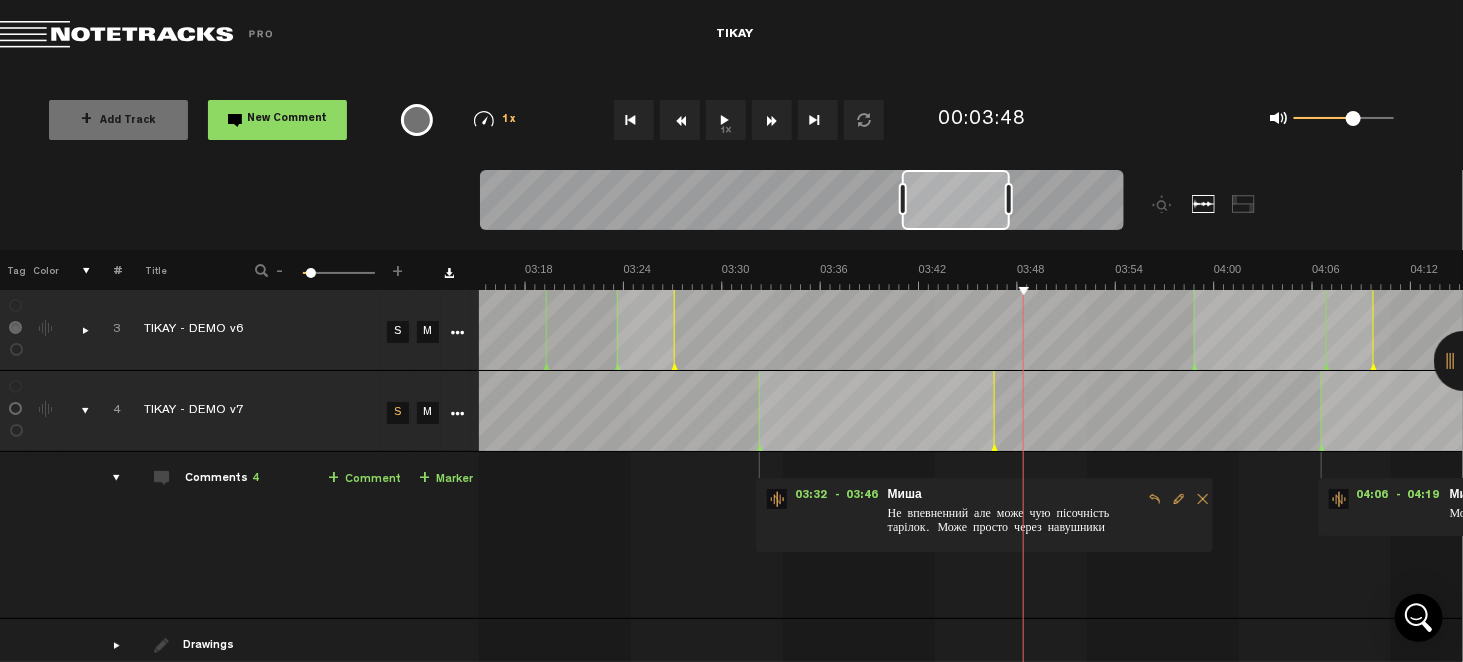 click on "S" at bounding box center [398, 332] 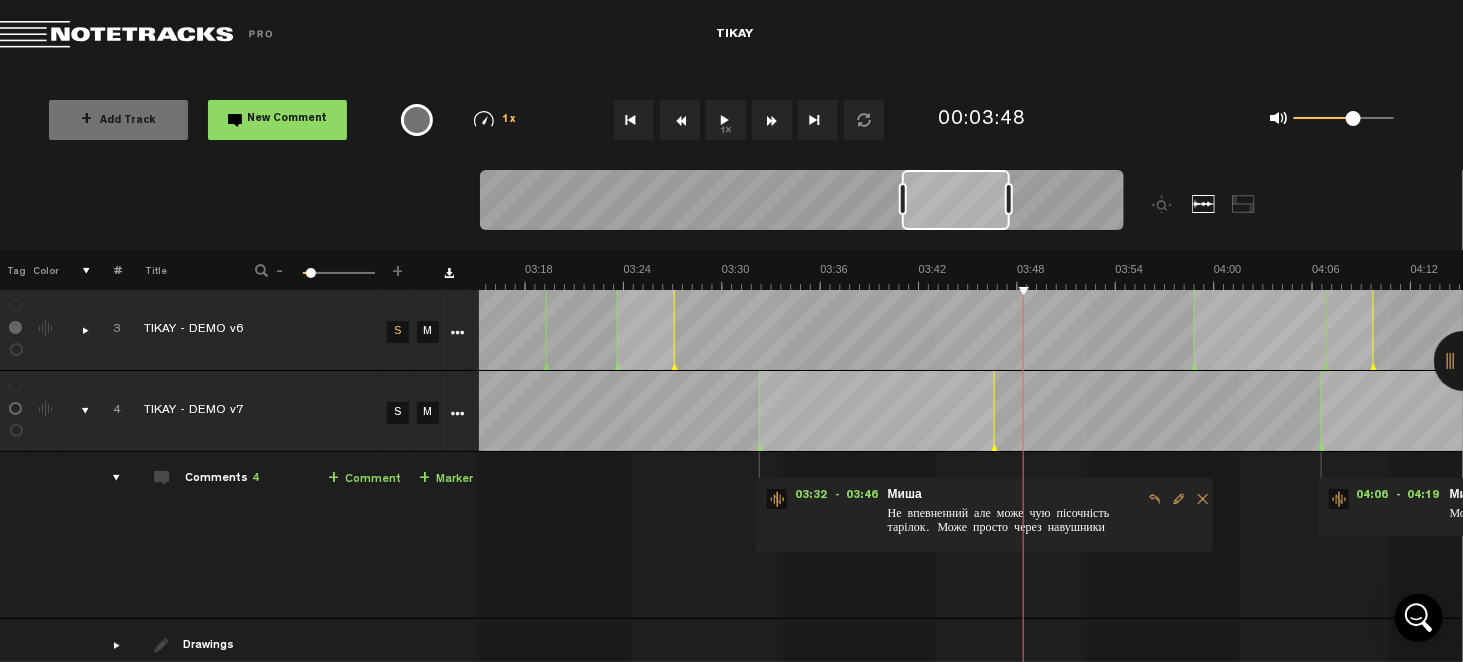 click at bounding box center [634, 120] 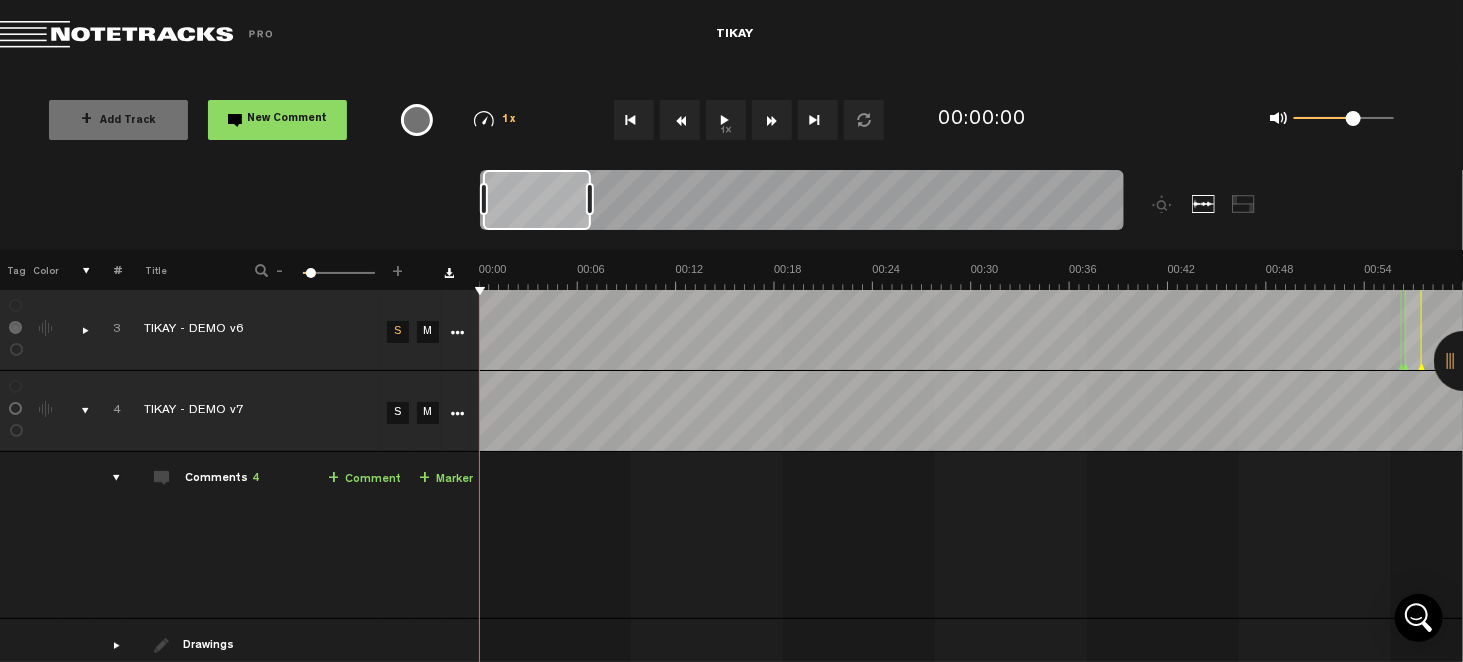scroll, scrollTop: 0, scrollLeft: 0, axis: both 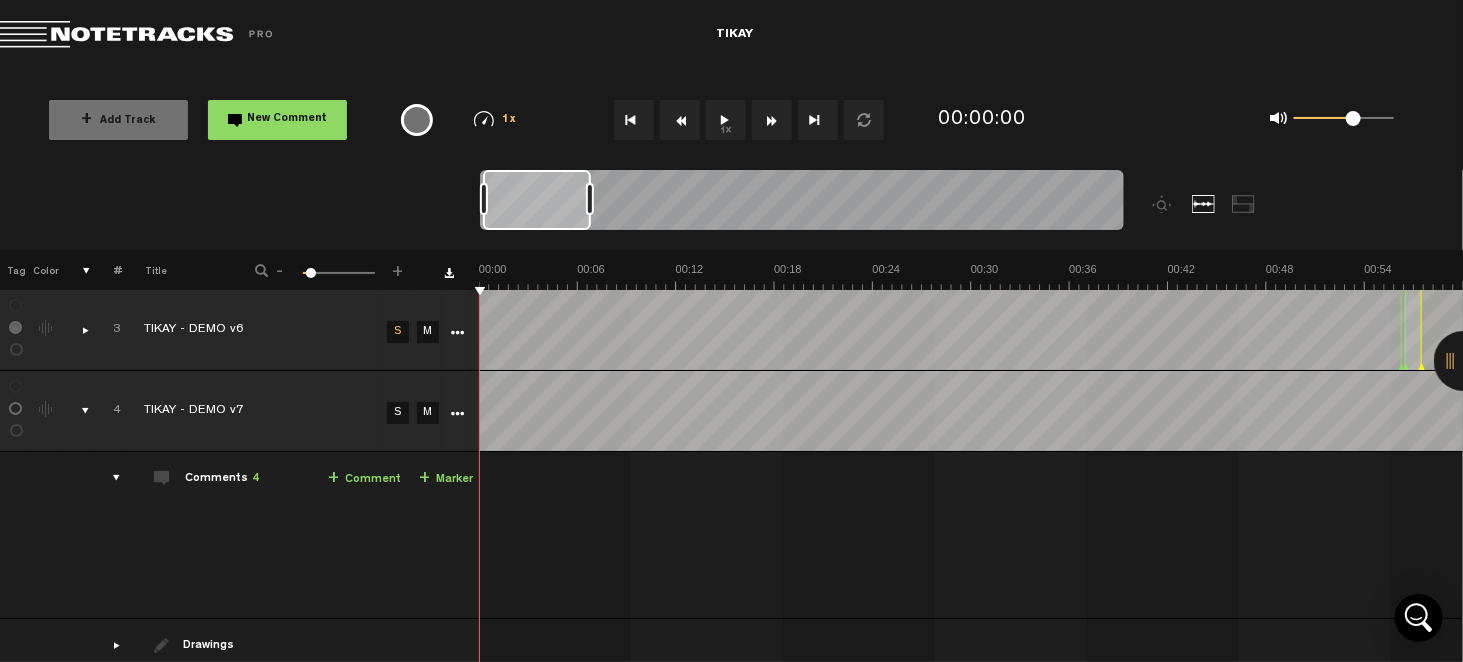 click on "1x" at bounding box center (726, 120) 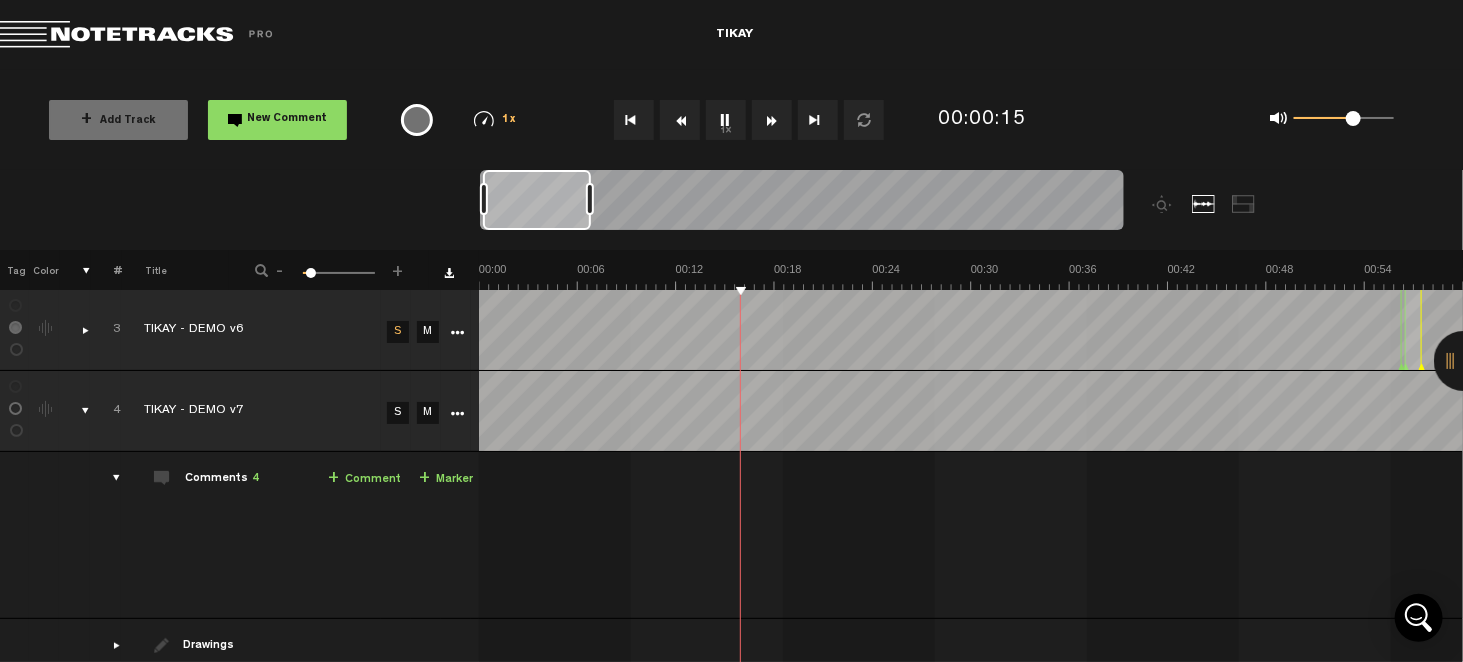 click on "S" at bounding box center [398, 413] 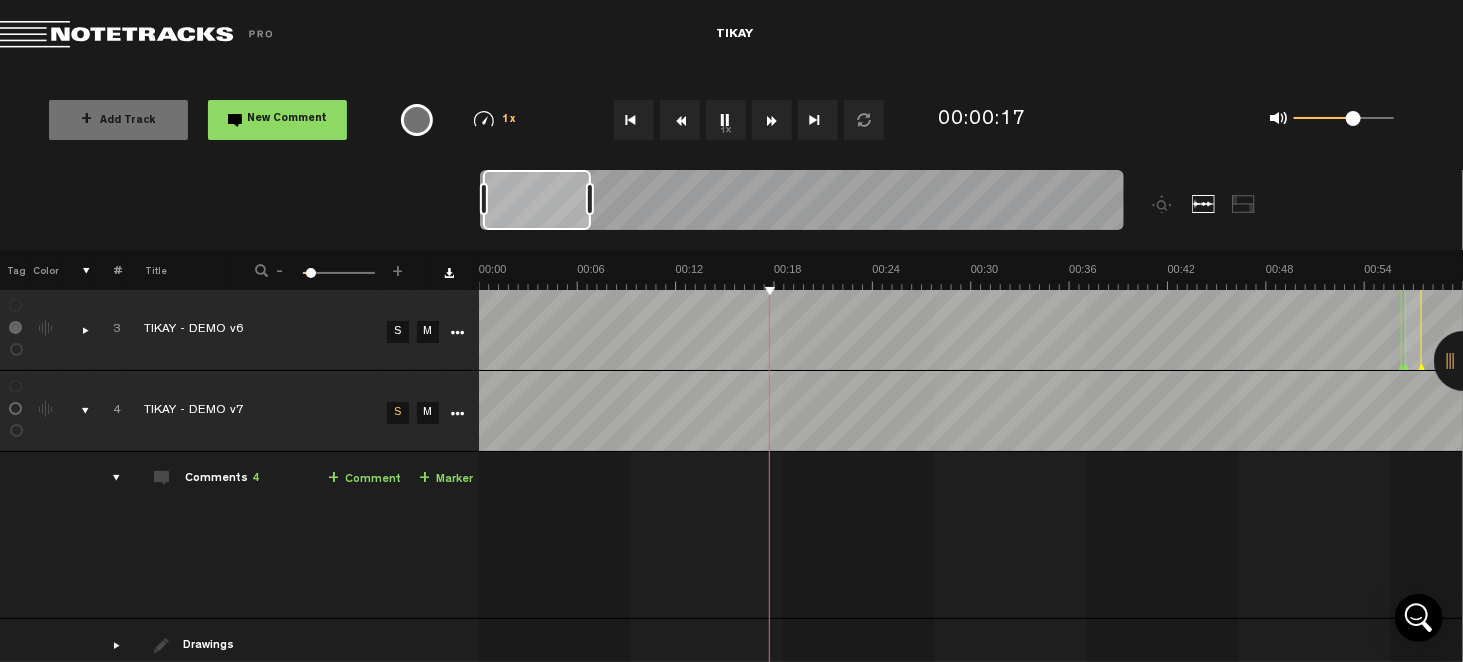 click on "S" at bounding box center (398, 332) 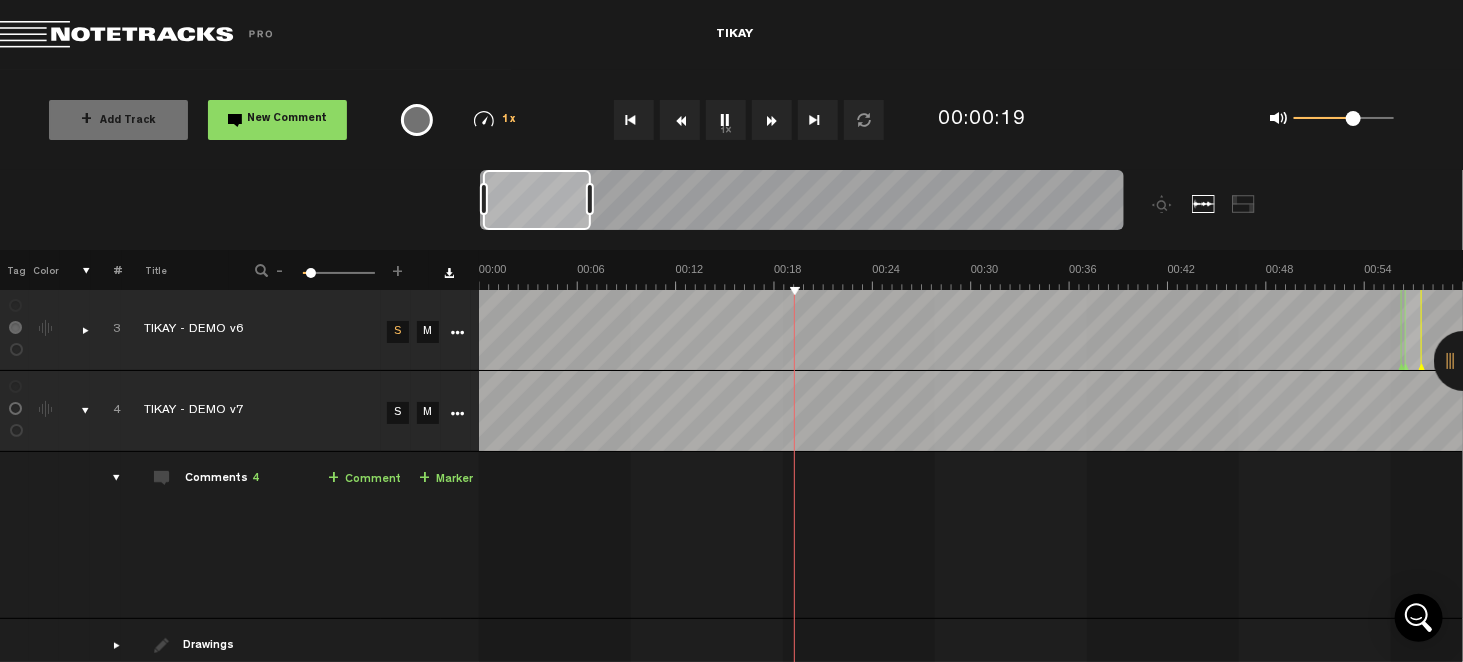 click on "S" at bounding box center (398, 413) 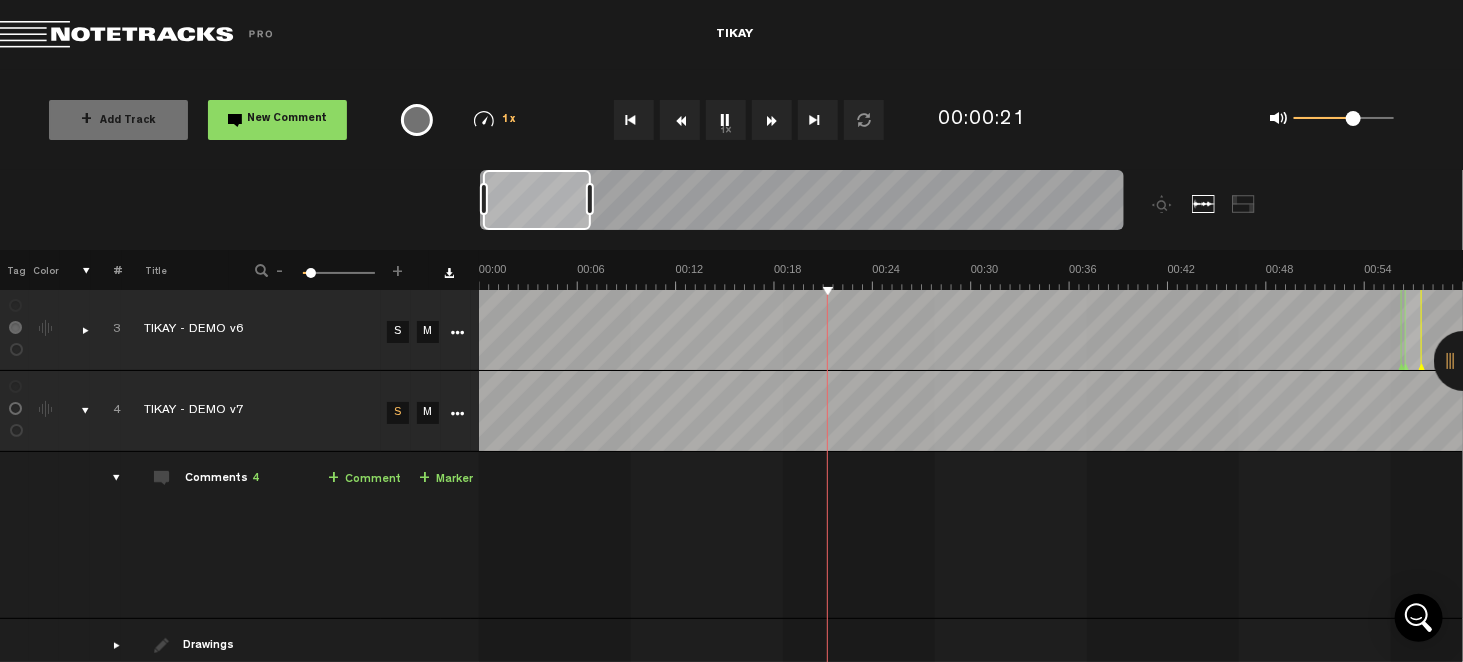 click on "S" at bounding box center [398, 332] 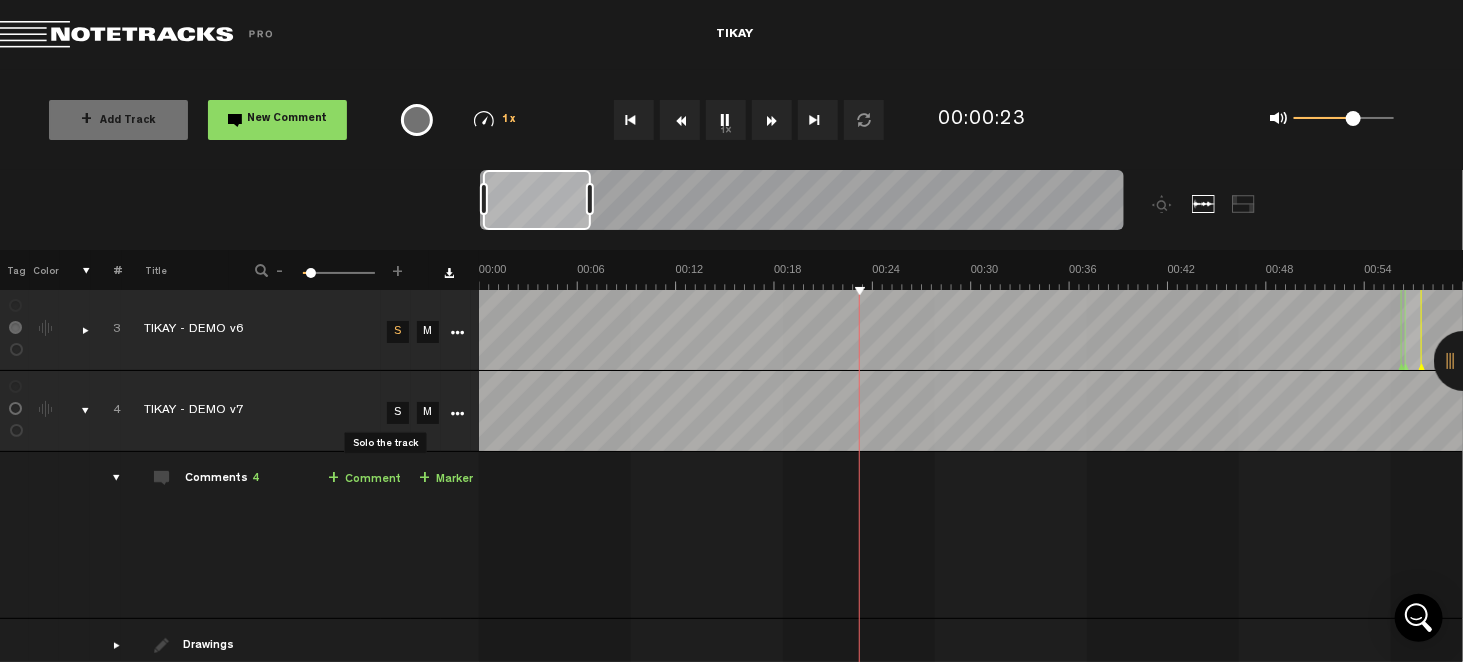 click on "S" at bounding box center (398, 413) 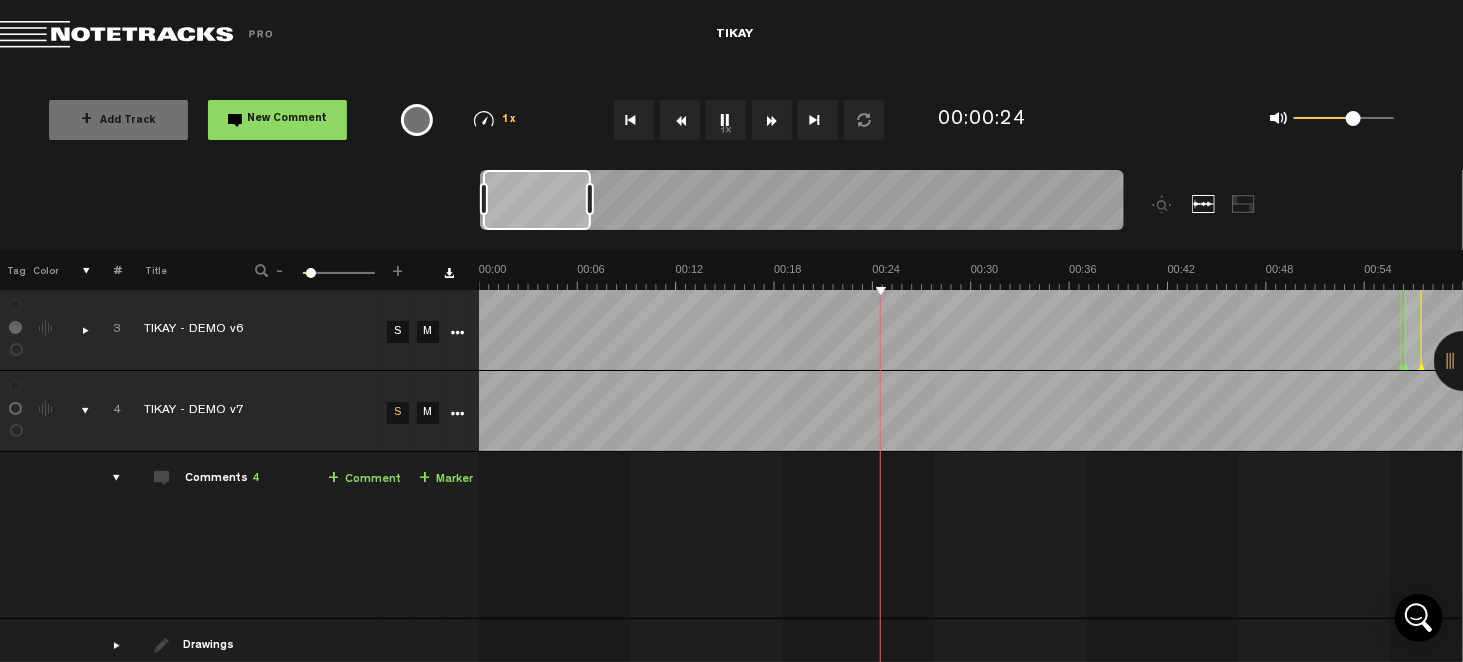 click on "S" at bounding box center (398, 332) 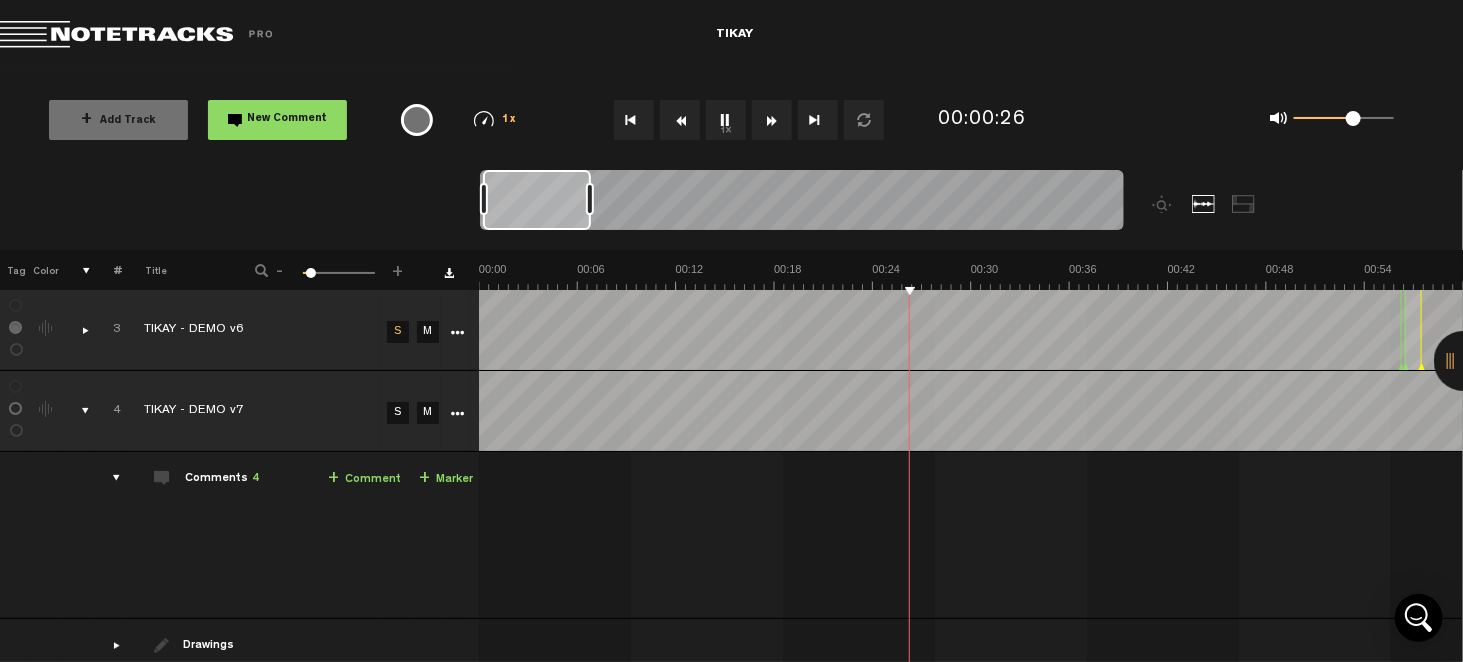 click on "S" at bounding box center (398, 413) 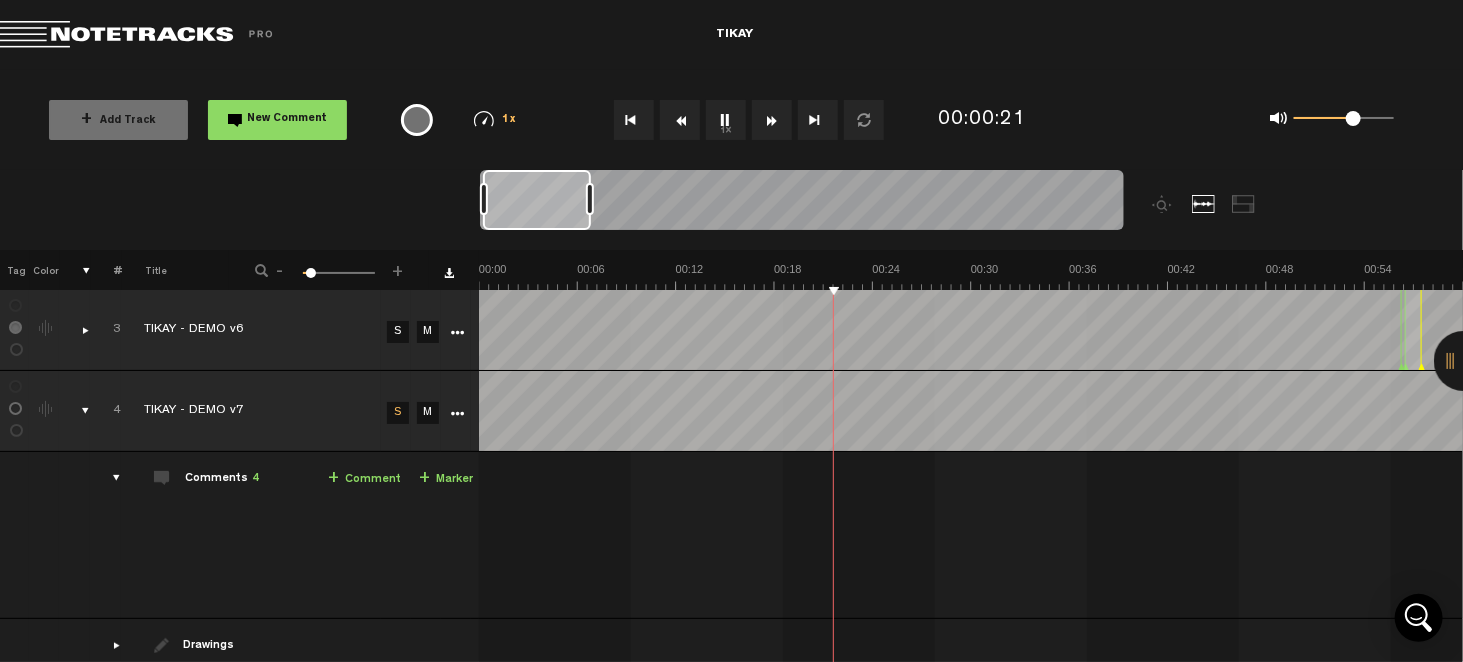 click on "S" at bounding box center (398, 332) 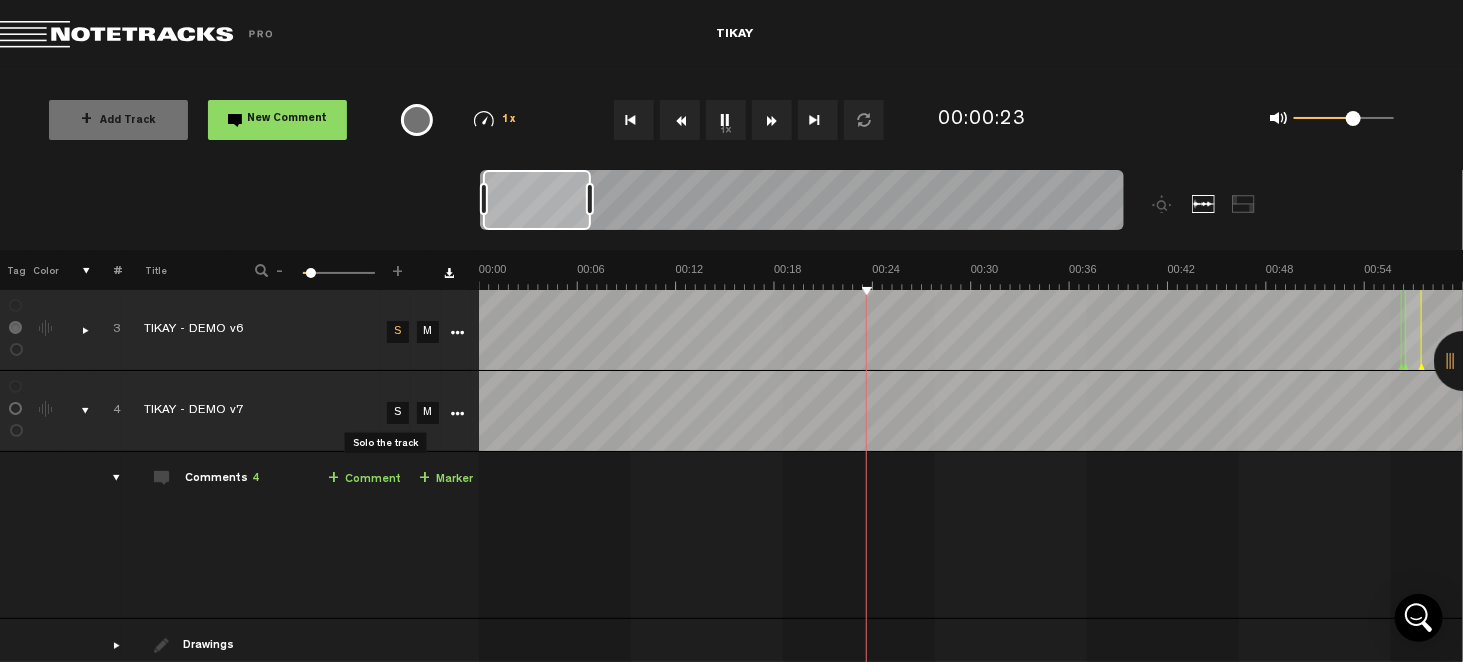 click on "S" at bounding box center (398, 413) 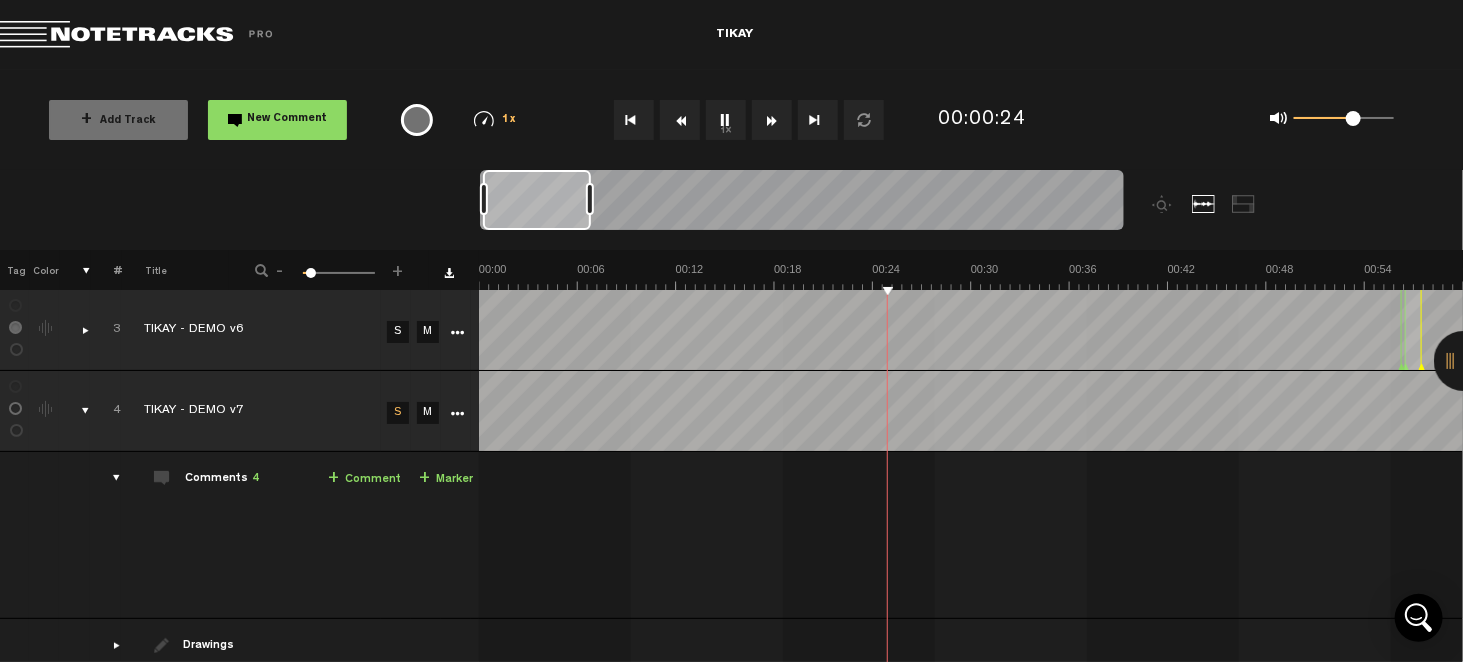 click on "S" at bounding box center (398, 332) 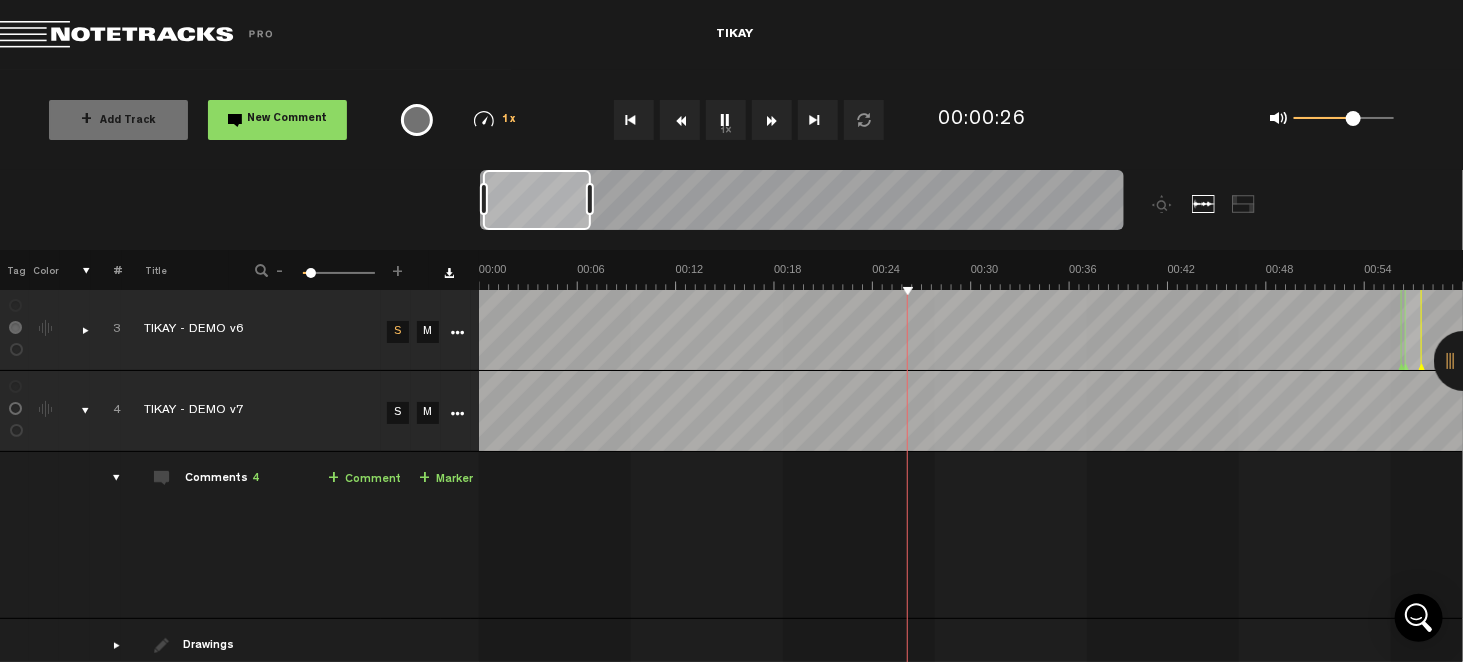 click on "S" at bounding box center [398, 413] 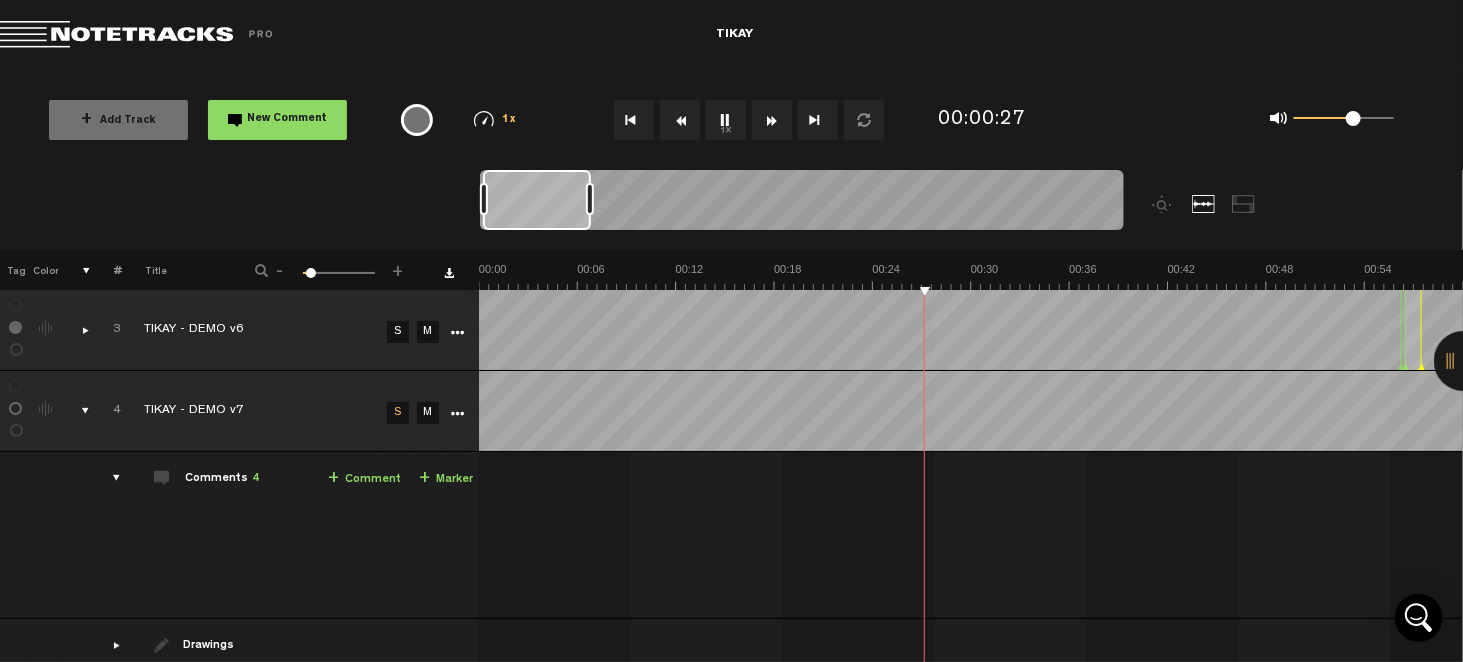 click on "S" at bounding box center (398, 332) 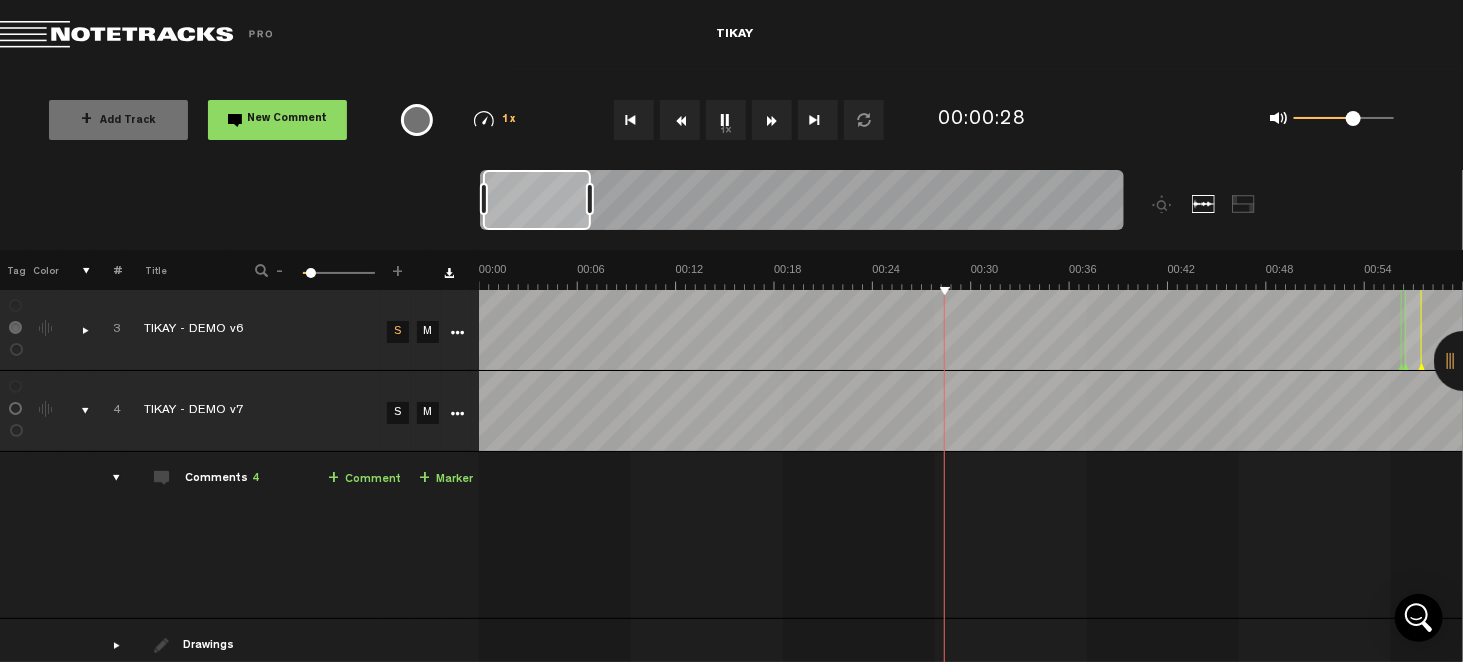 click on "1x" at bounding box center (726, 120) 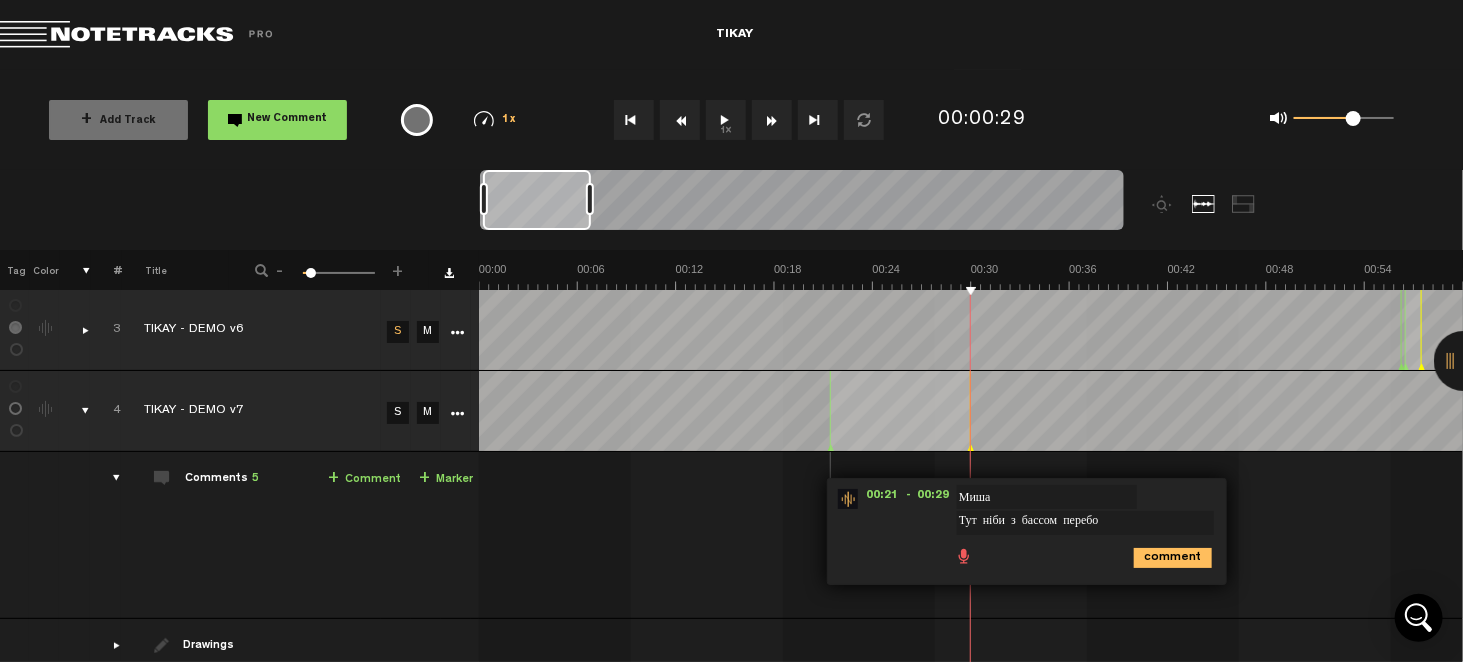 type on "Тут ніби з бассом перебор" 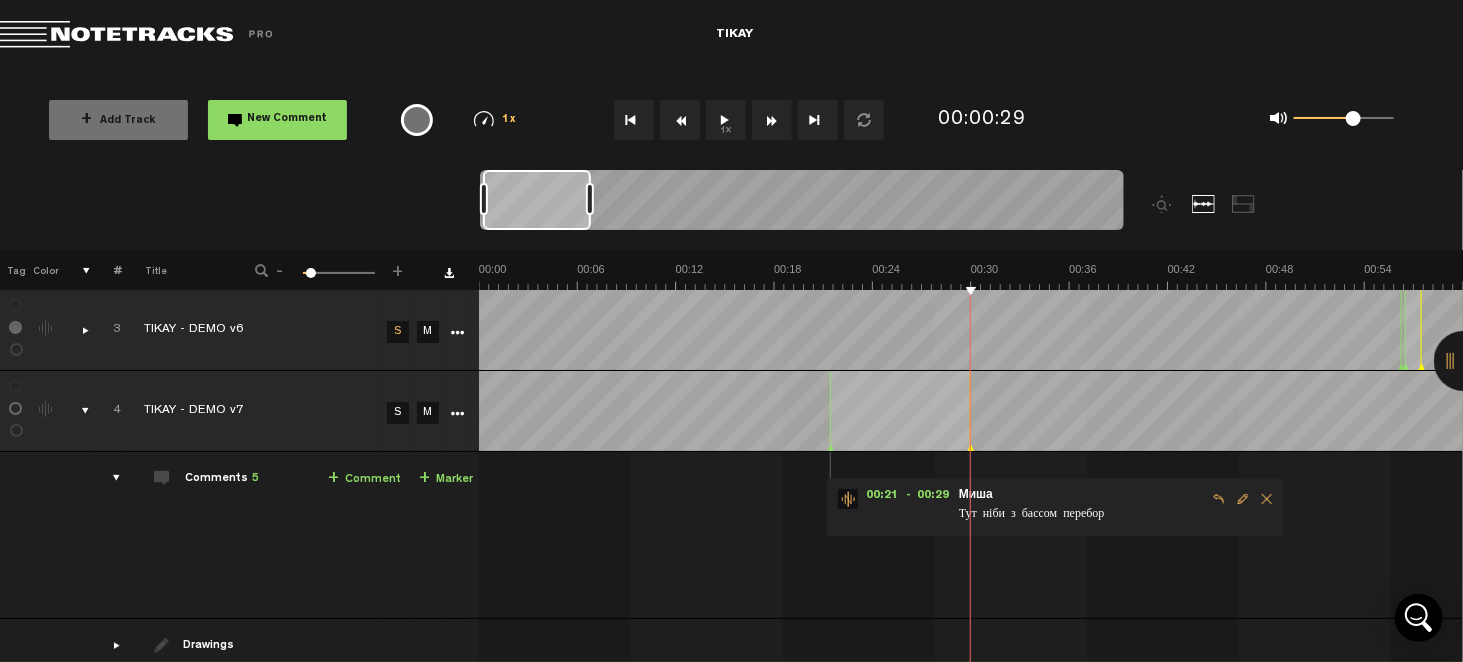 click on "1x" at bounding box center [726, 120] 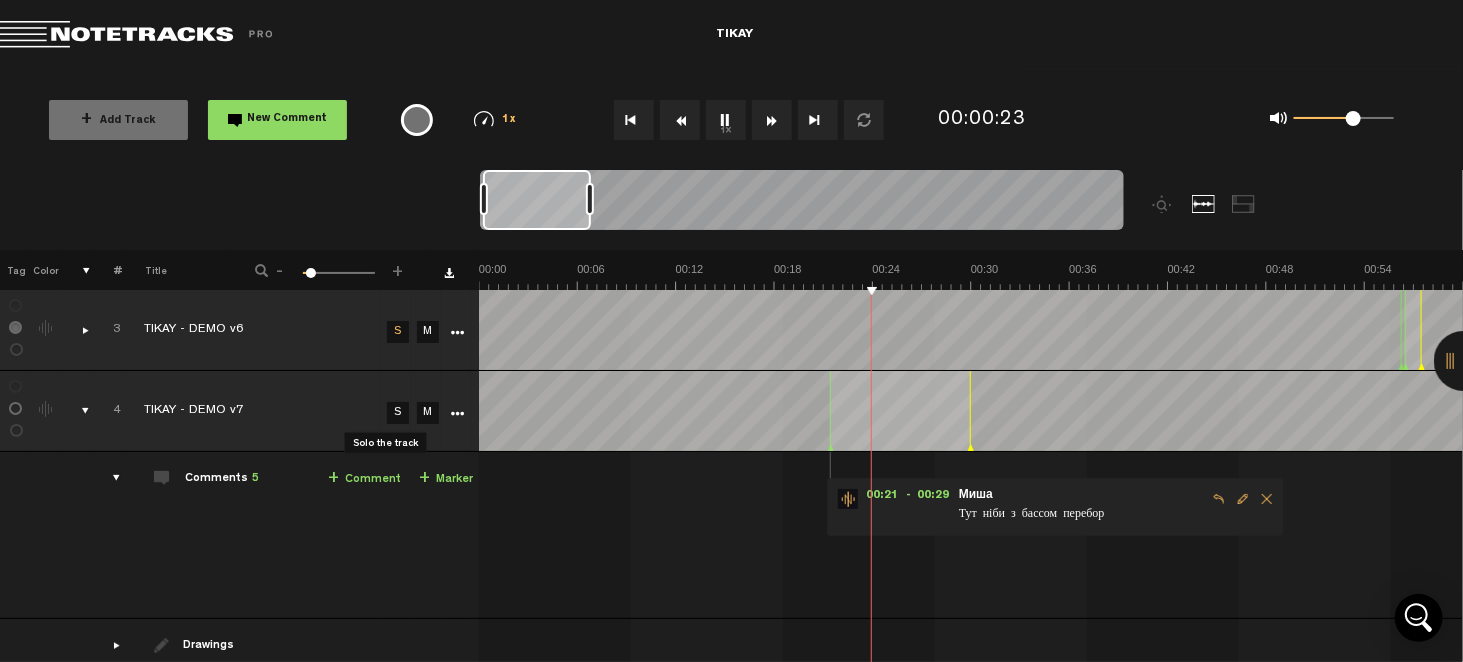 click on "S" at bounding box center [398, 413] 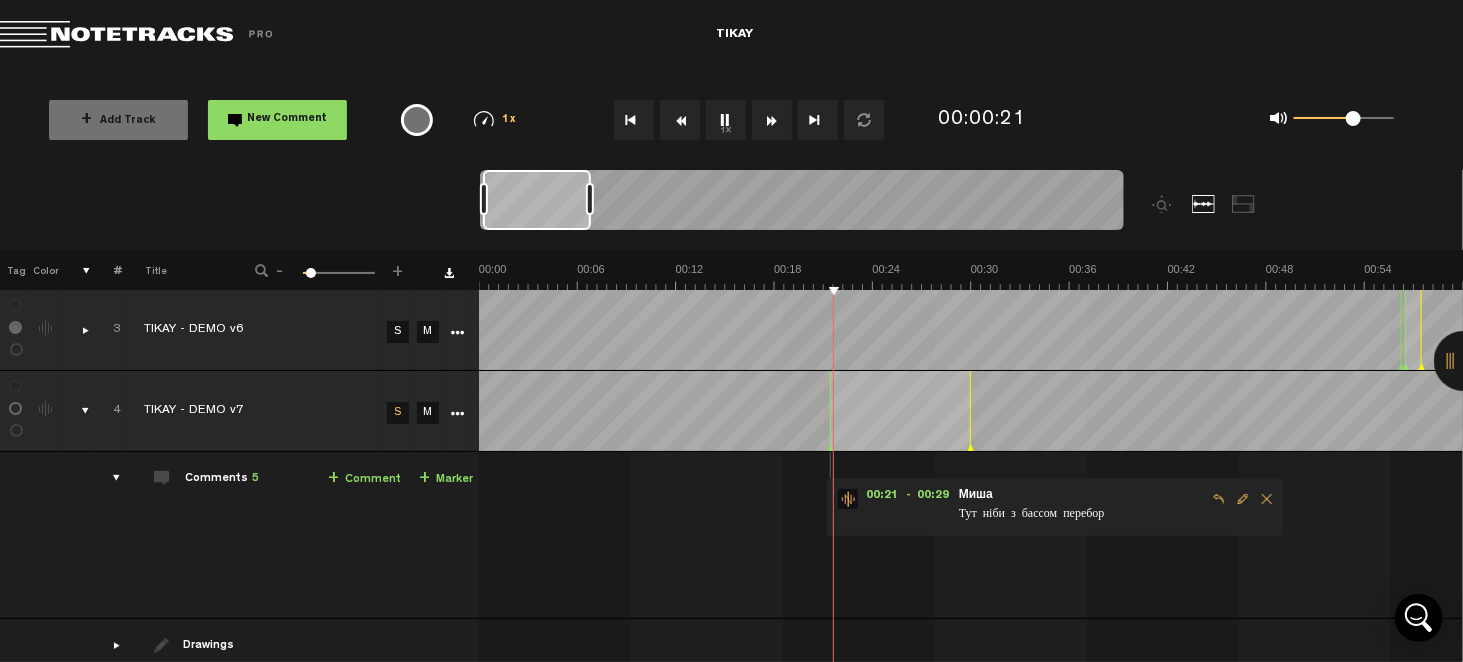 click on "S" at bounding box center [398, 332] 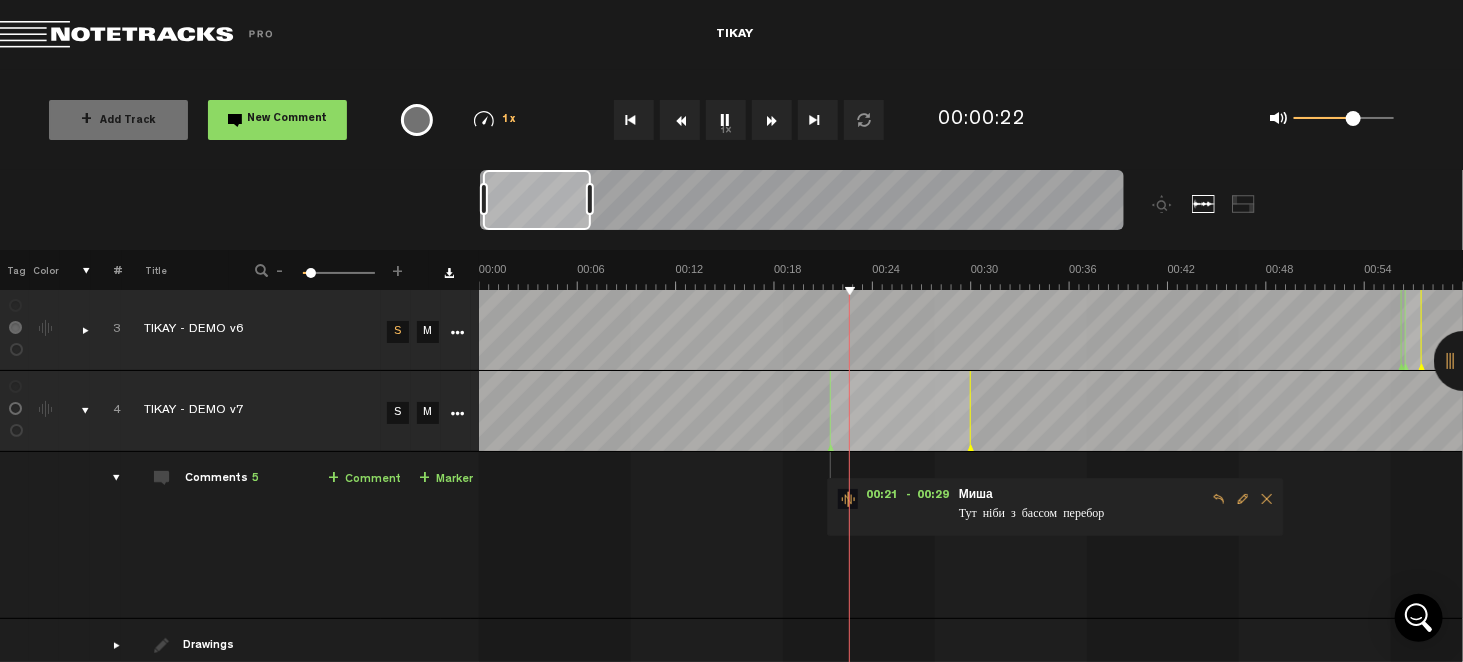 click on "S" at bounding box center (398, 413) 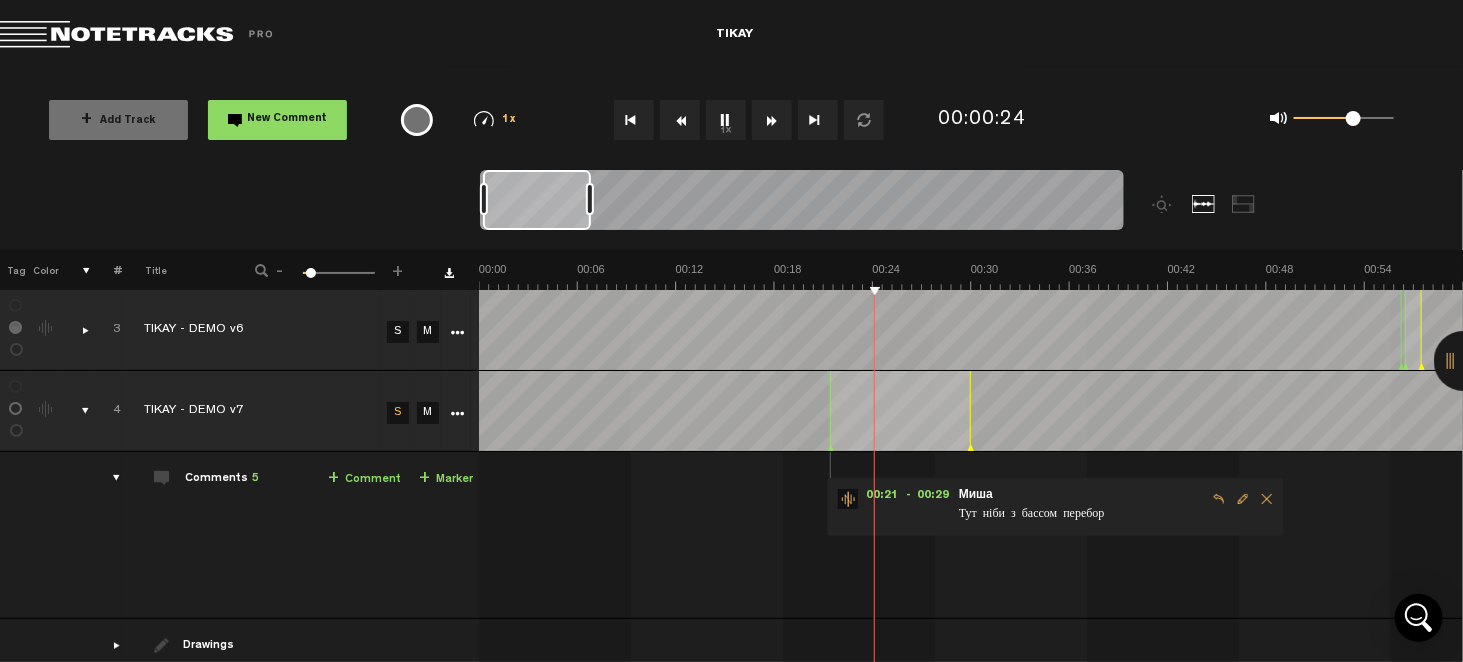 click on "S" at bounding box center [398, 332] 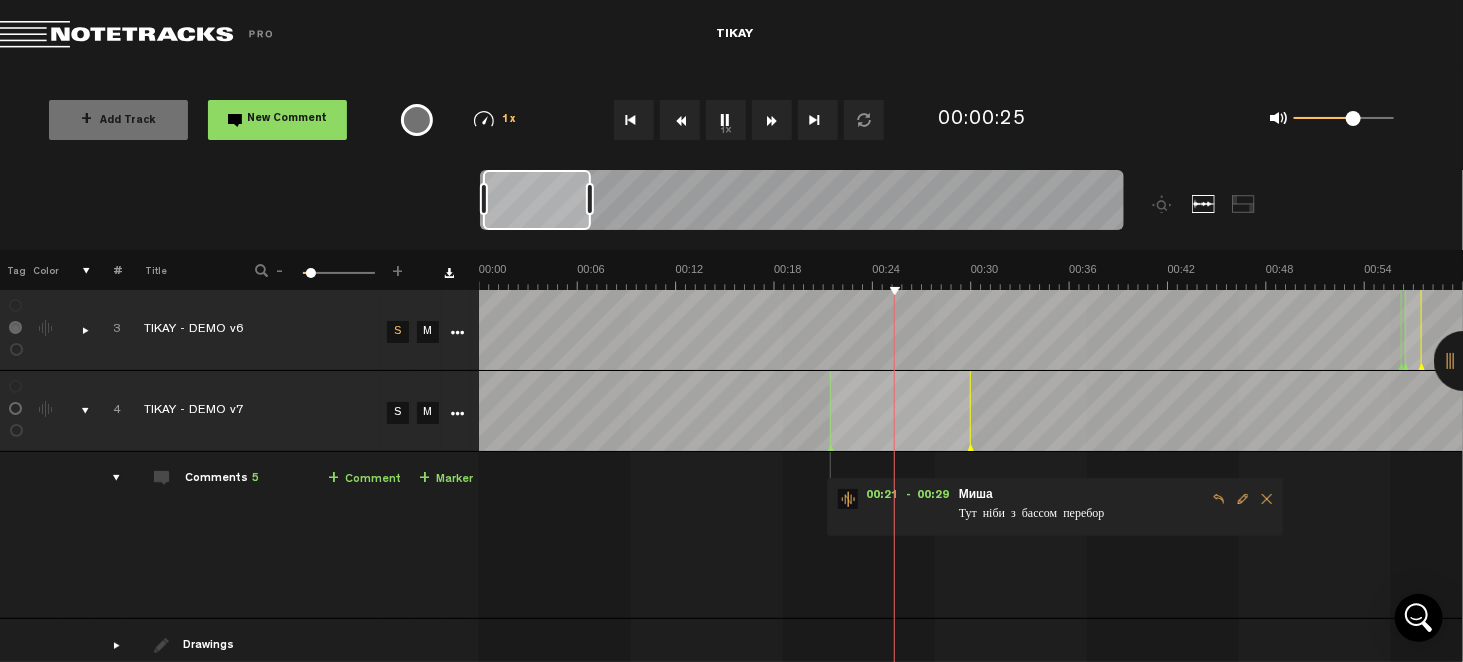click on "S" at bounding box center (398, 413) 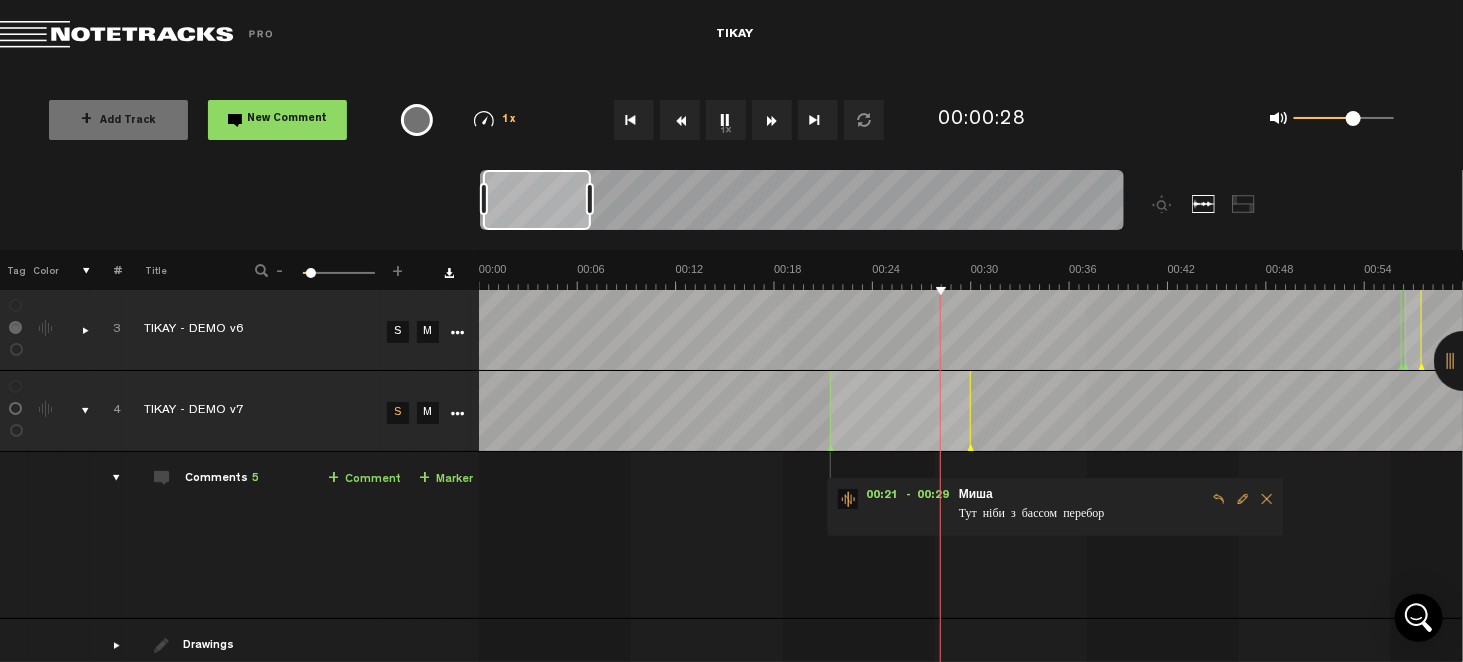 click on "1x" at bounding box center (726, 120) 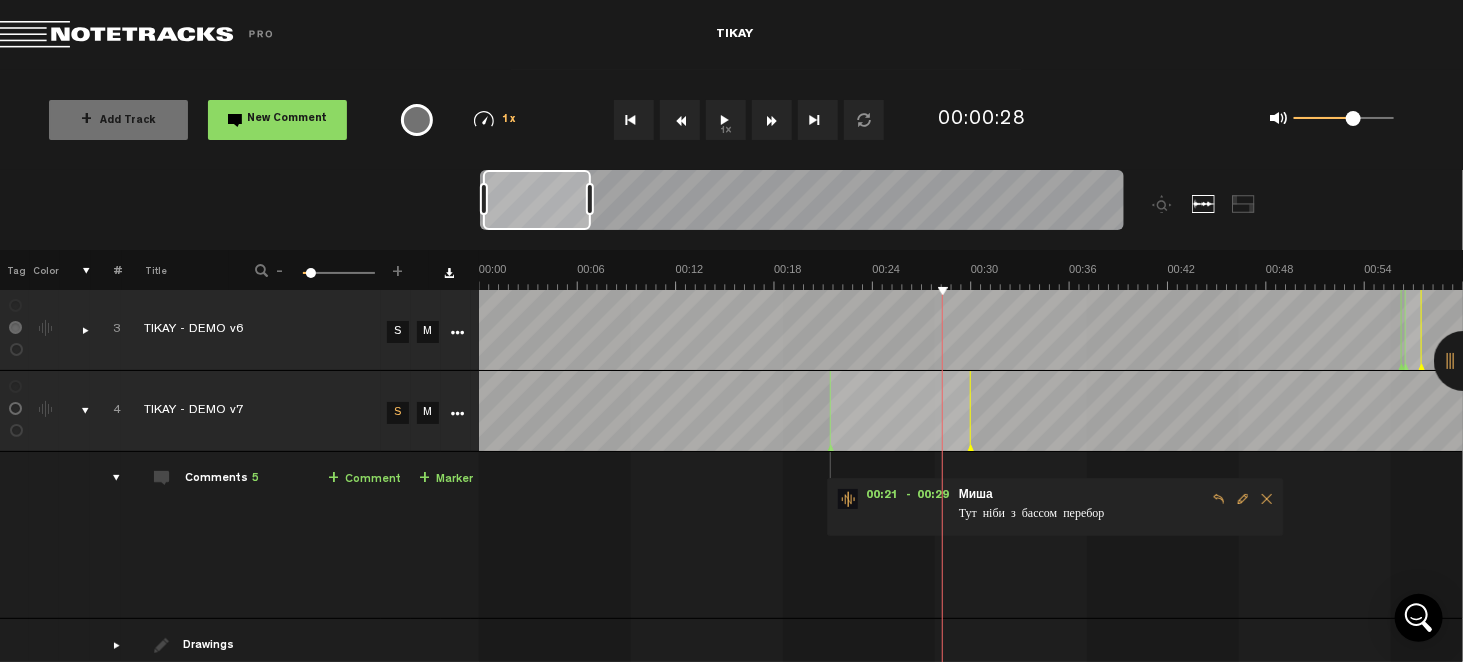 click at bounding box center [1243, 499] 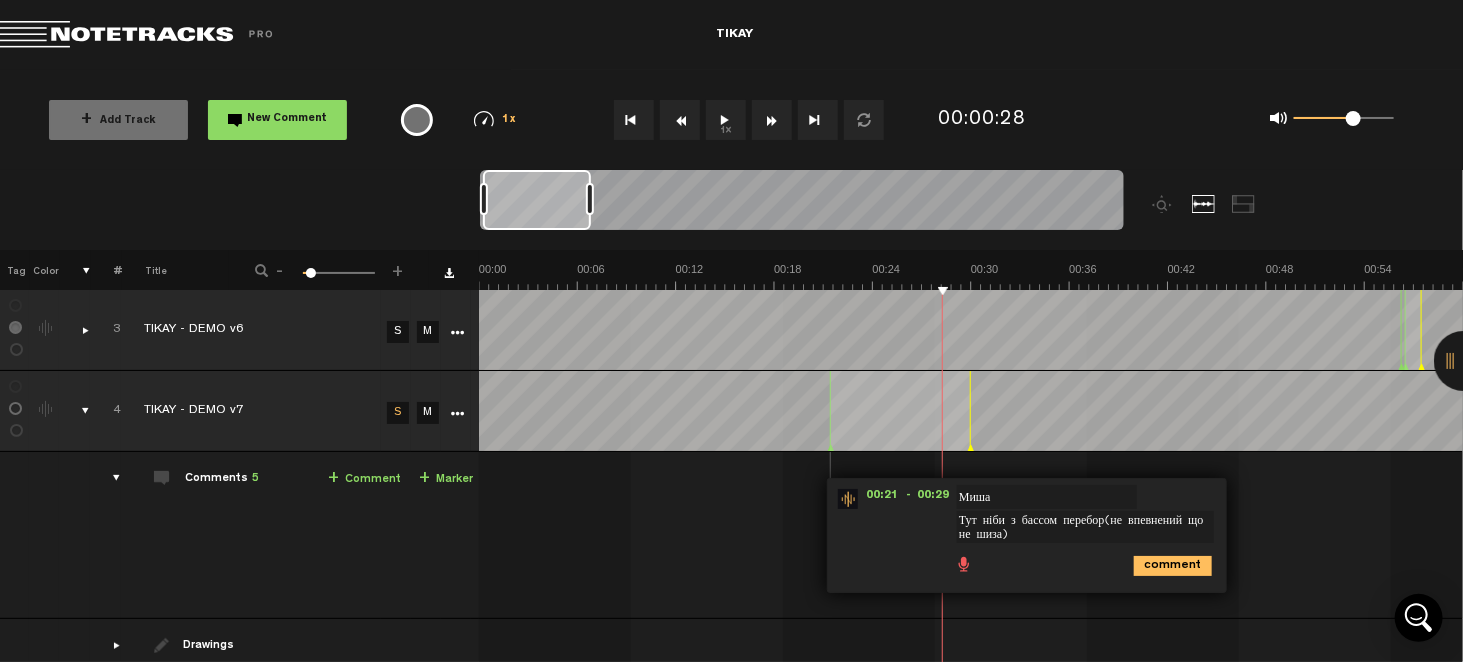 type on "Тут ніби з бассом перебор(не впевнений що не шиза)" 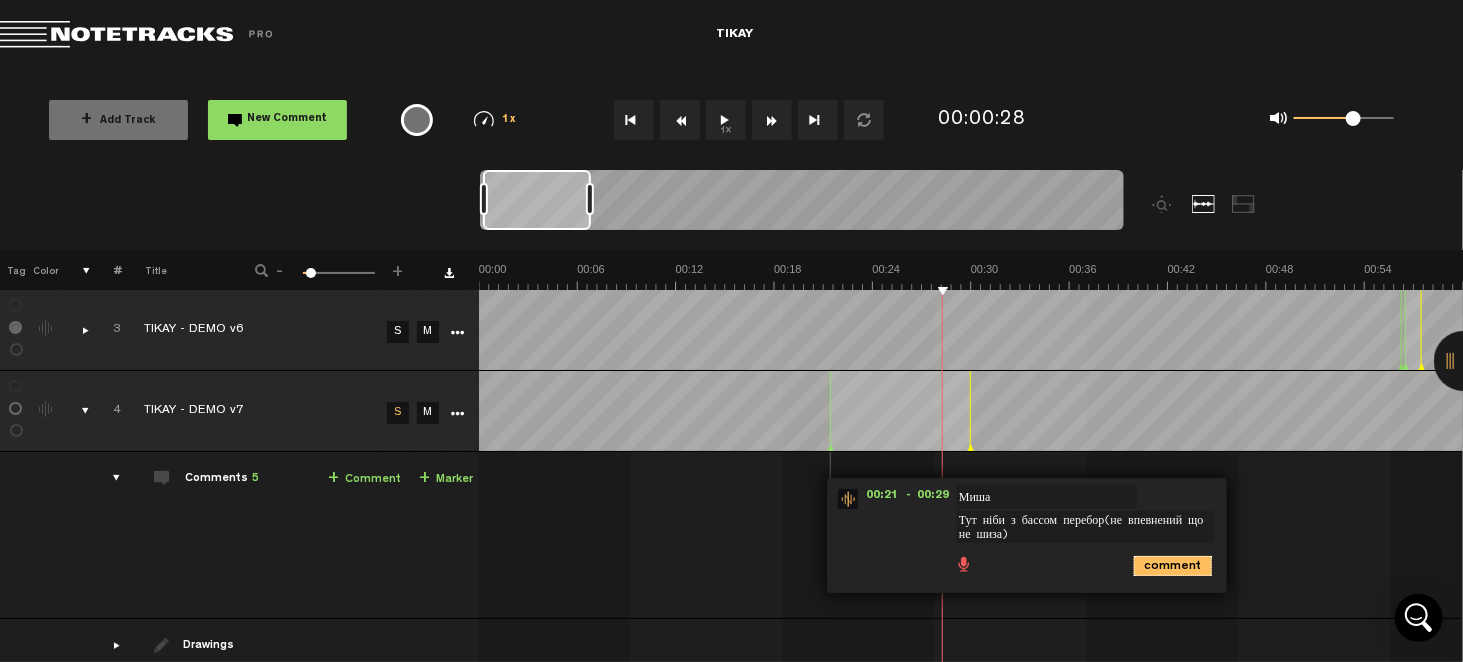 click on "comment" at bounding box center [1173, 566] 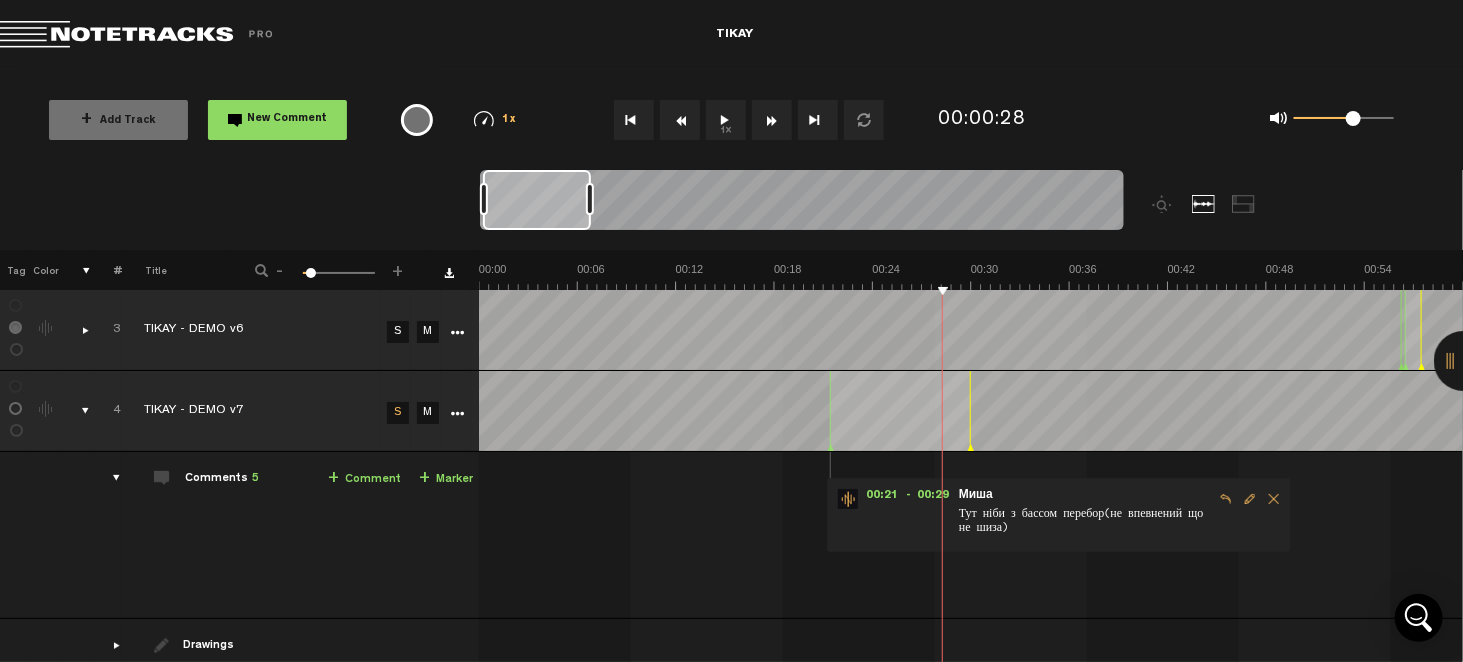 click on "1x" at bounding box center [726, 120] 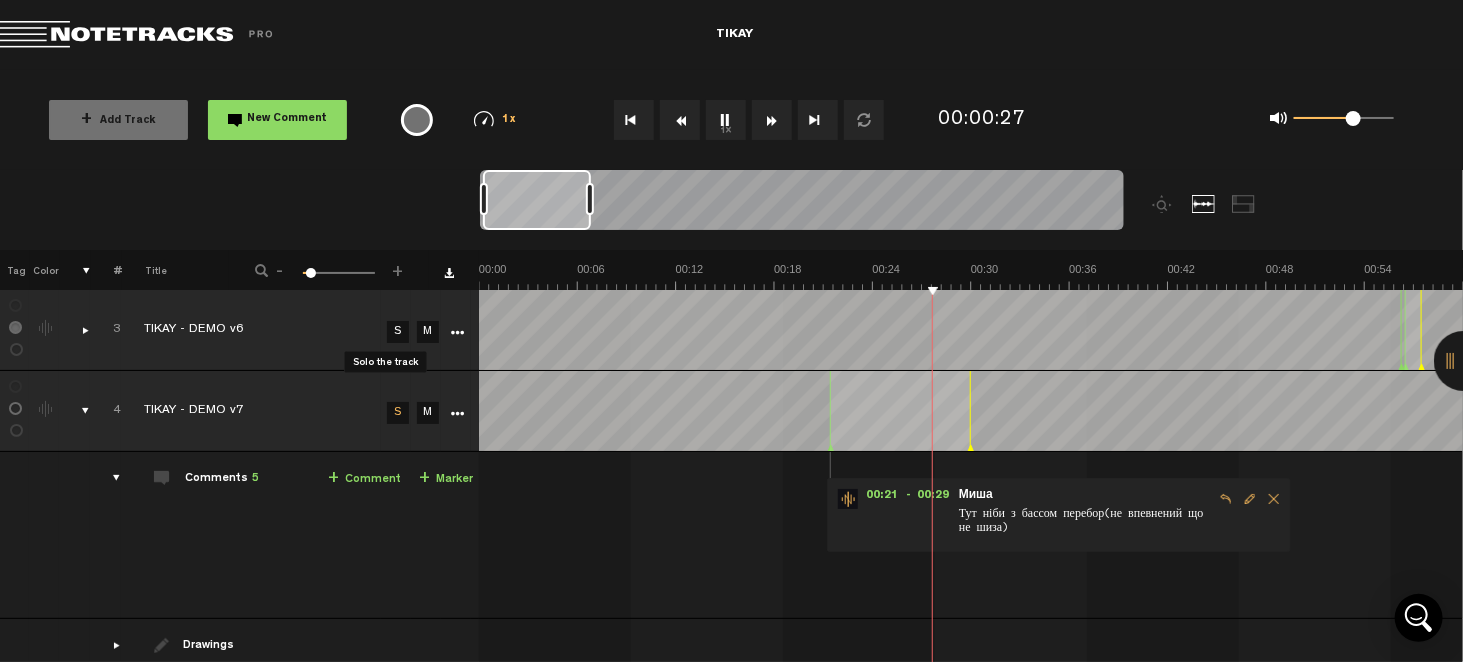 click on "S" at bounding box center (398, 332) 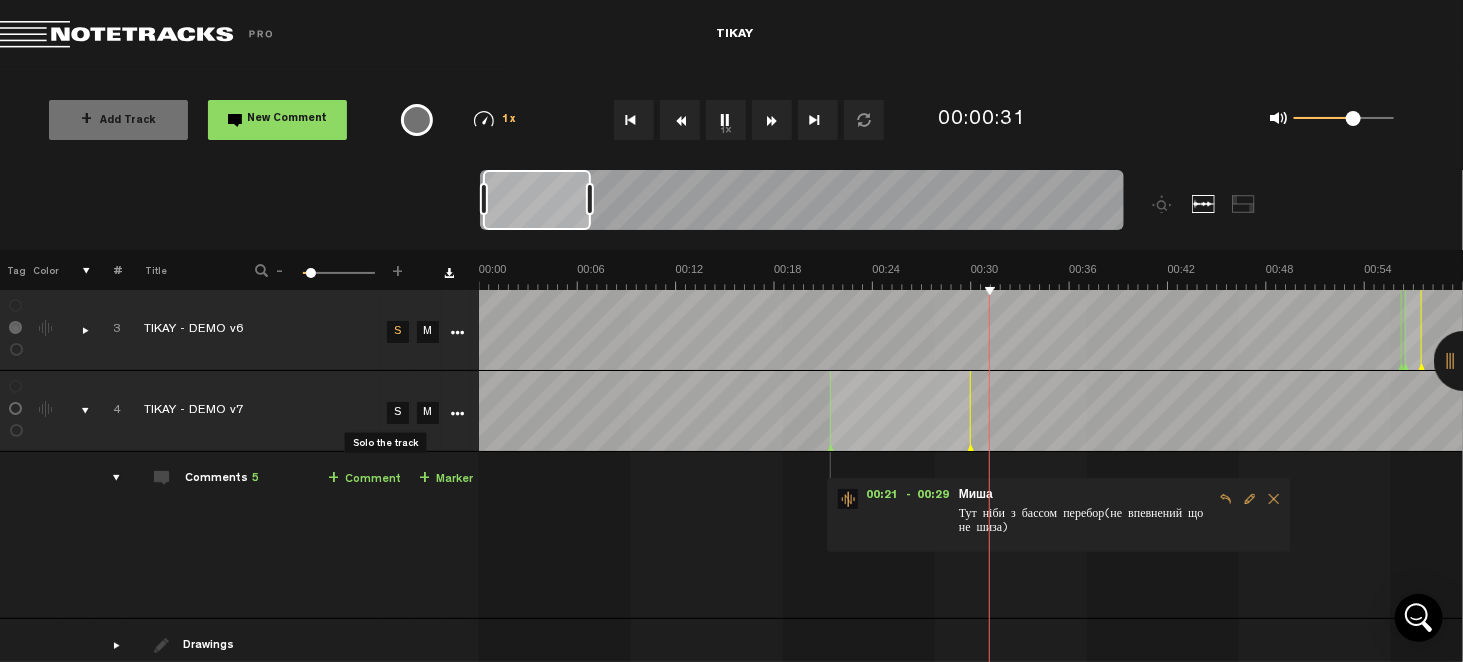 click on "S" at bounding box center [398, 413] 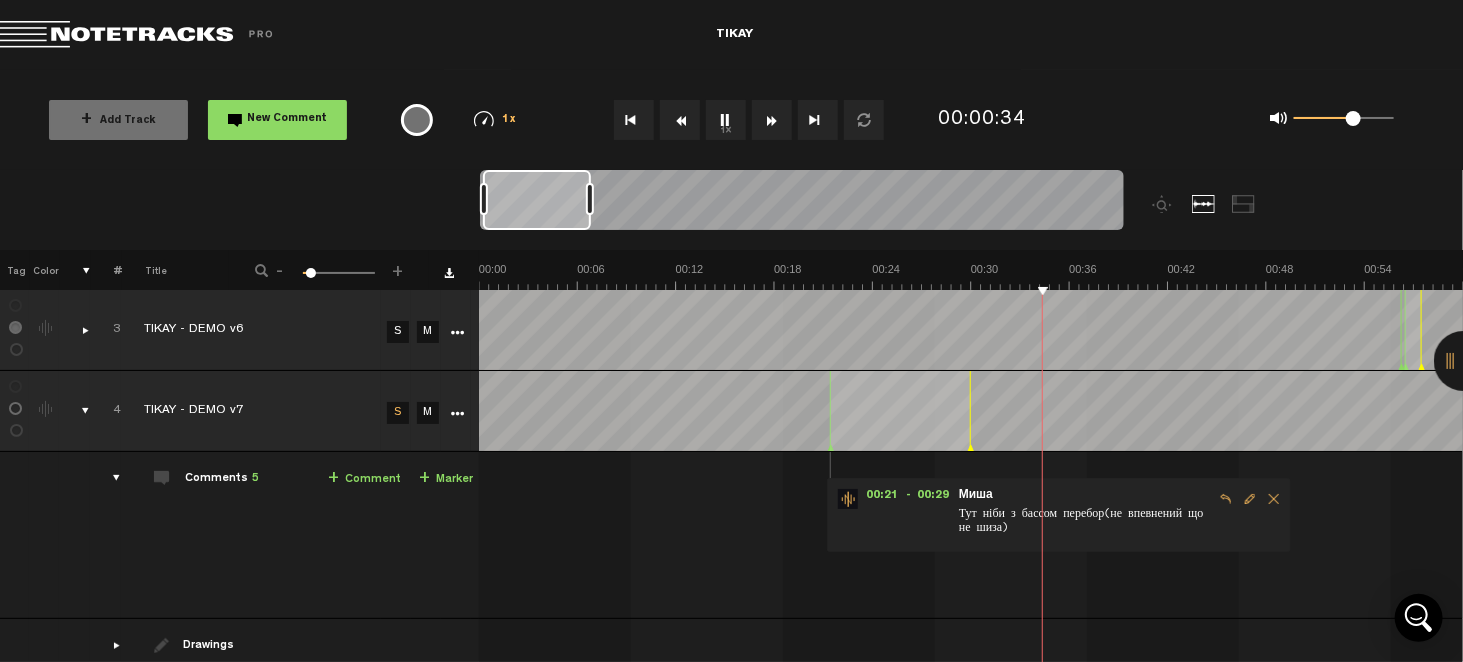 click on "S" at bounding box center (398, 332) 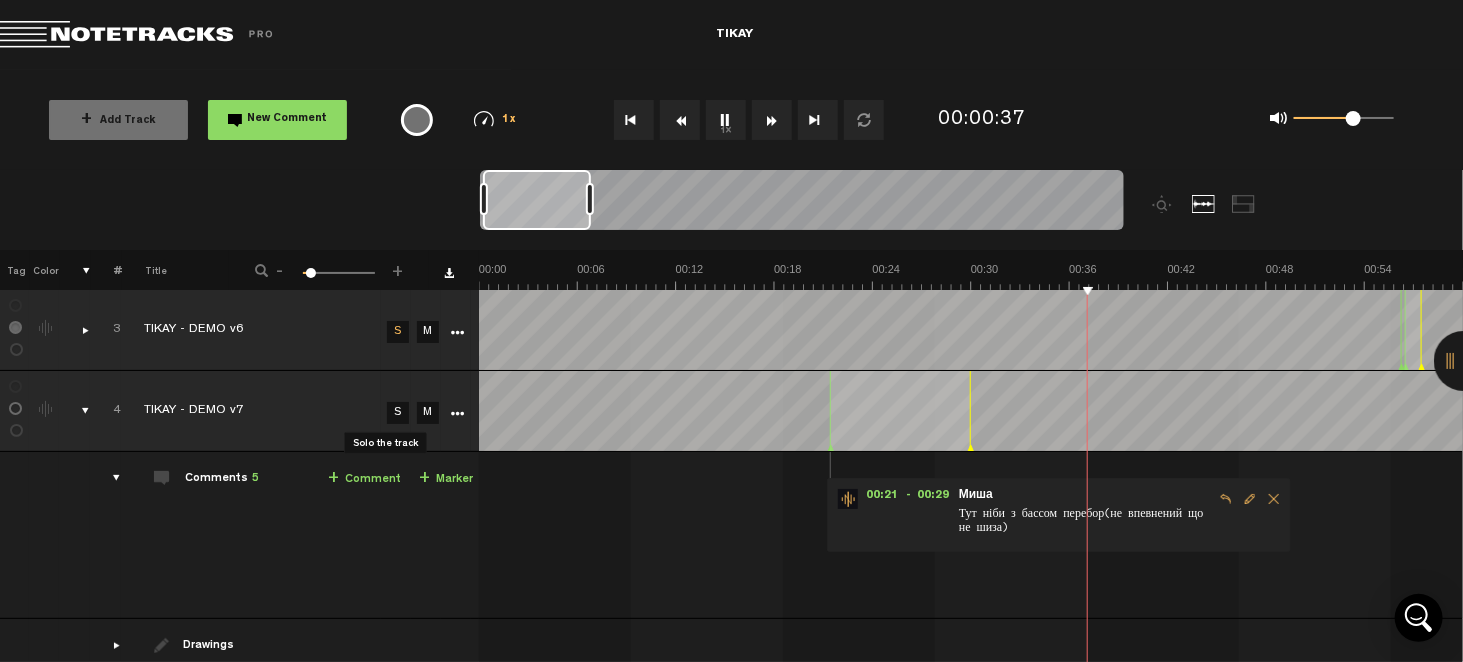 click on "S" at bounding box center (398, 413) 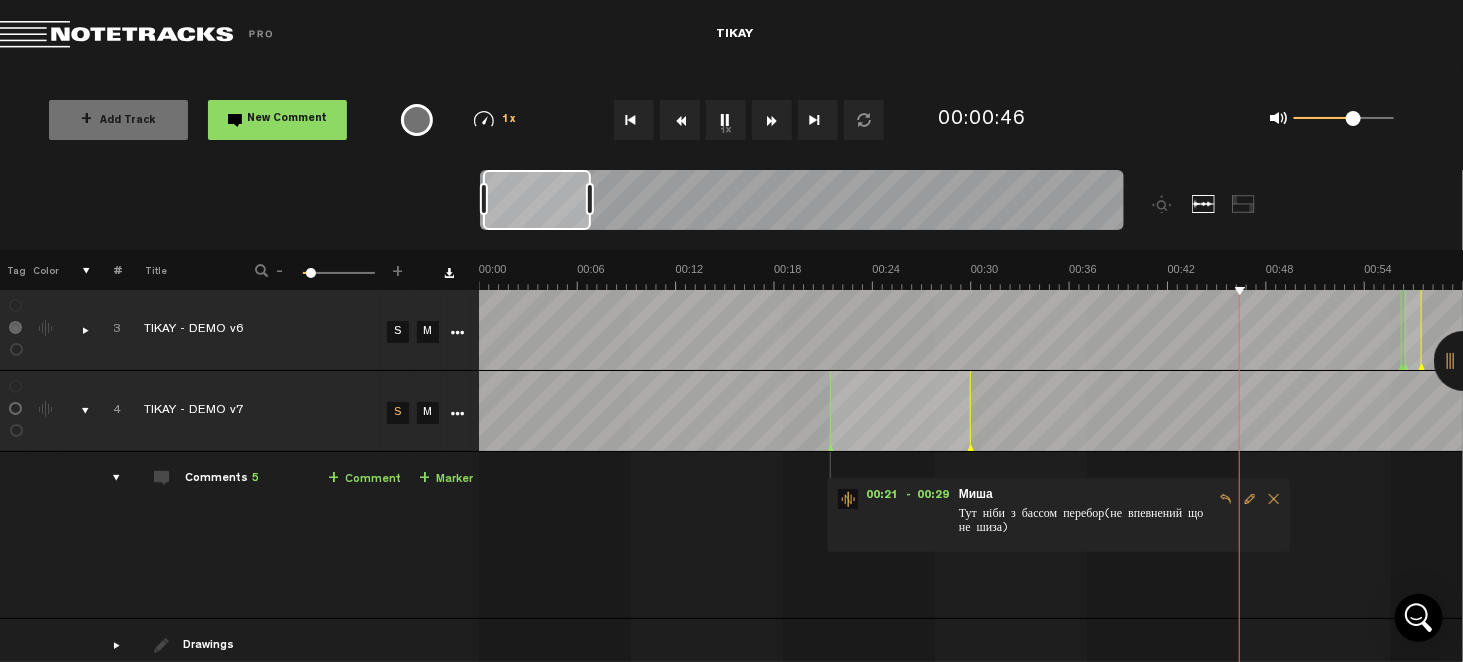click on "S" at bounding box center [398, 332] 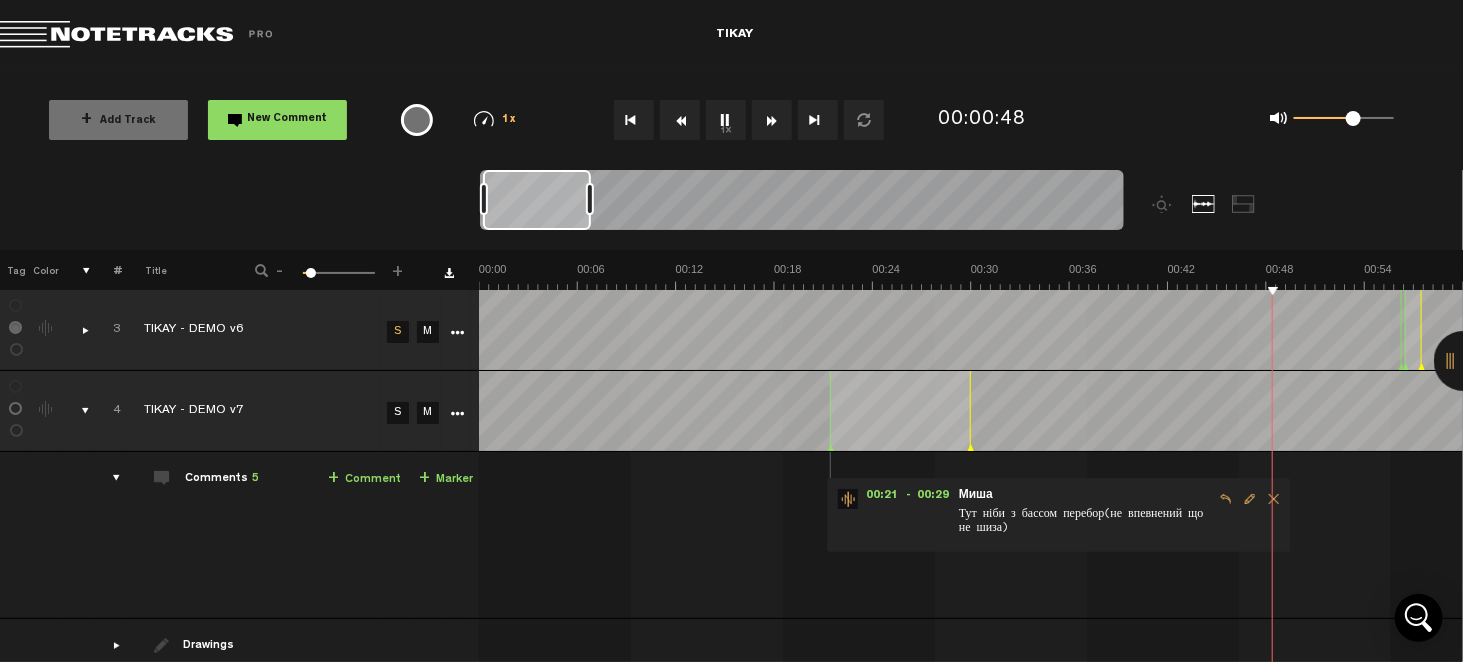 click on "S" at bounding box center [398, 413] 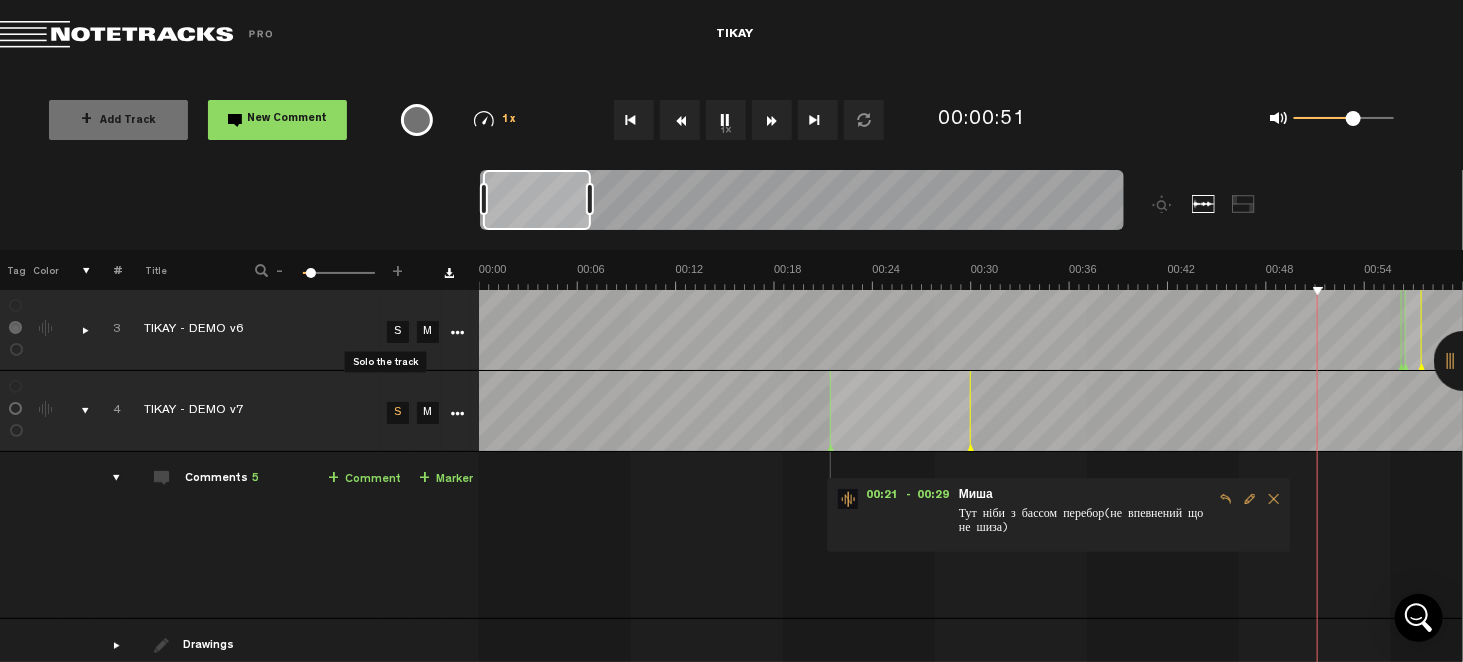 click on "S" at bounding box center (398, 332) 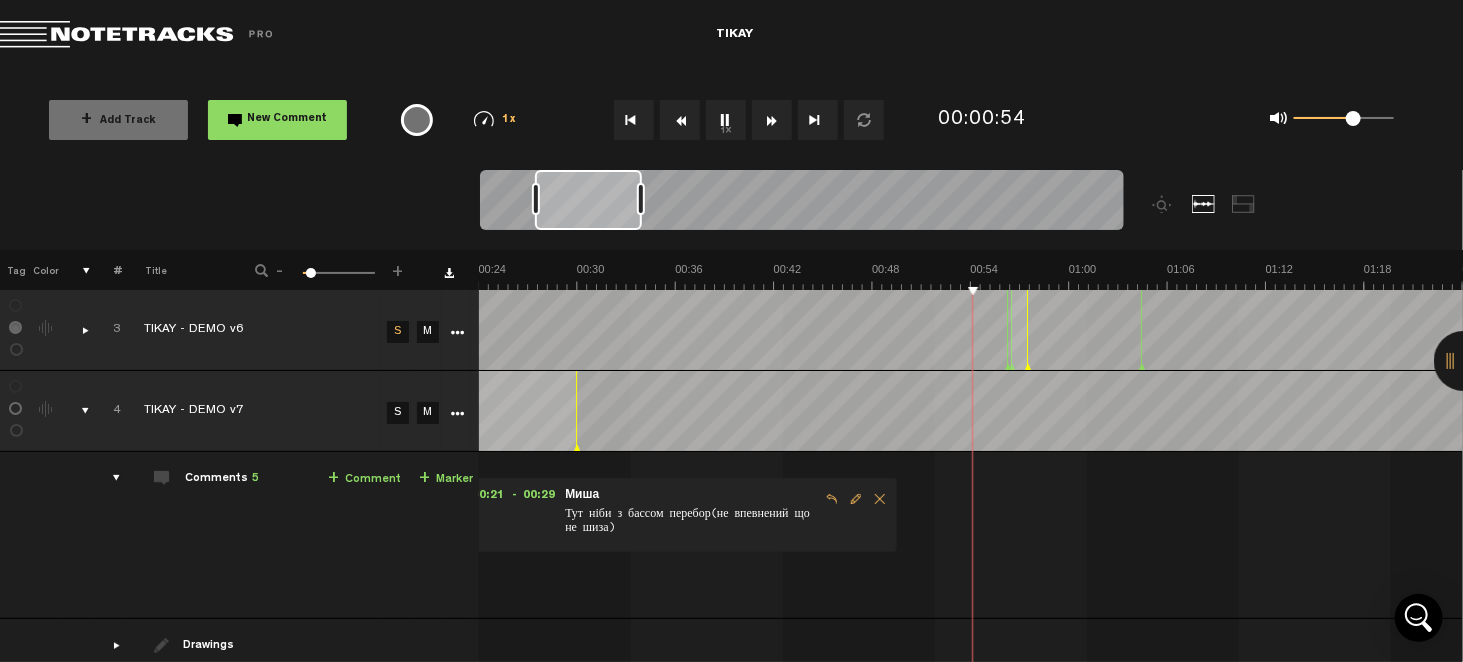 scroll, scrollTop: 0, scrollLeft: 393, axis: horizontal 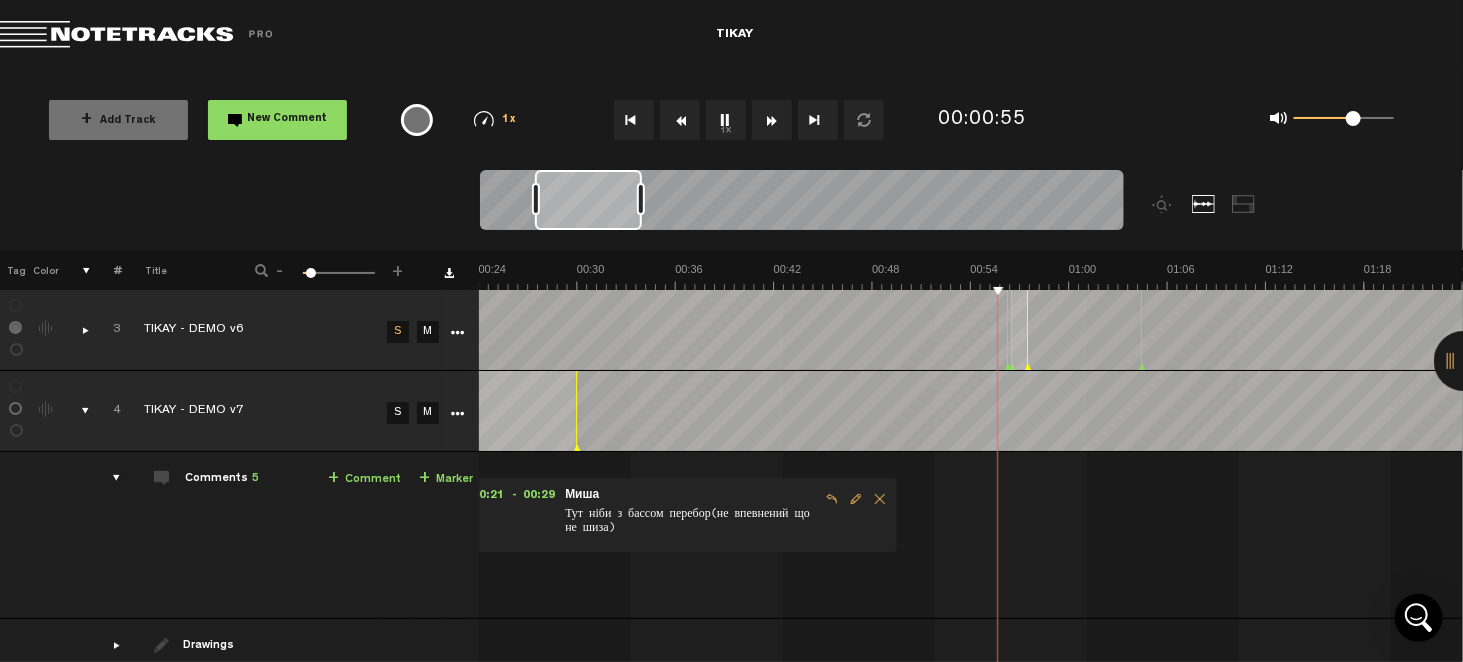 click on "S" at bounding box center (398, 413) 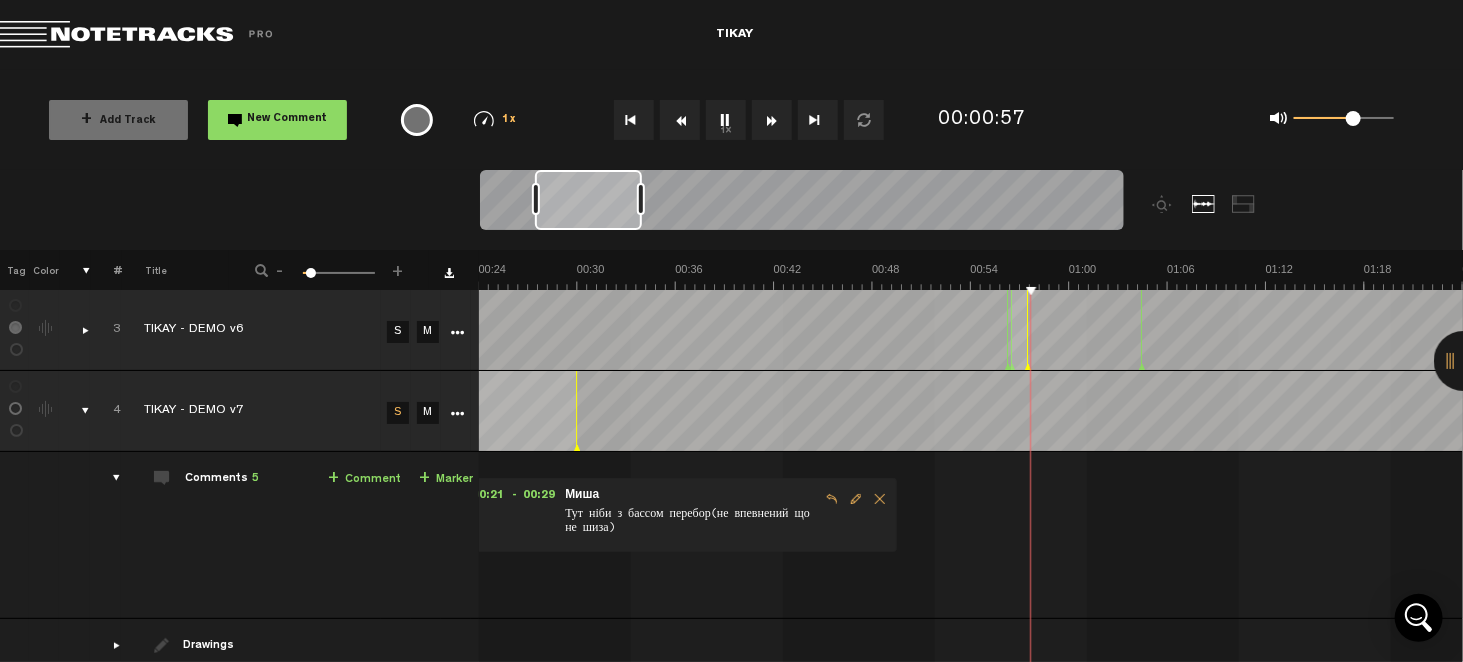 click on "S" at bounding box center (398, 332) 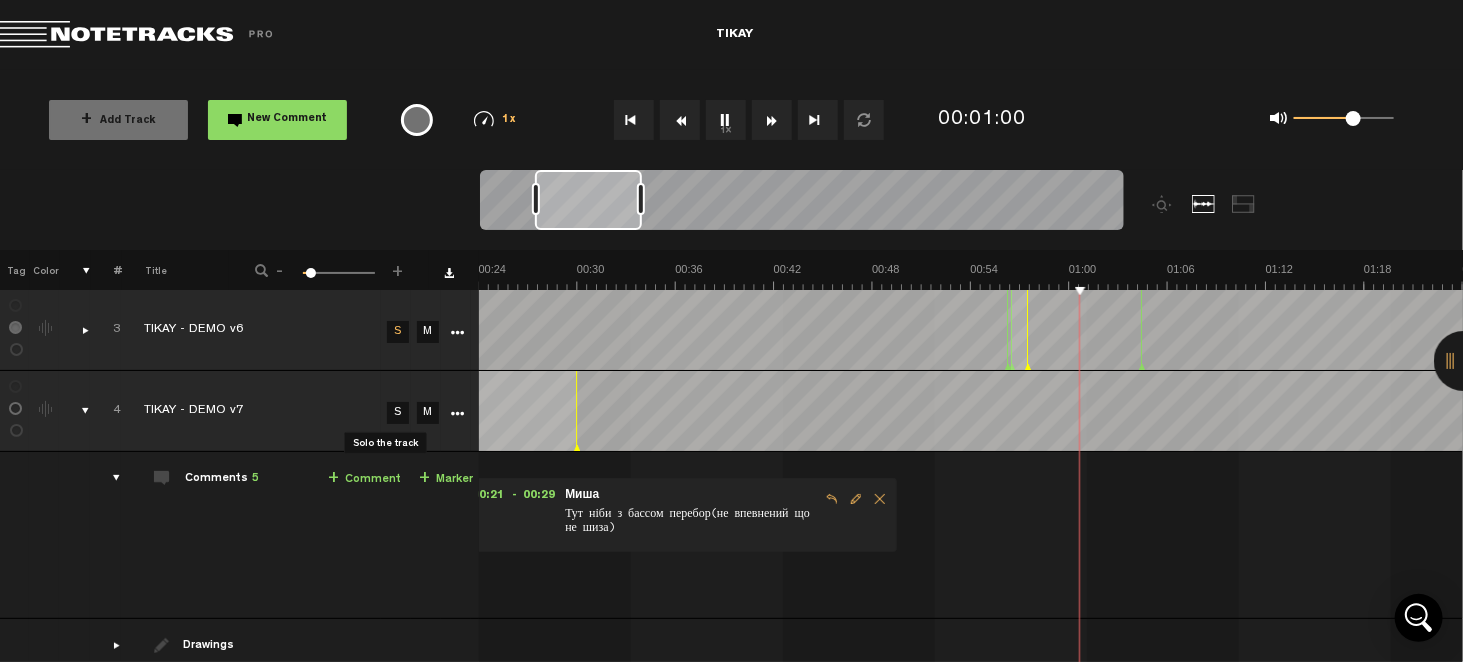 click on "S" at bounding box center (398, 413) 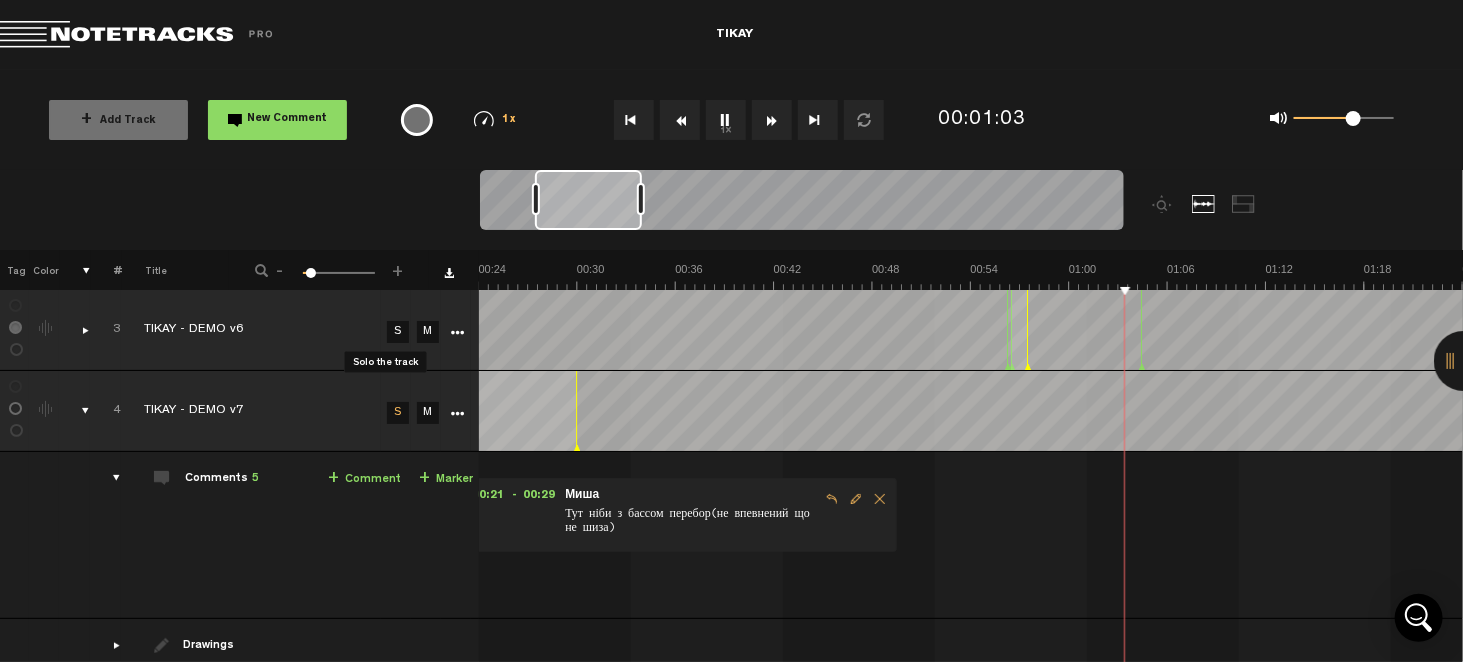 click on "S" at bounding box center [398, 332] 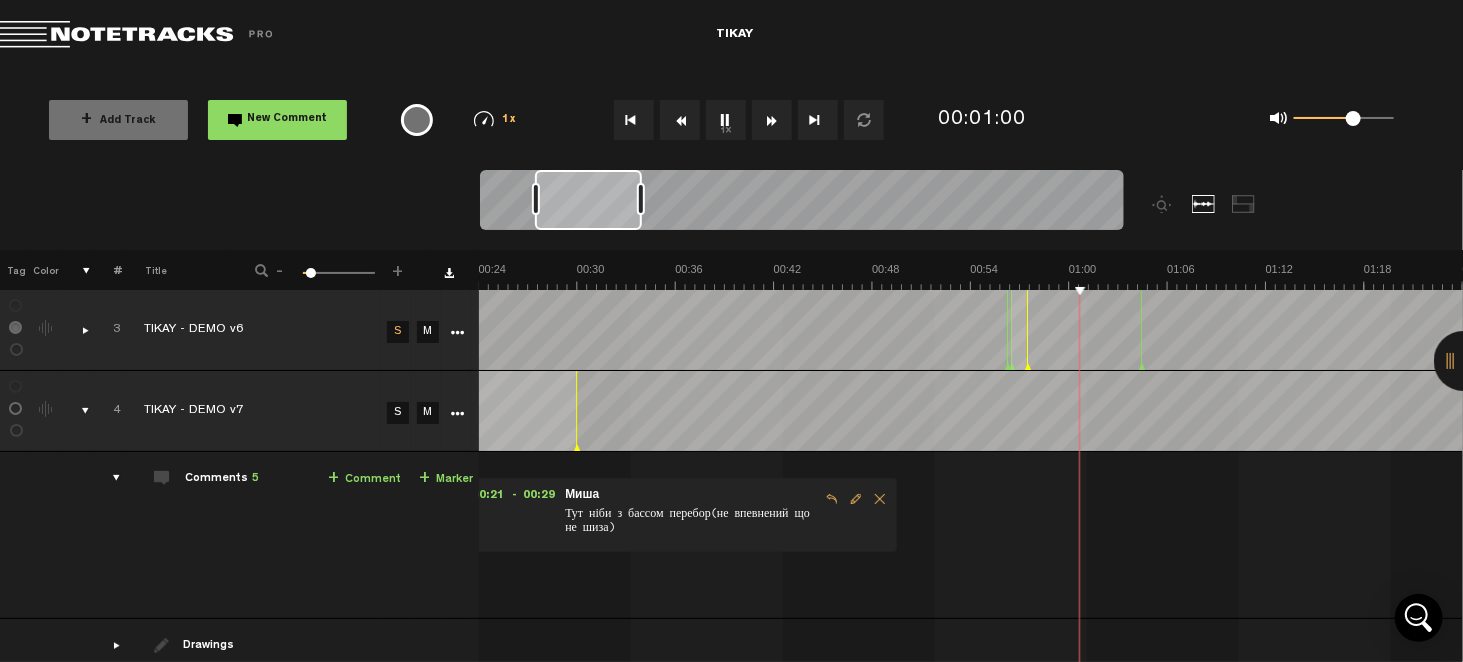 click on "S" at bounding box center (398, 413) 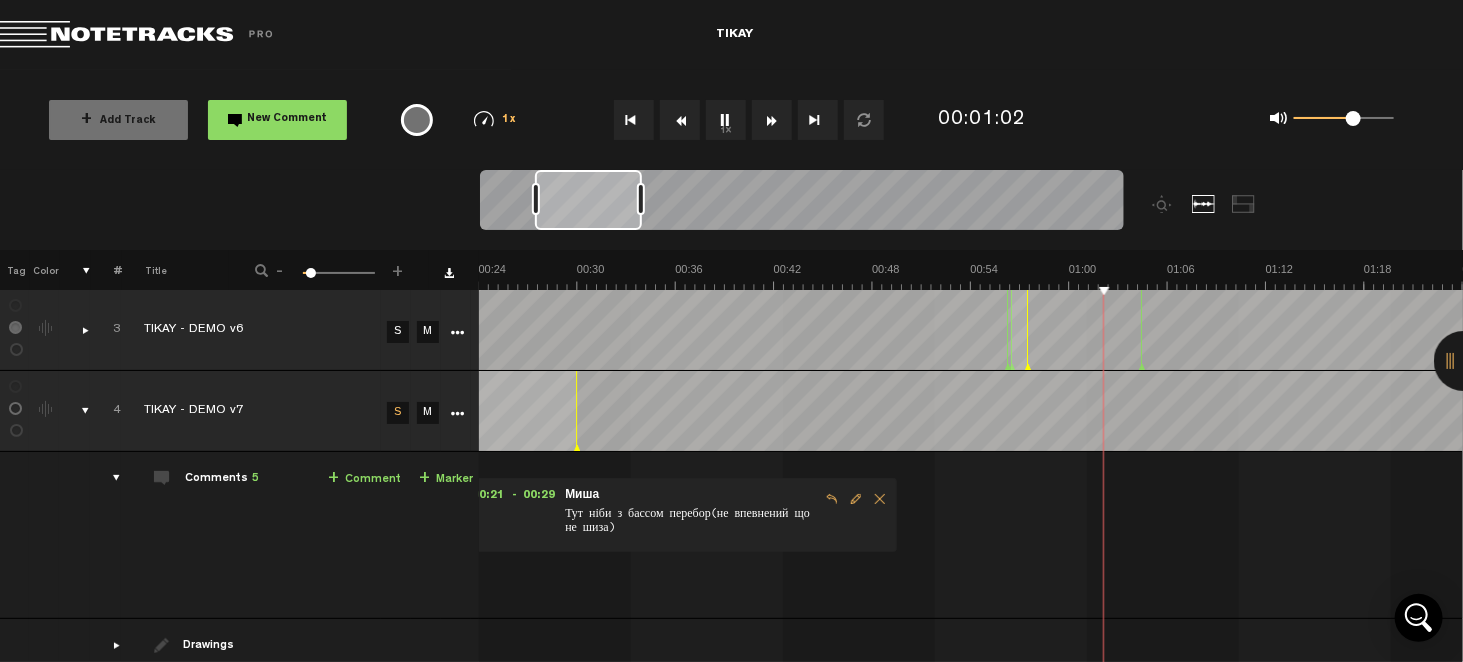 click on "S" at bounding box center [398, 332] 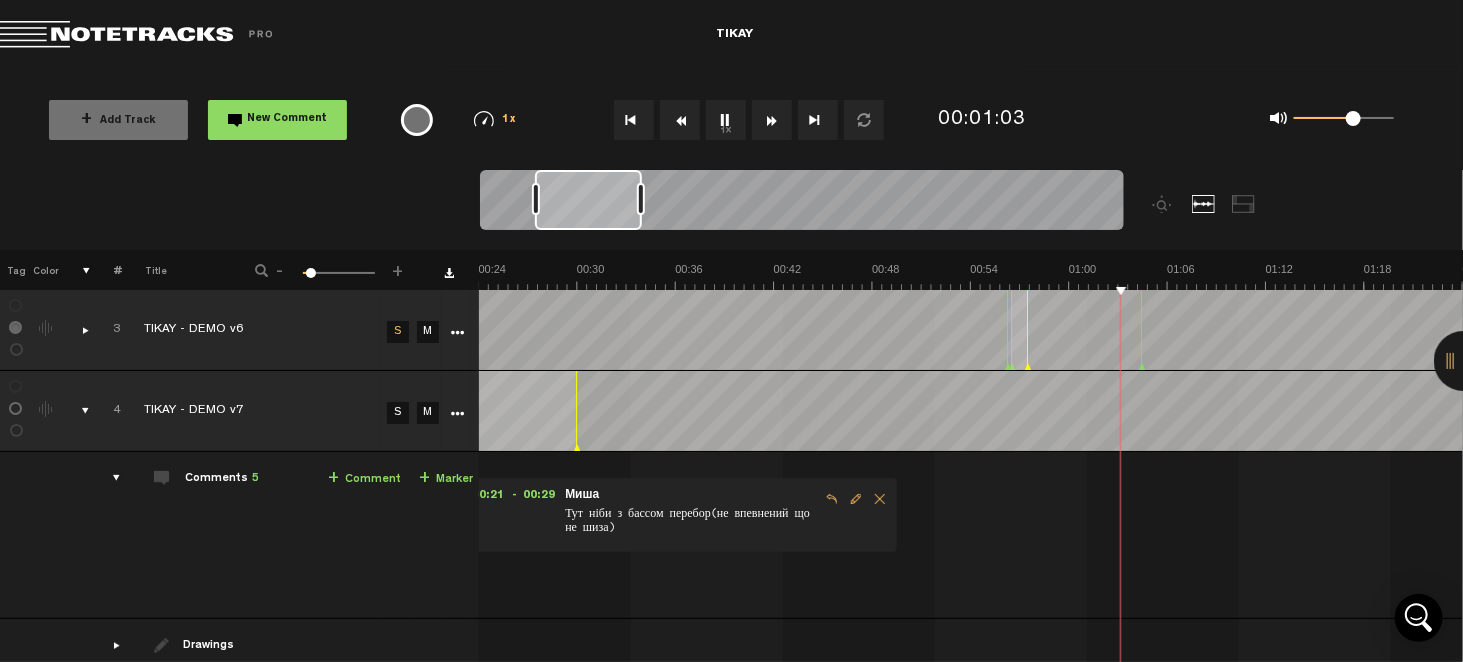 click on "S" at bounding box center (398, 413) 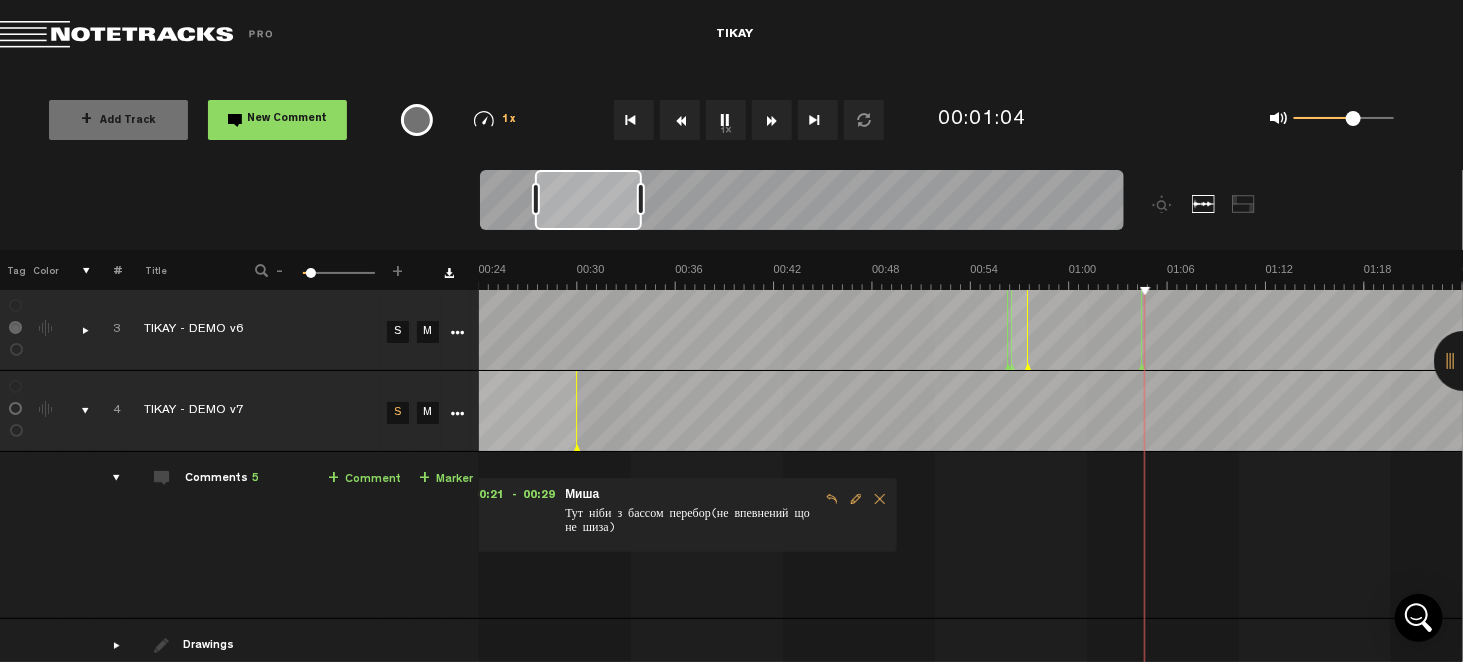 click on "S" at bounding box center (398, 332) 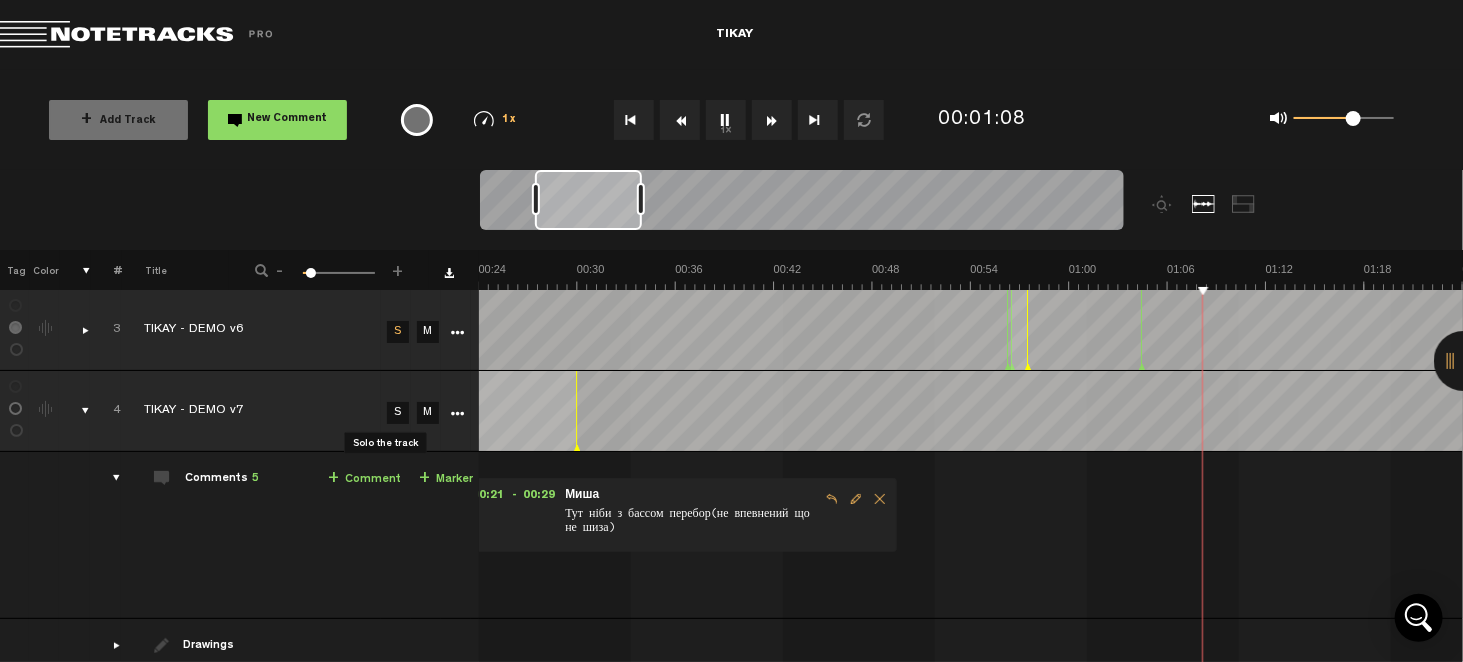 click on "S" at bounding box center [398, 413] 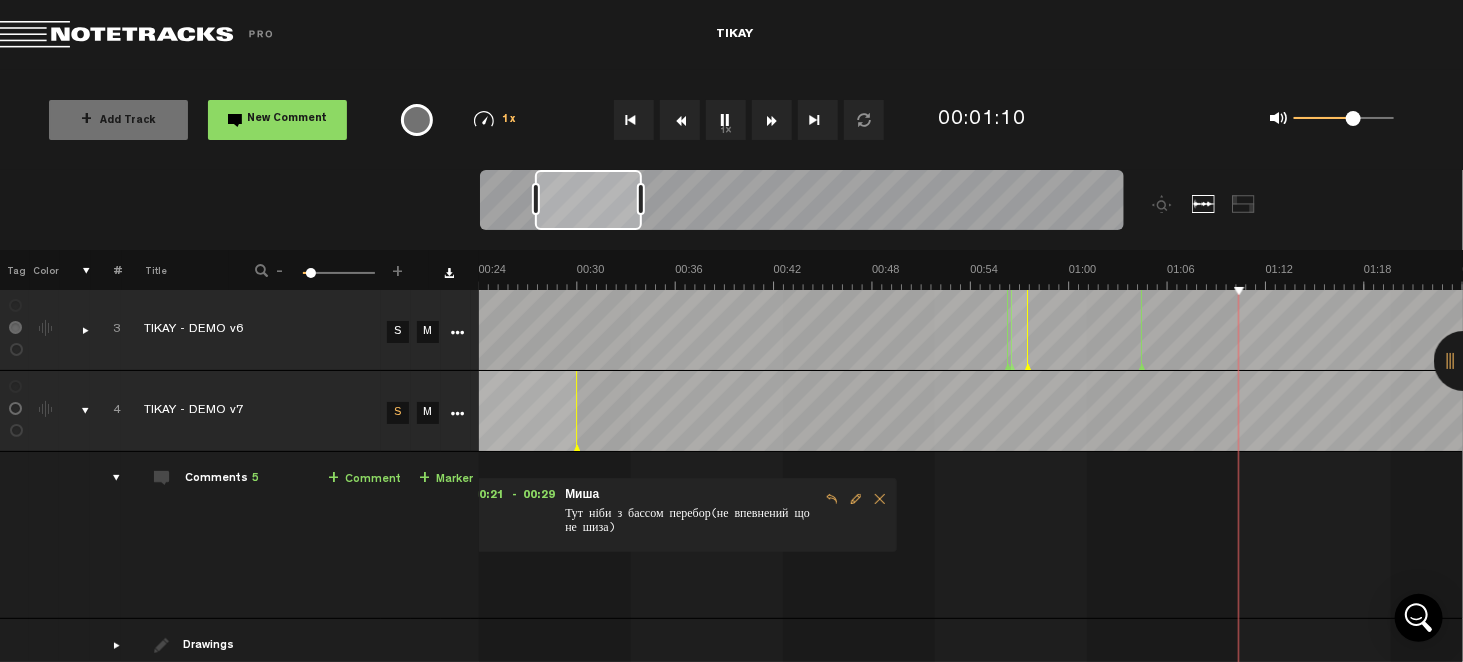click on "S" at bounding box center (398, 332) 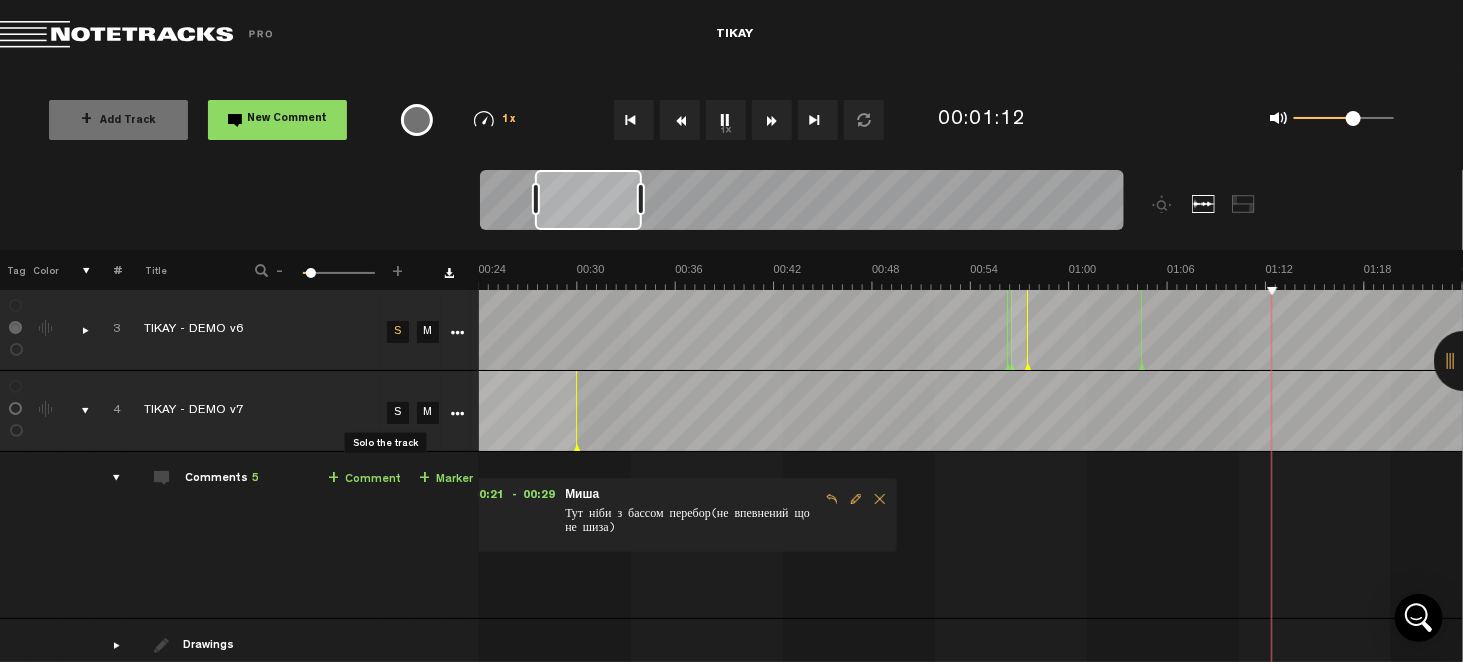 click on "S" at bounding box center [398, 413] 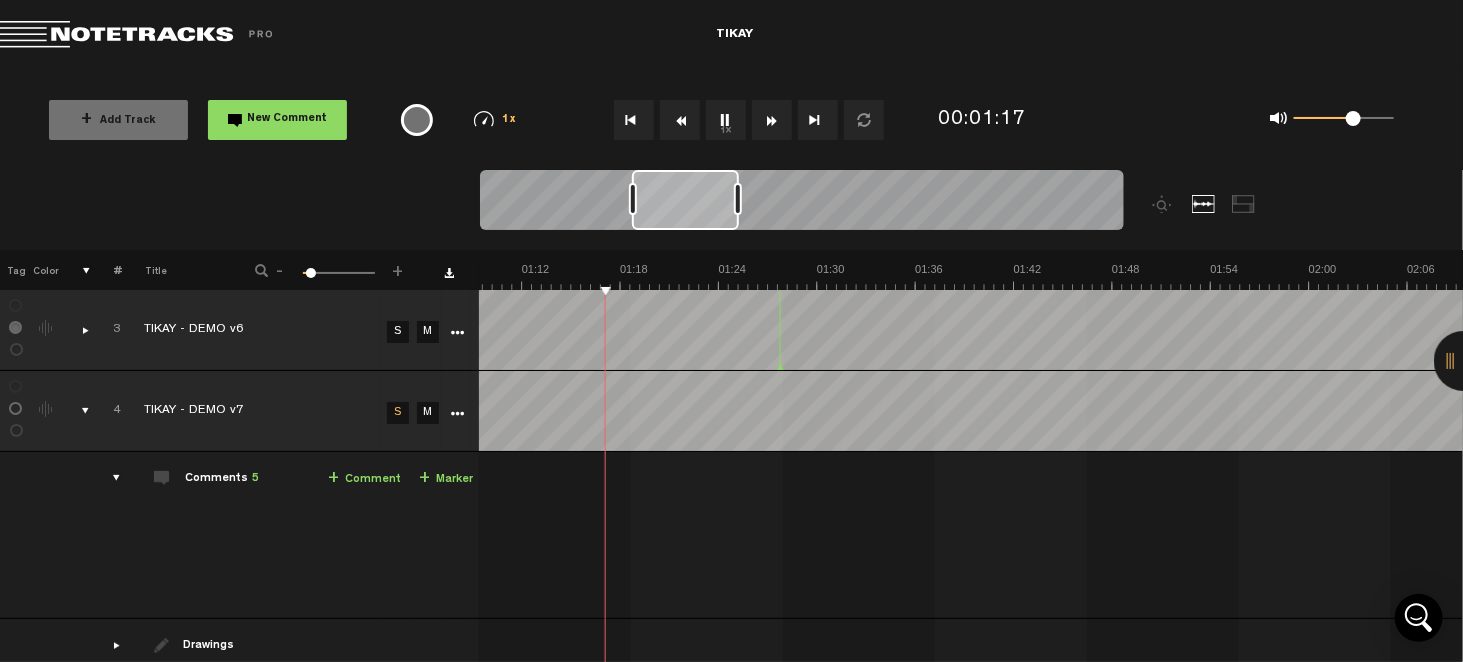 scroll, scrollTop: 0, scrollLeft: 1138, axis: horizontal 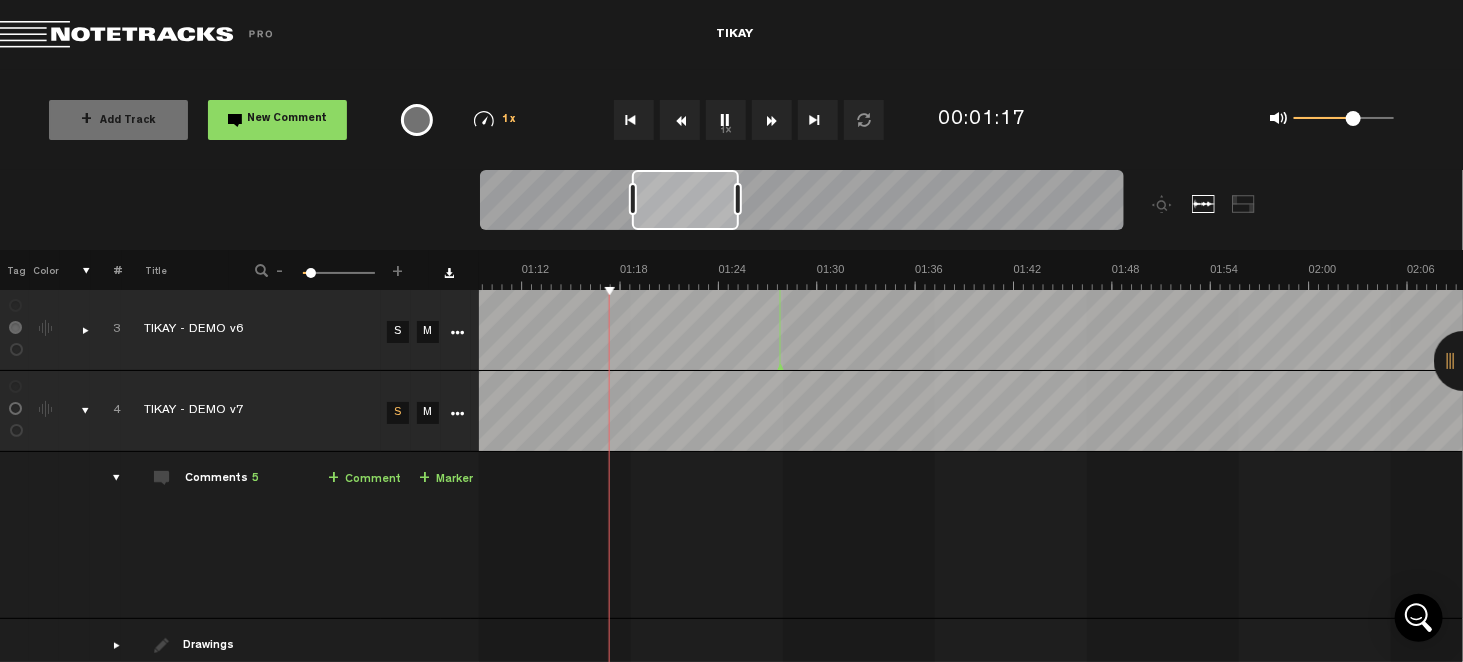 drag, startPoint x: 626, startPoint y: 209, endPoint x: 694, endPoint y: 208, distance: 68.007355 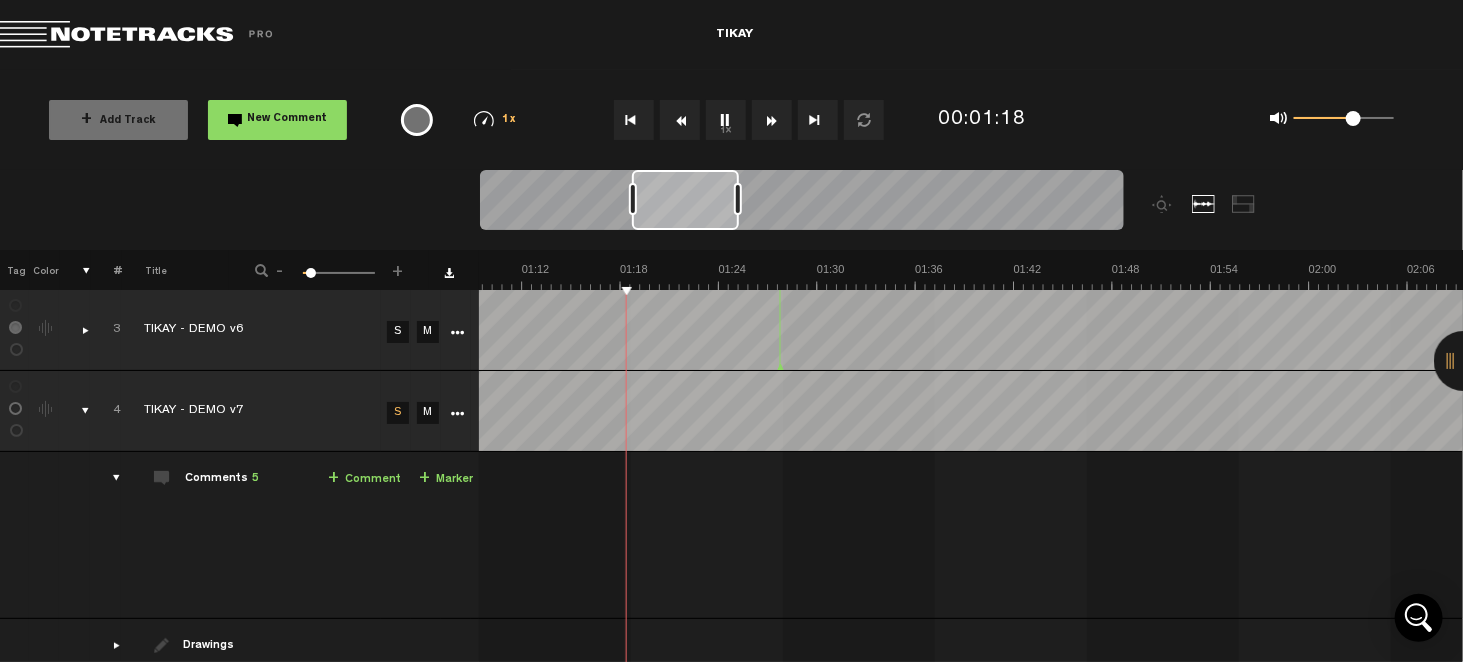 click on "S" at bounding box center (398, 332) 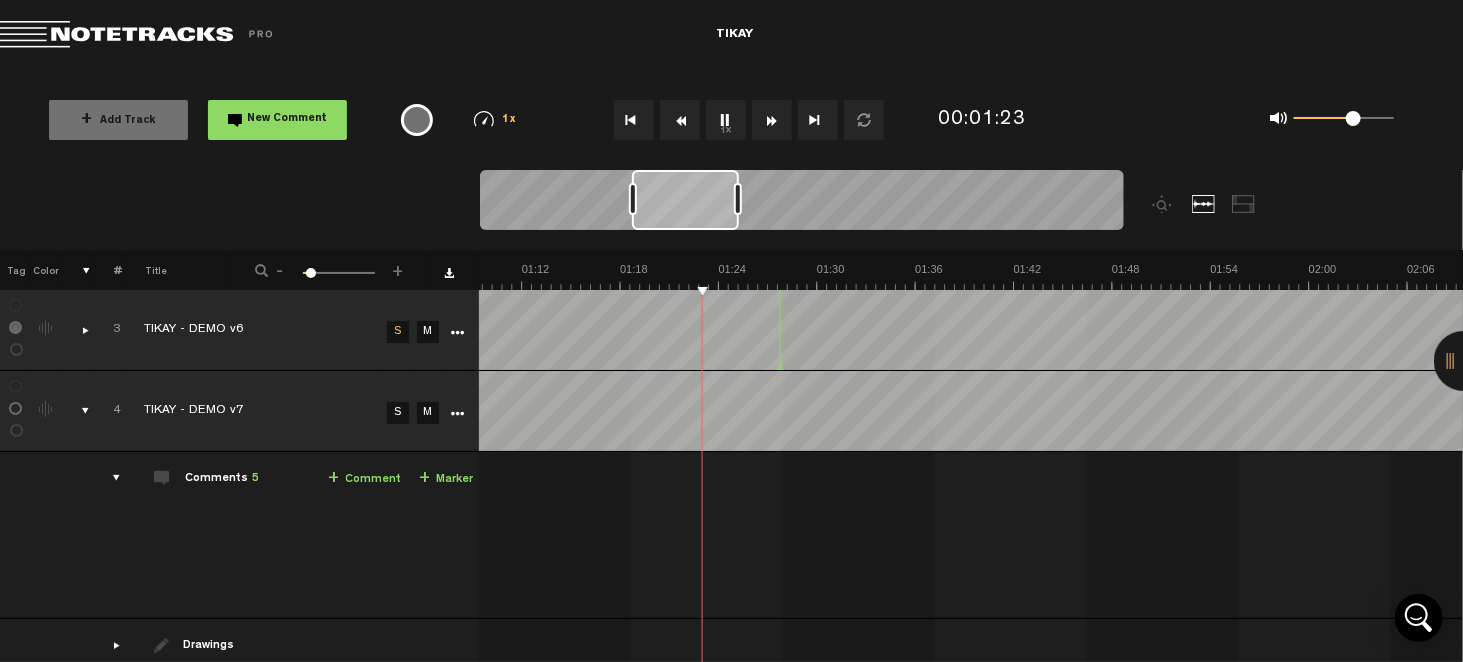 click at bounding box center [77, 330] 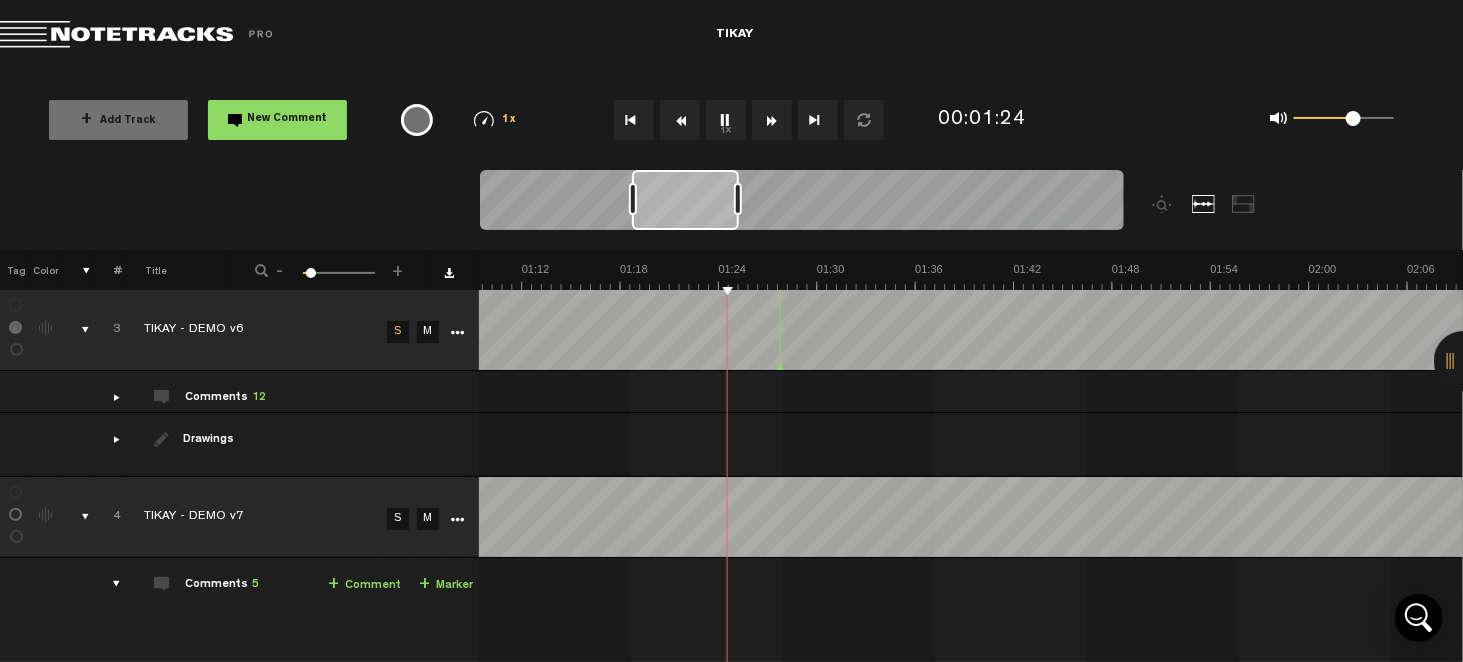 click at bounding box center (108, 397) 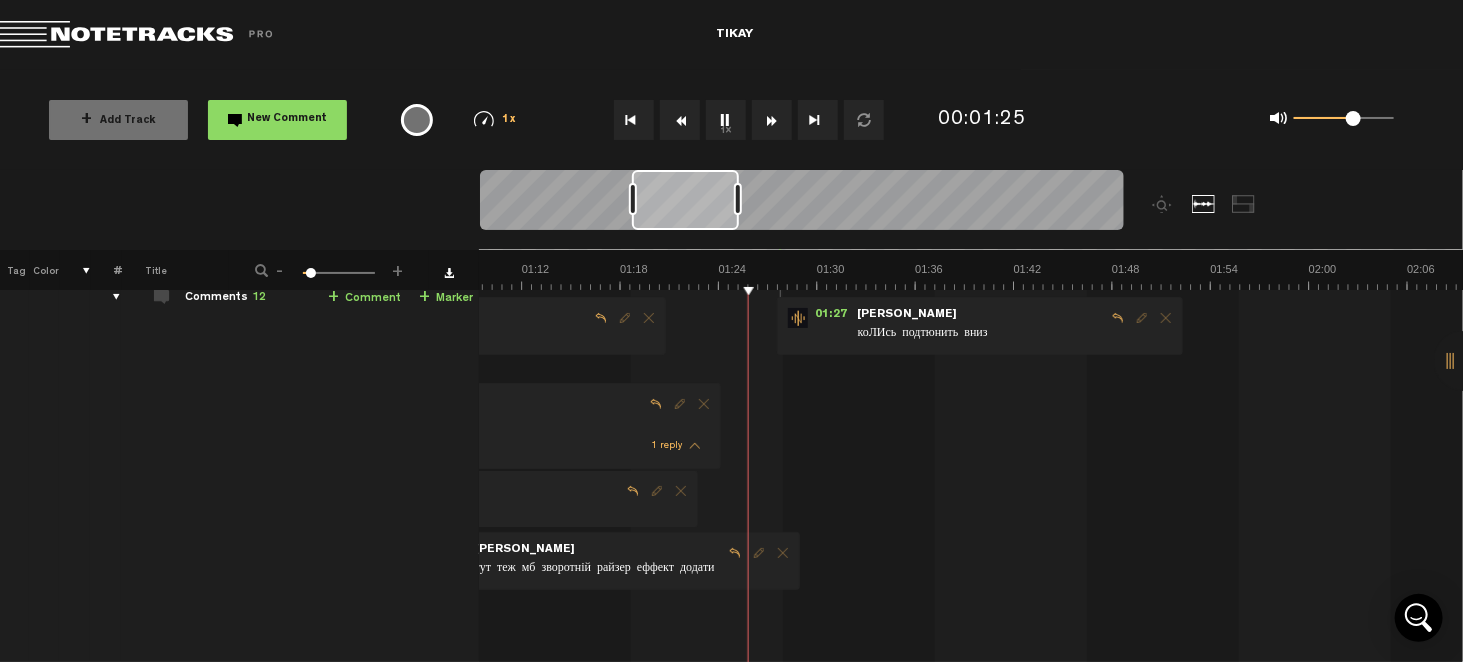 scroll, scrollTop: 0, scrollLeft: 15, axis: horizontal 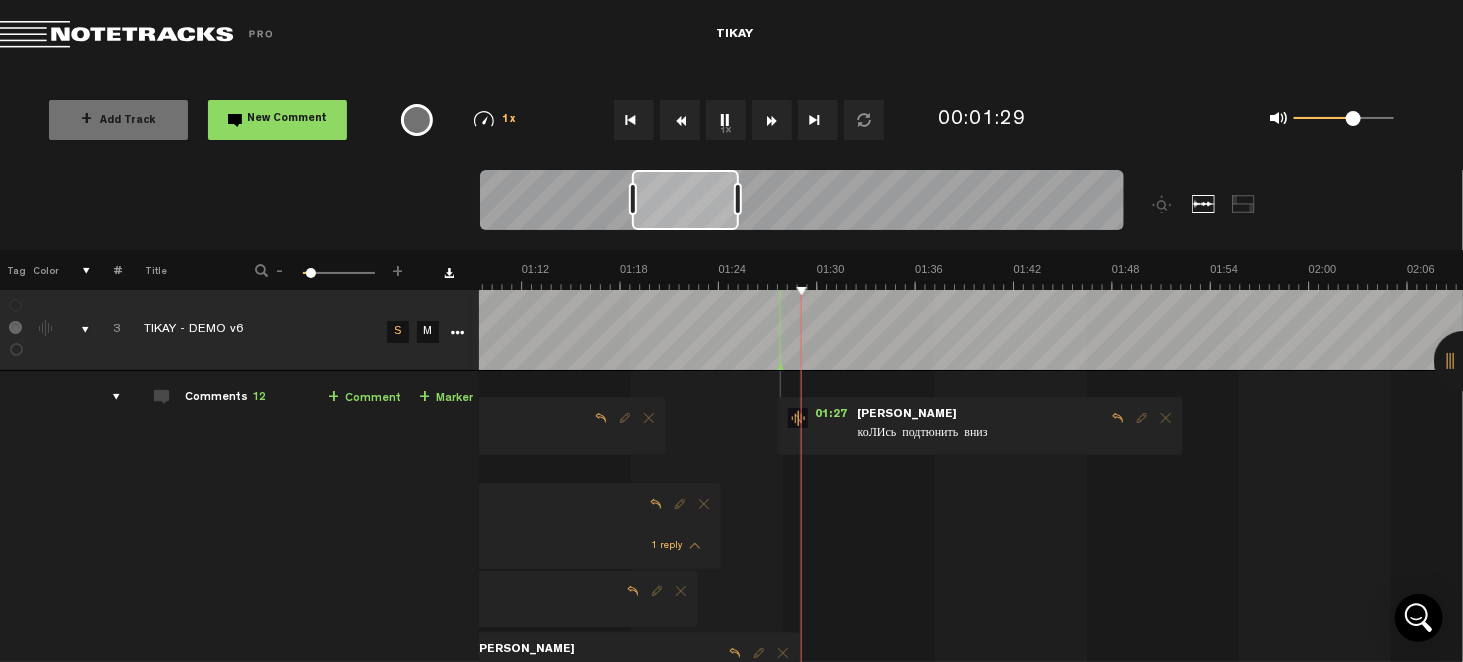 click at bounding box center (77, 330) 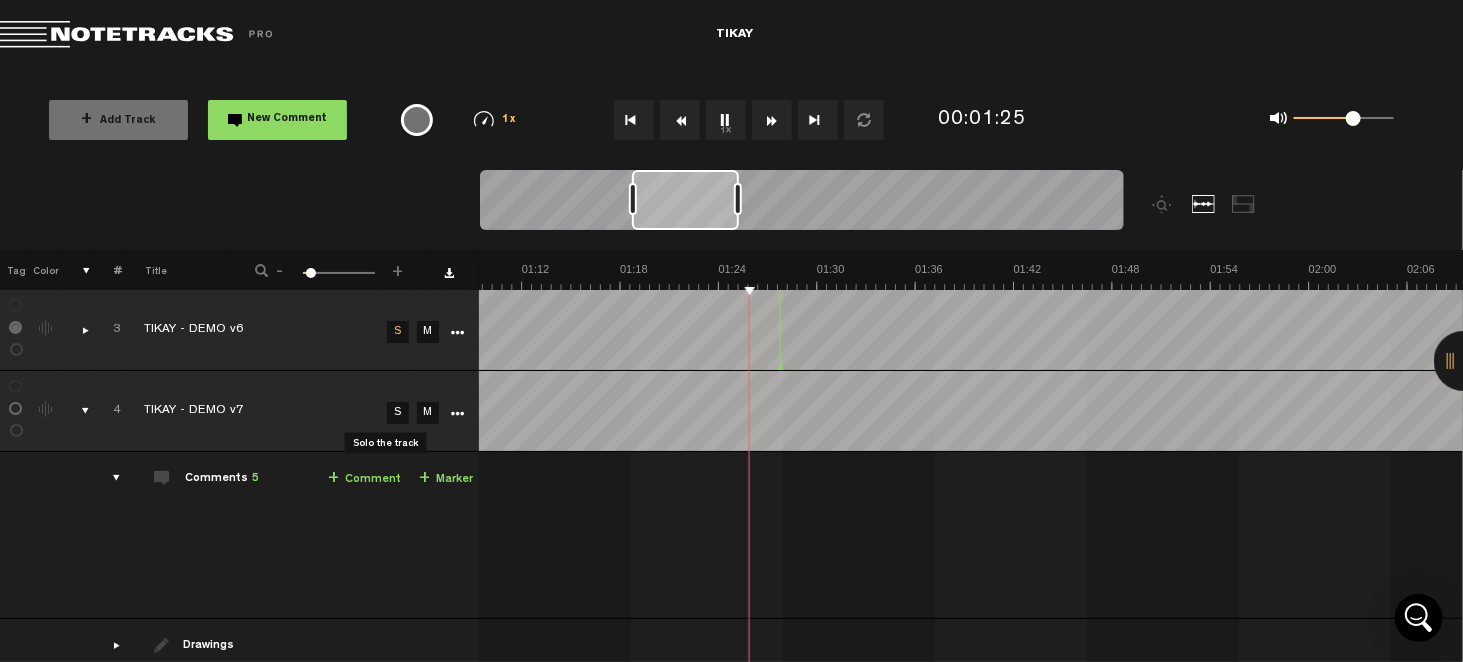 click on "S" at bounding box center (398, 413) 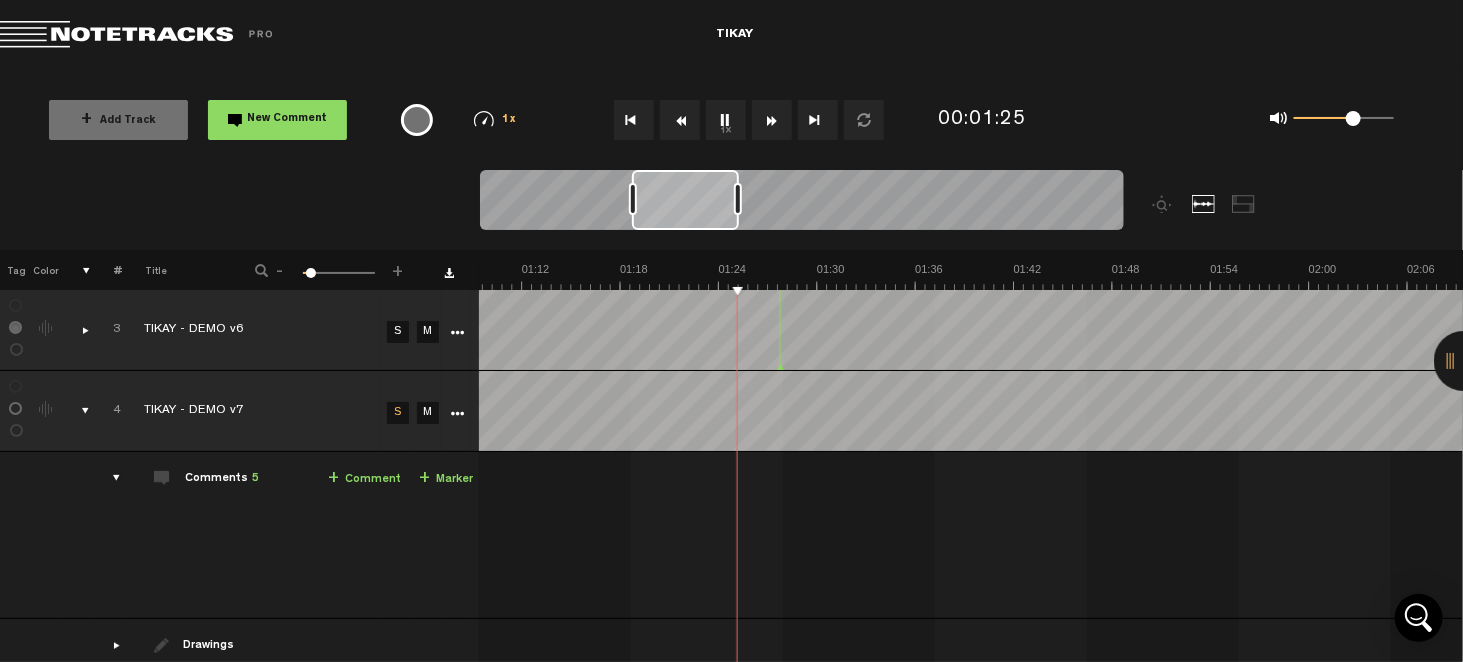 click on "S" at bounding box center [398, 332] 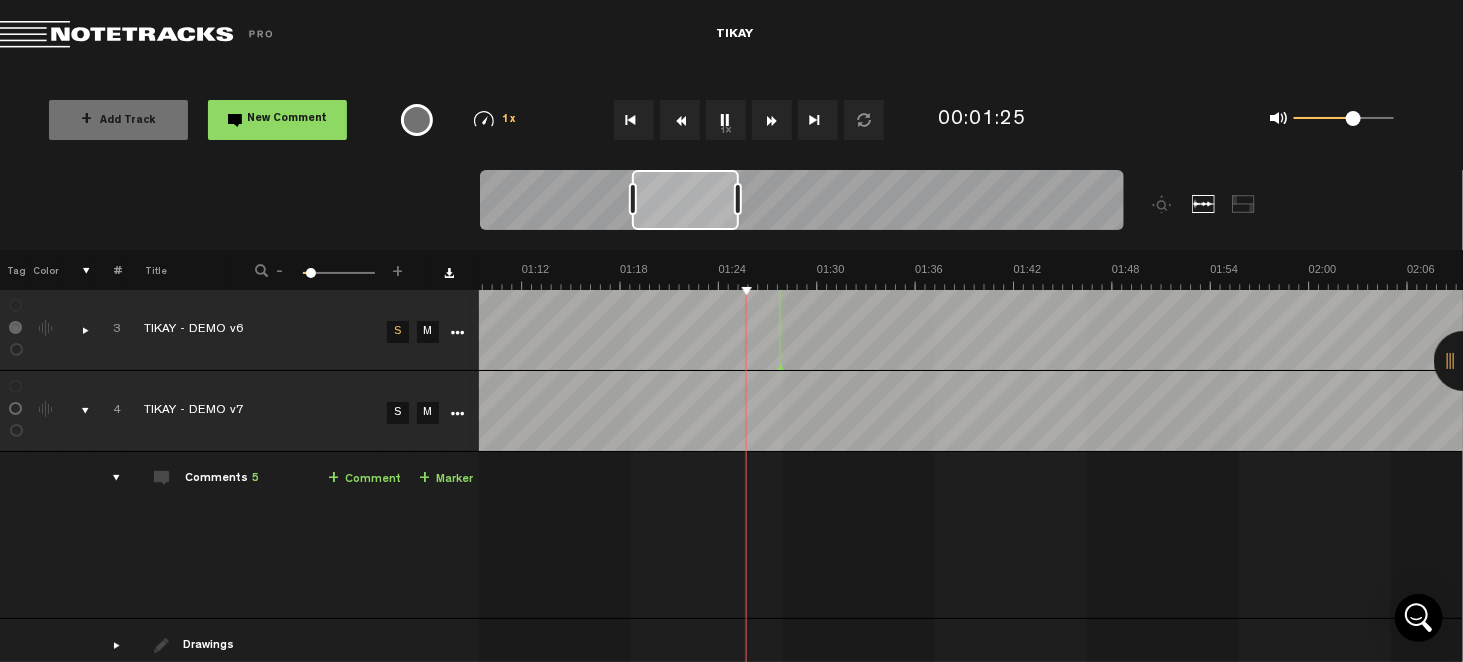 click on "S" at bounding box center (398, 413) 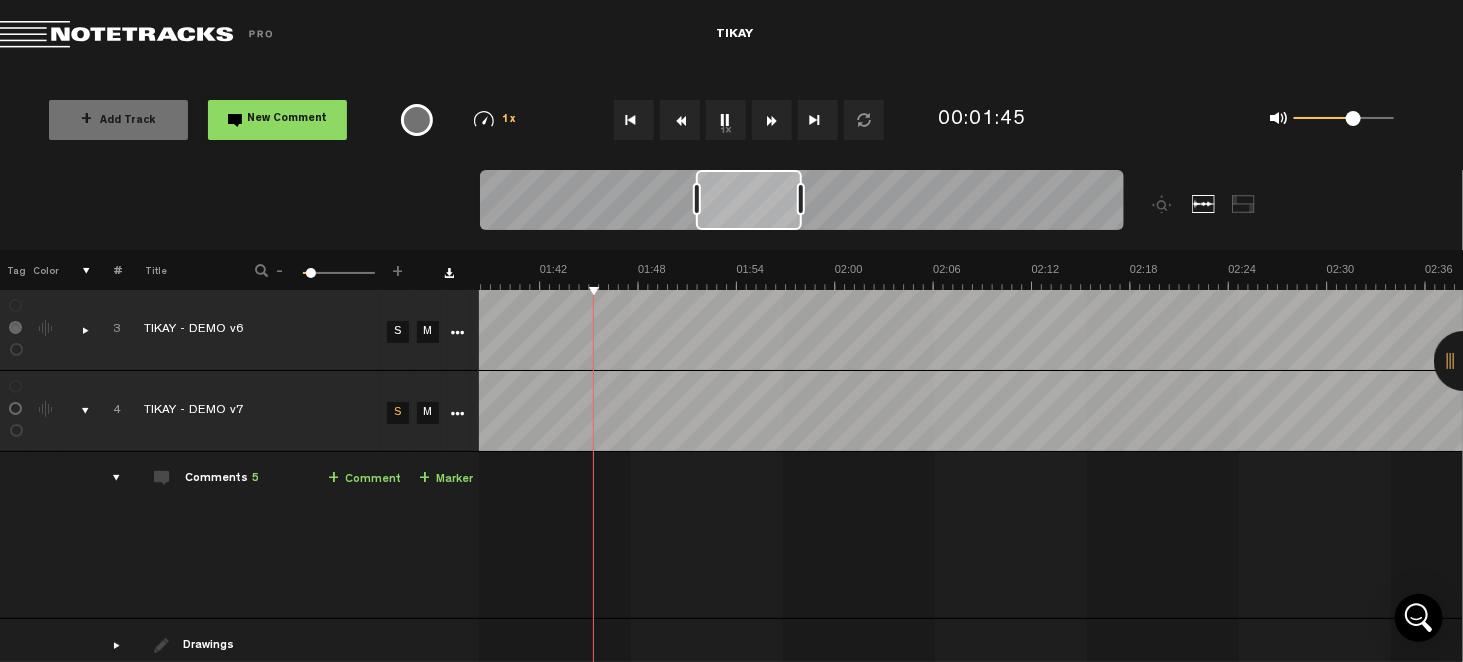 scroll, scrollTop: 0, scrollLeft: 1634, axis: horizontal 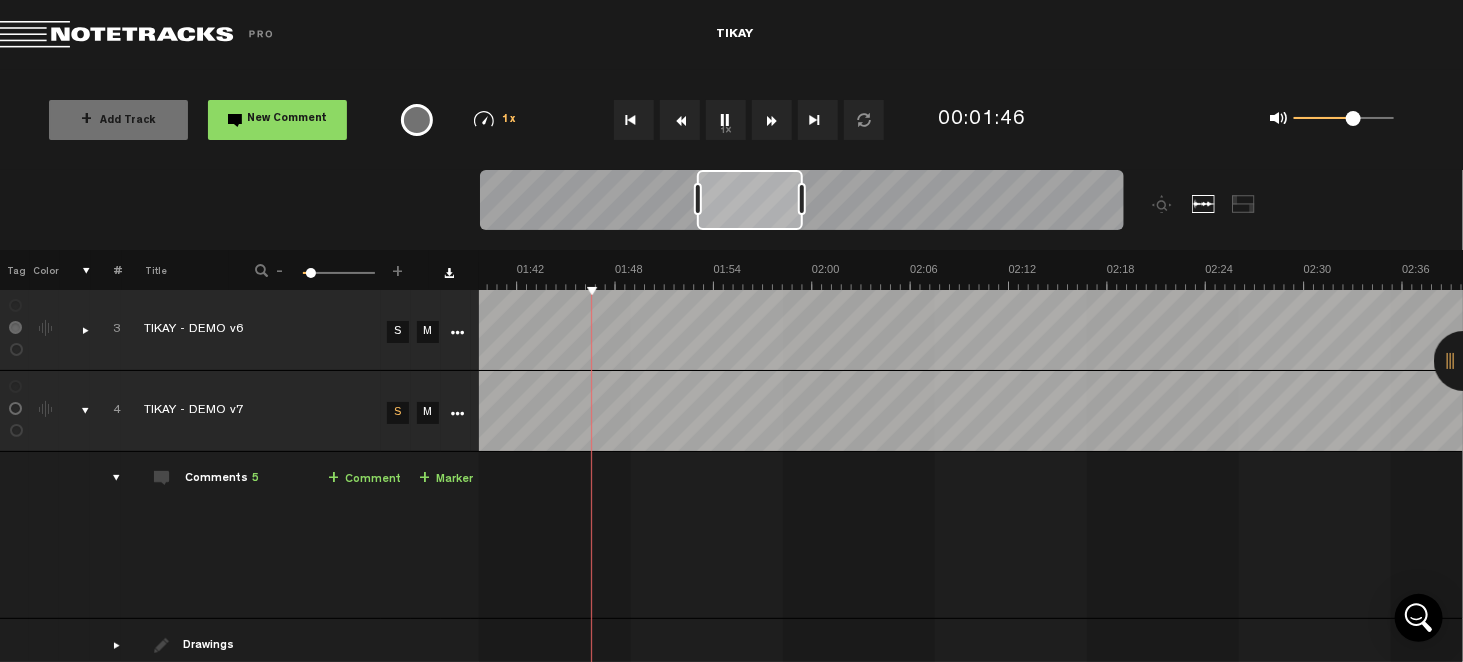 drag, startPoint x: 715, startPoint y: 211, endPoint x: 780, endPoint y: 231, distance: 68.007355 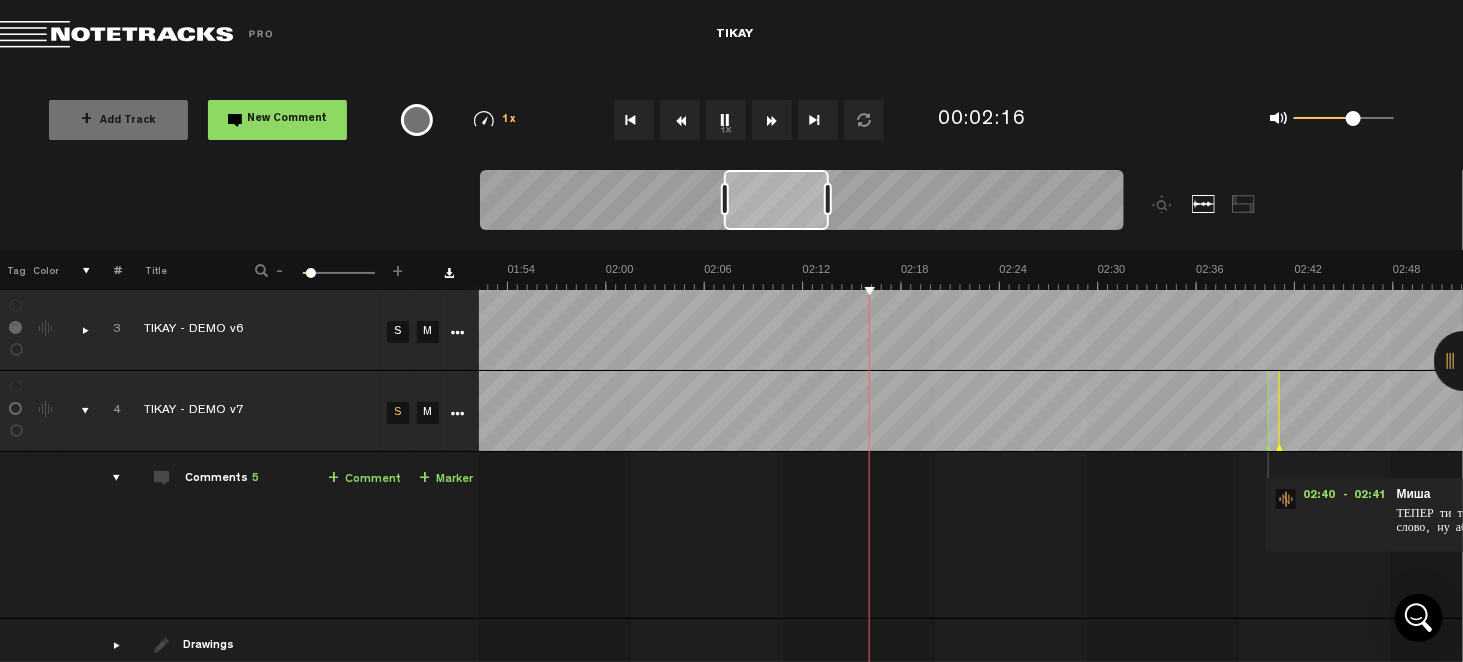scroll, scrollTop: 0, scrollLeft: 1825, axis: horizontal 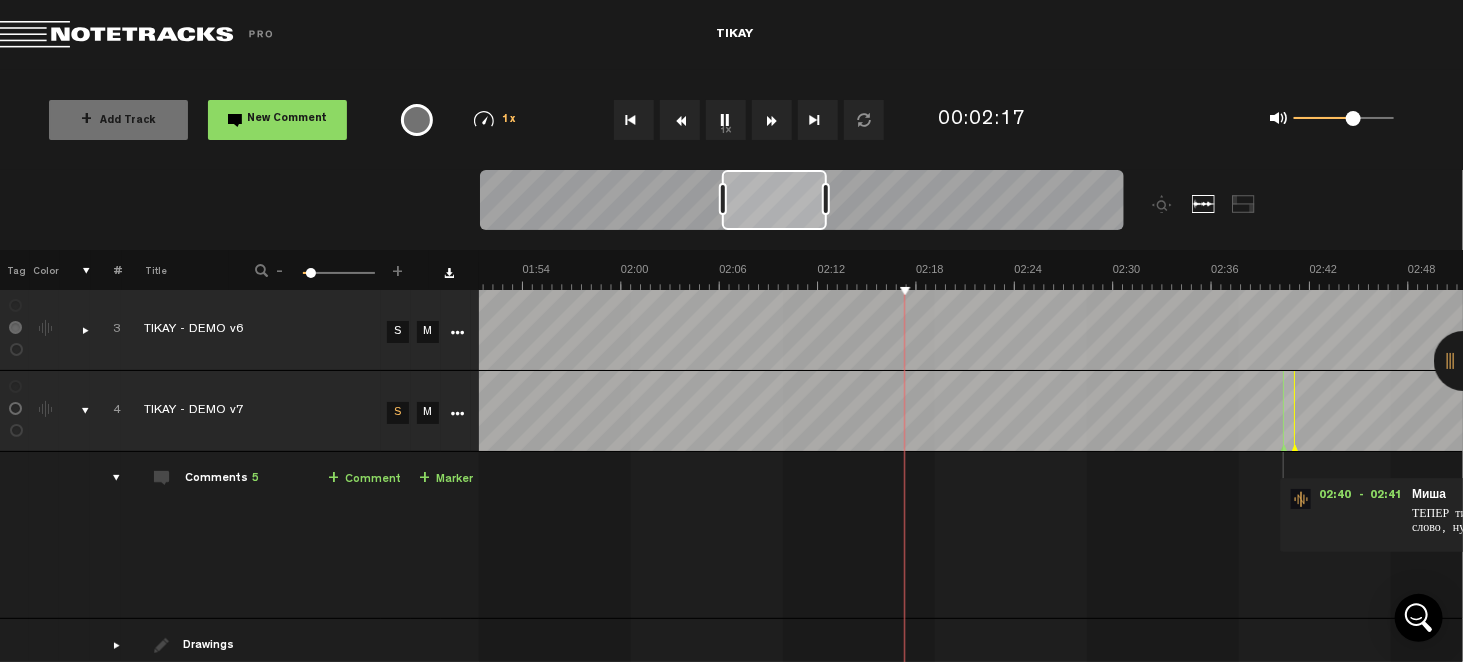 drag, startPoint x: 750, startPoint y: 209, endPoint x: 775, endPoint y: 213, distance: 25.317978 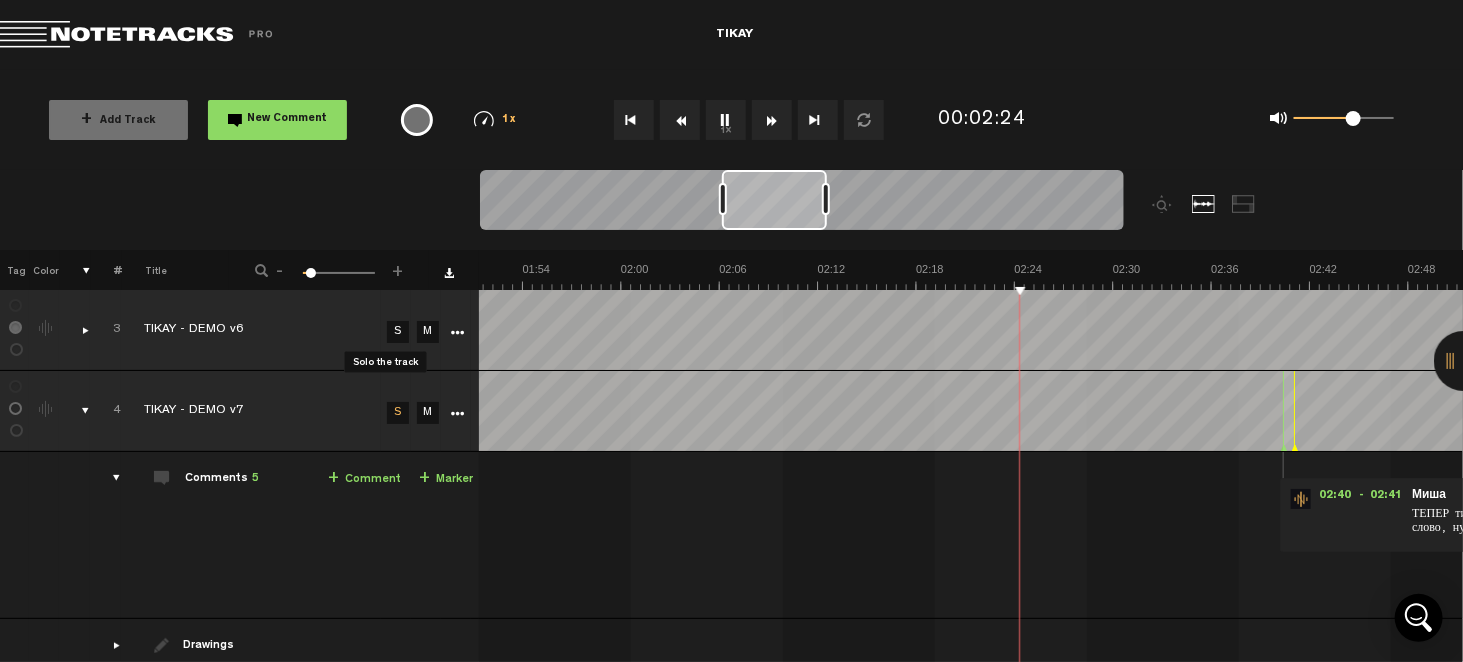click on "S" at bounding box center (398, 332) 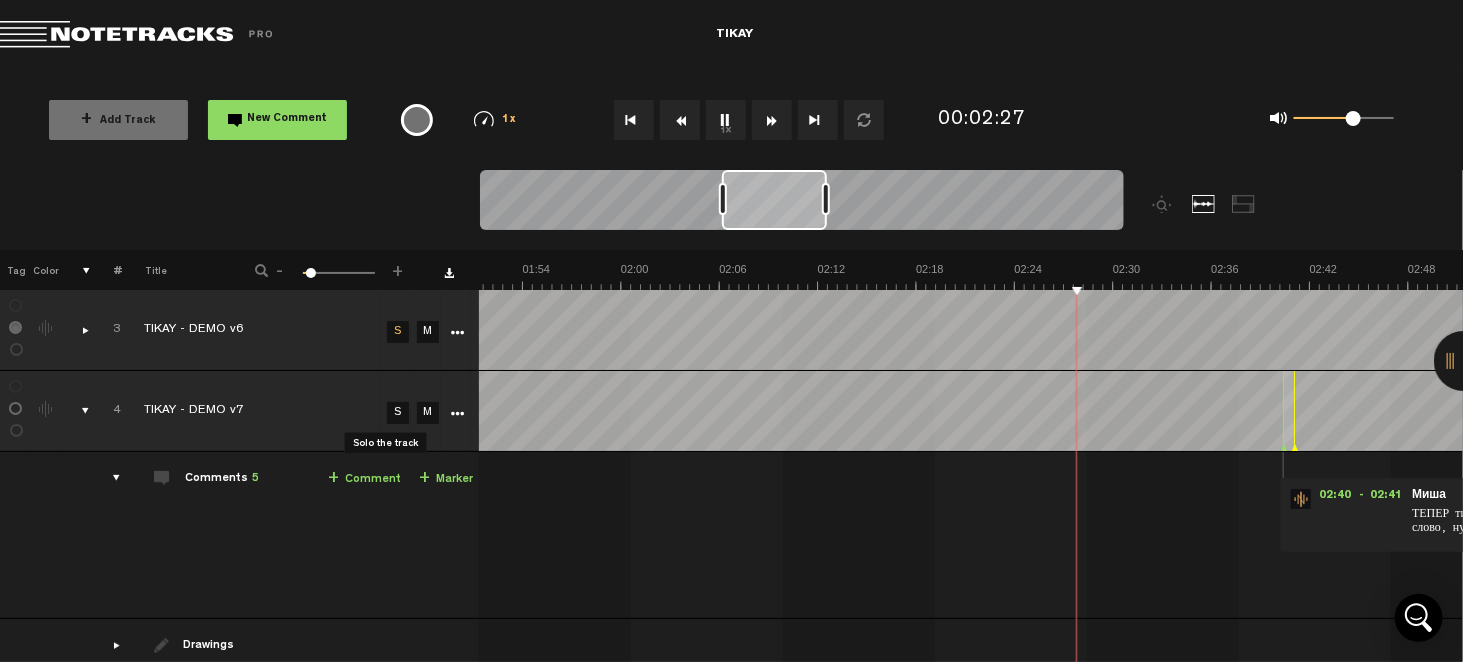 click on "S" at bounding box center (398, 413) 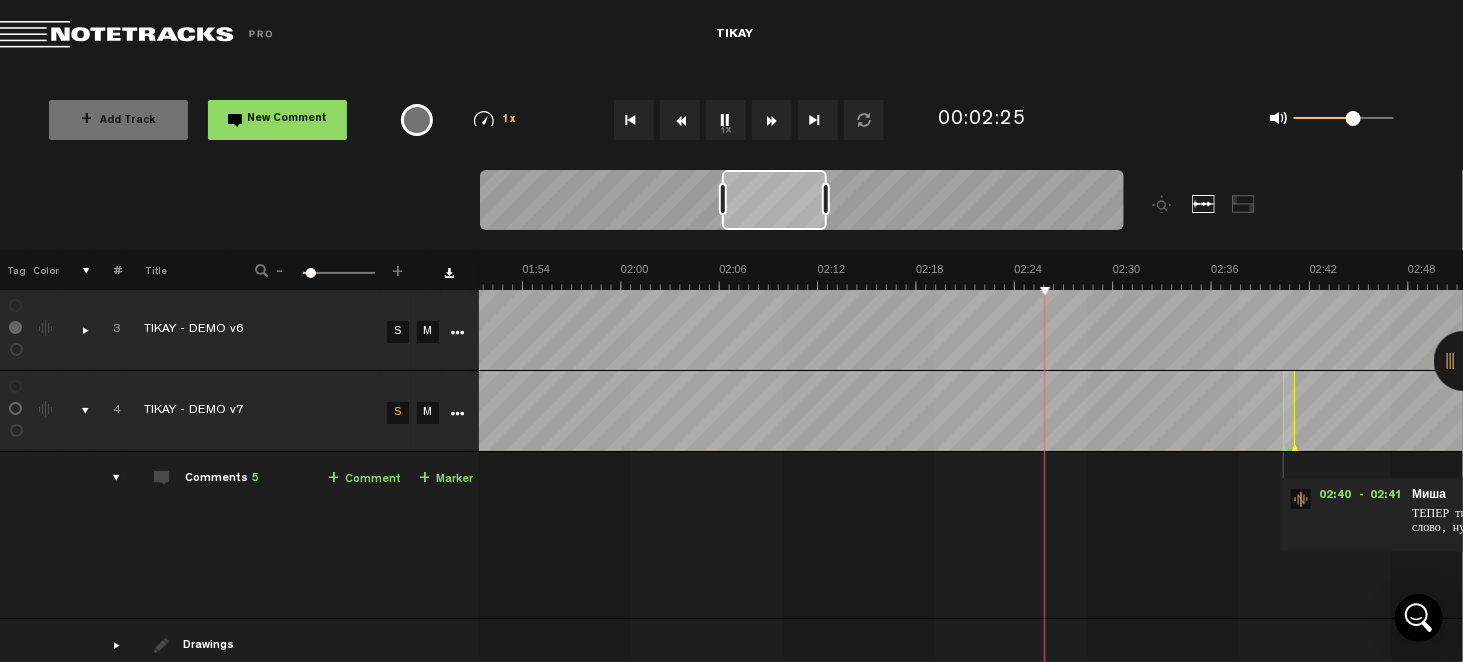 click on "S" at bounding box center (398, 332) 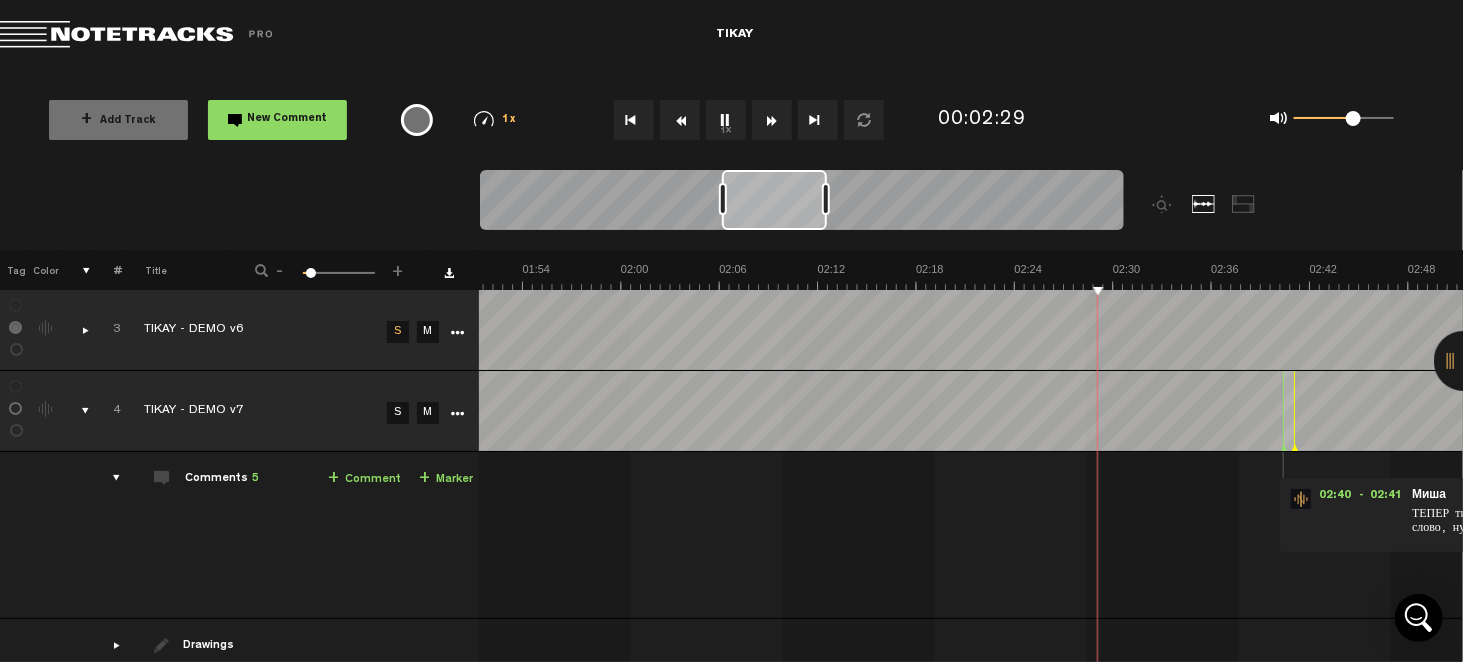 click on "S" at bounding box center [398, 413] 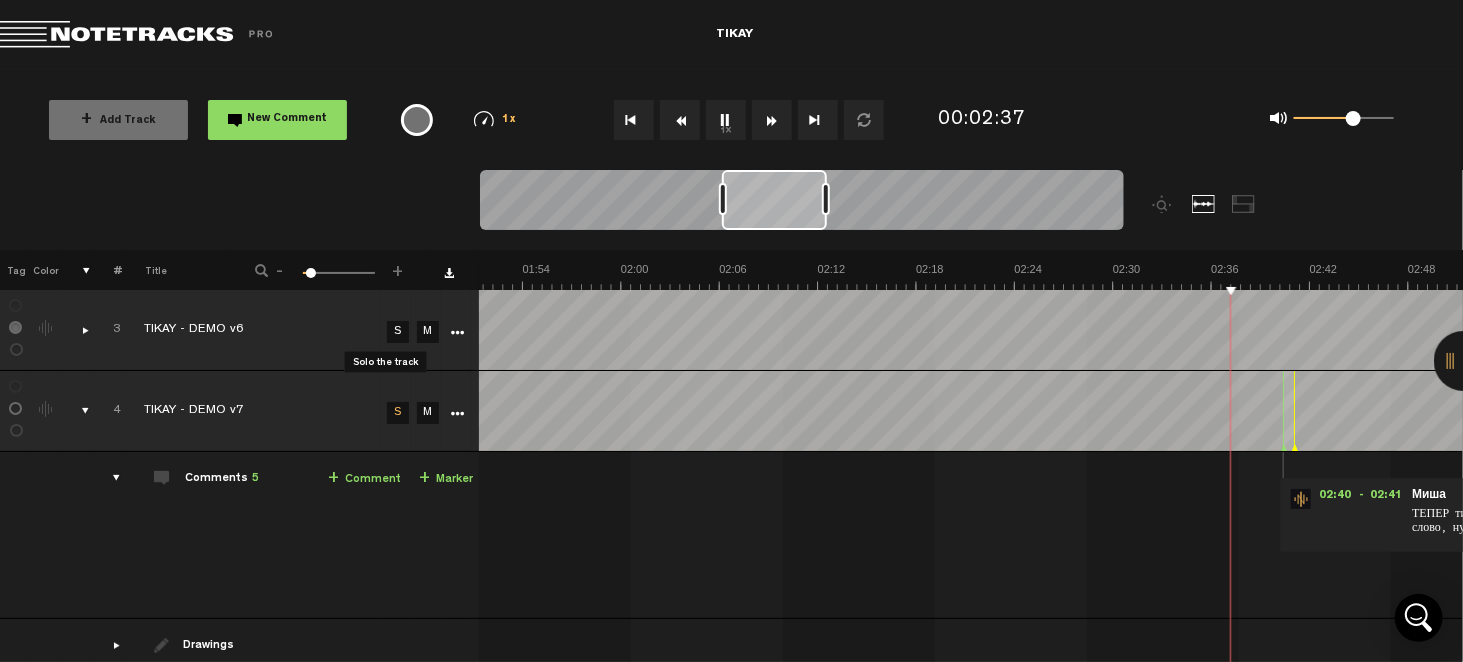 click on "S" at bounding box center (398, 332) 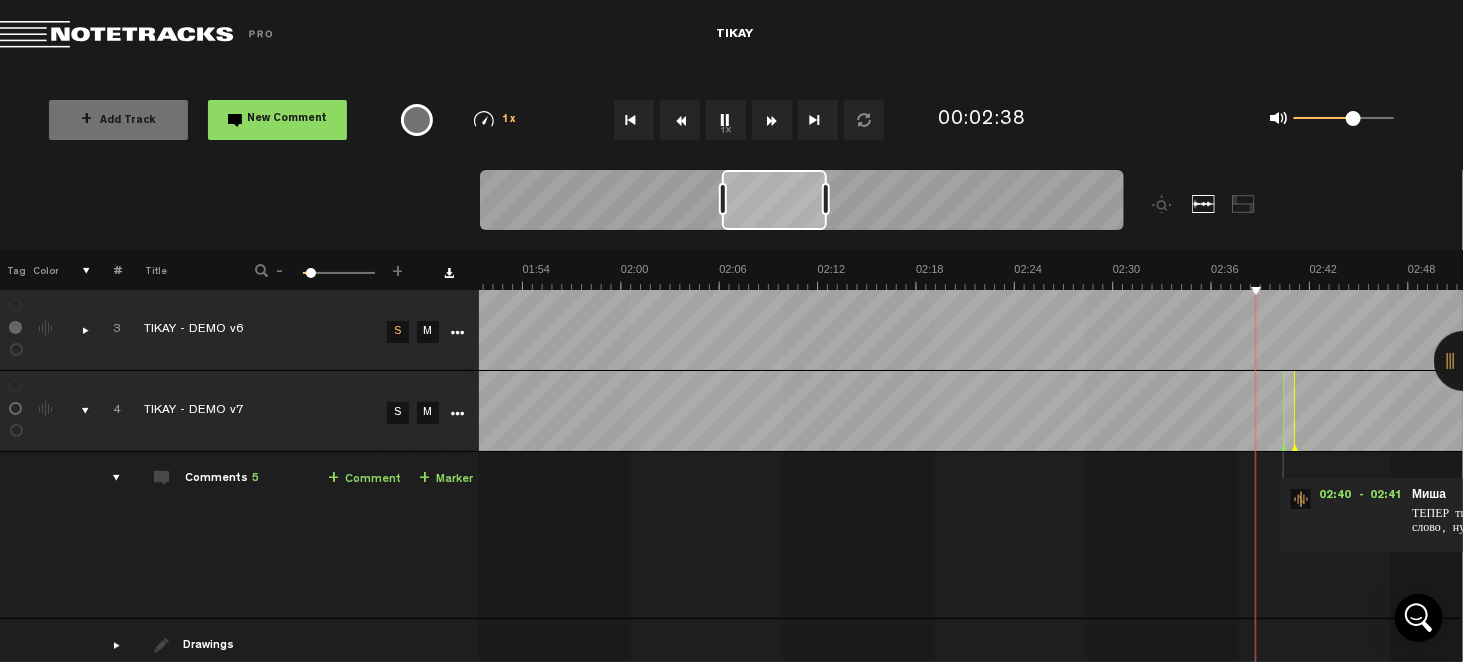 click on "S" at bounding box center [398, 413] 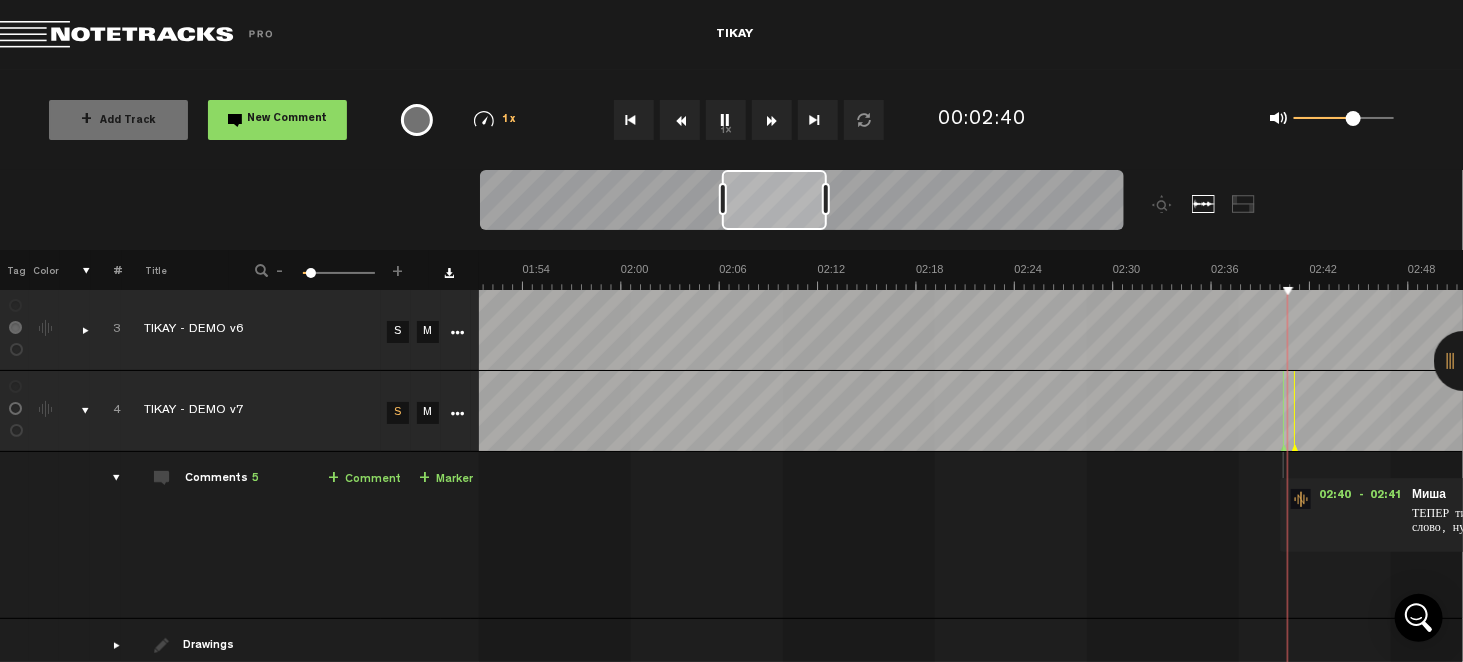 click on "1x" at bounding box center (726, 120) 